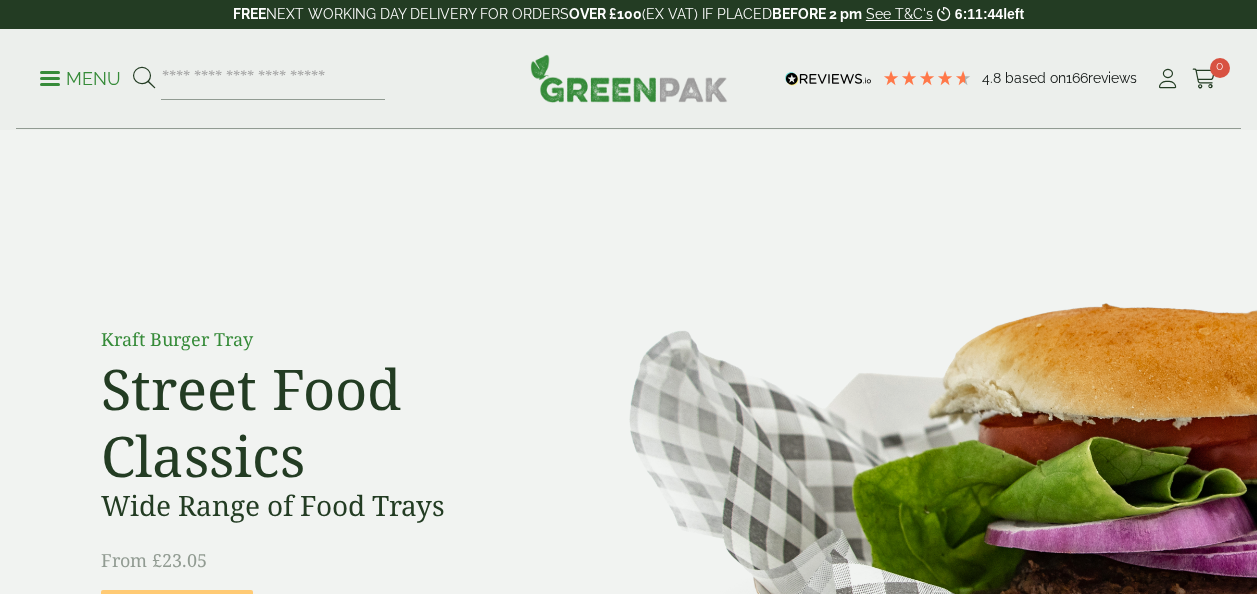 scroll, scrollTop: 0, scrollLeft: 0, axis: both 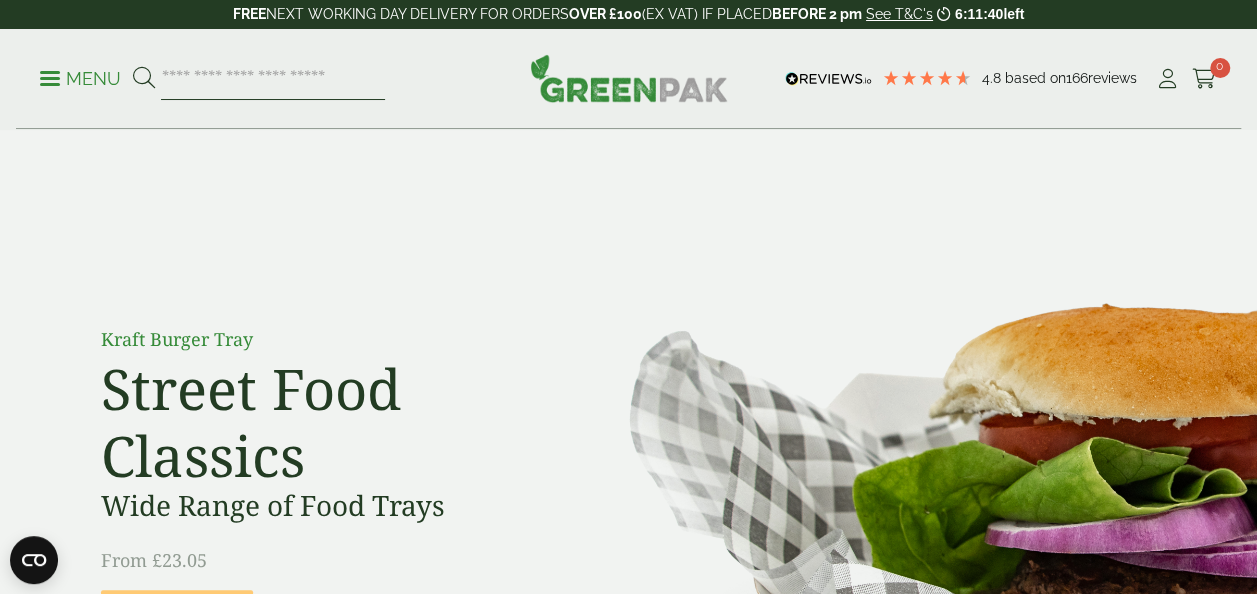 click at bounding box center (273, 79) 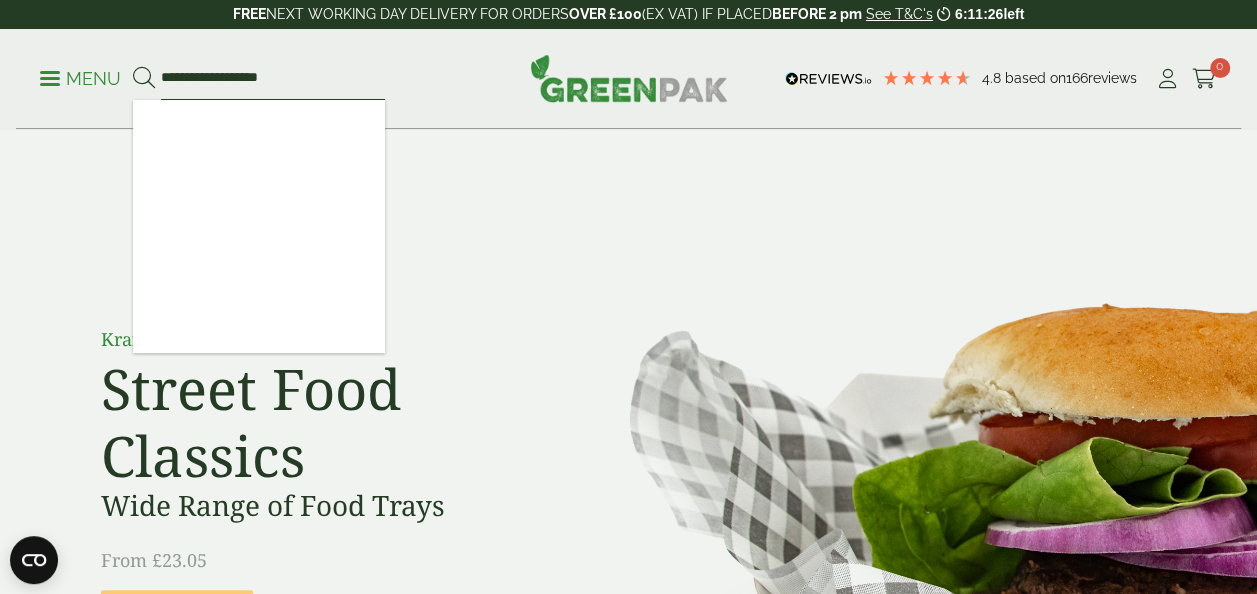 type on "**********" 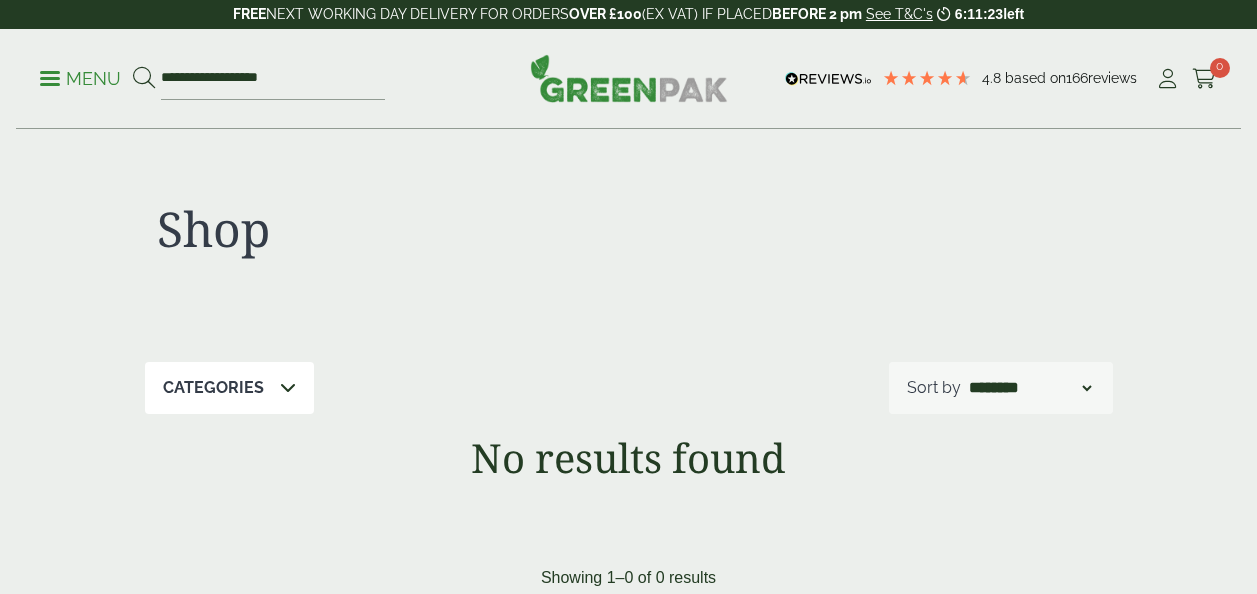 scroll, scrollTop: 0, scrollLeft: 0, axis: both 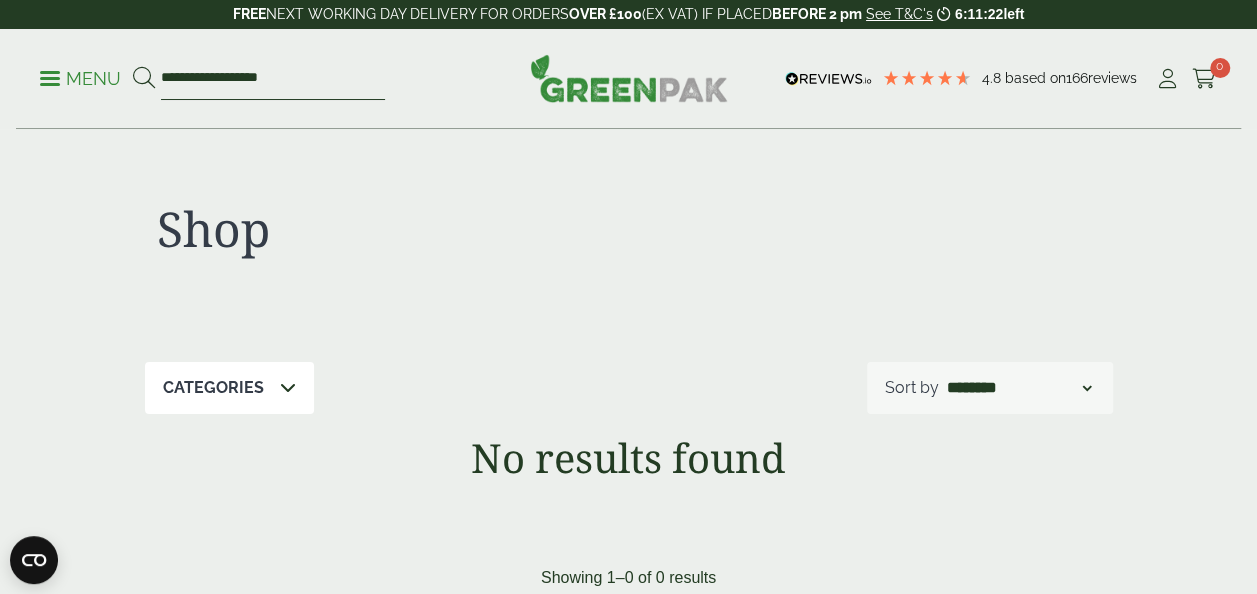 click on "**********" at bounding box center [273, 79] 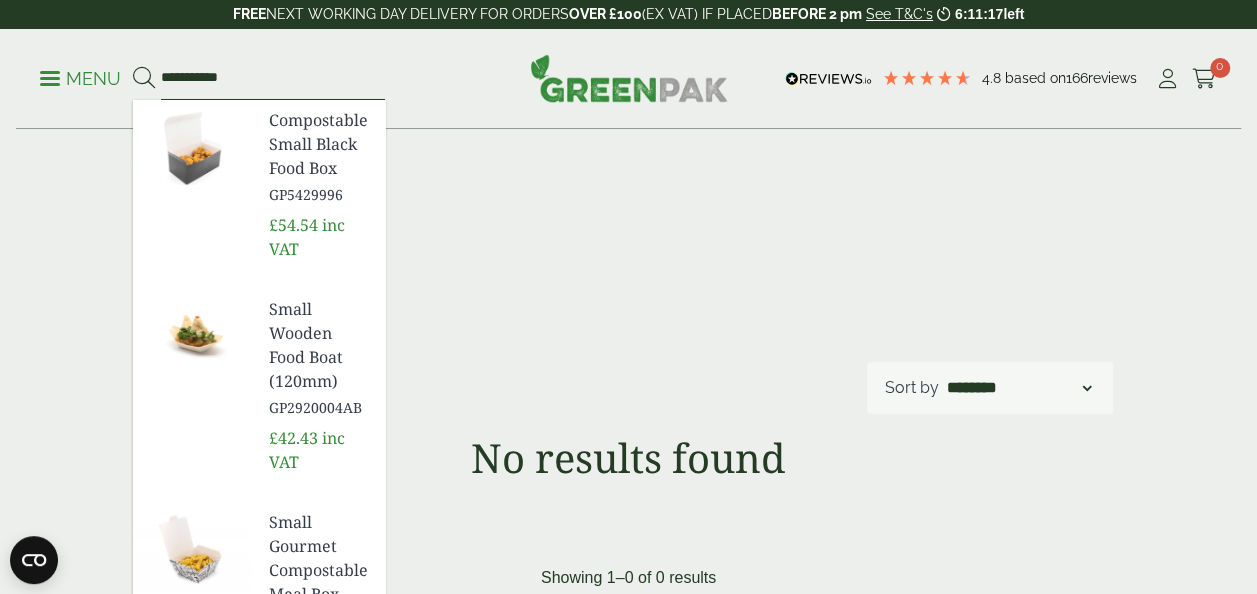 type on "**********" 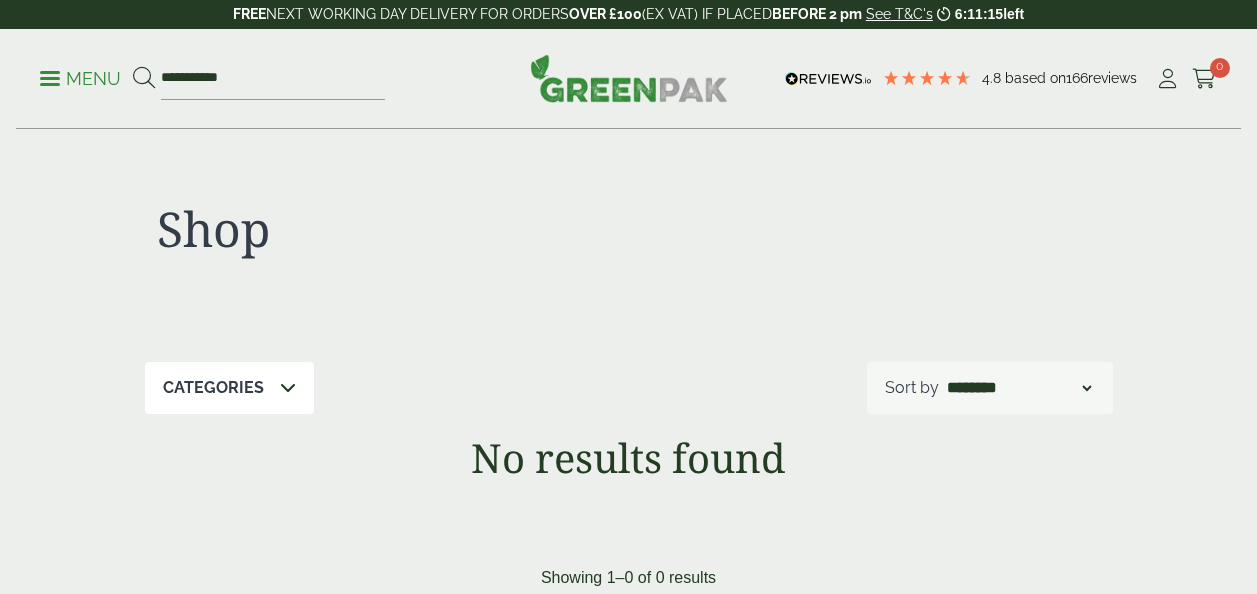 scroll, scrollTop: 0, scrollLeft: 0, axis: both 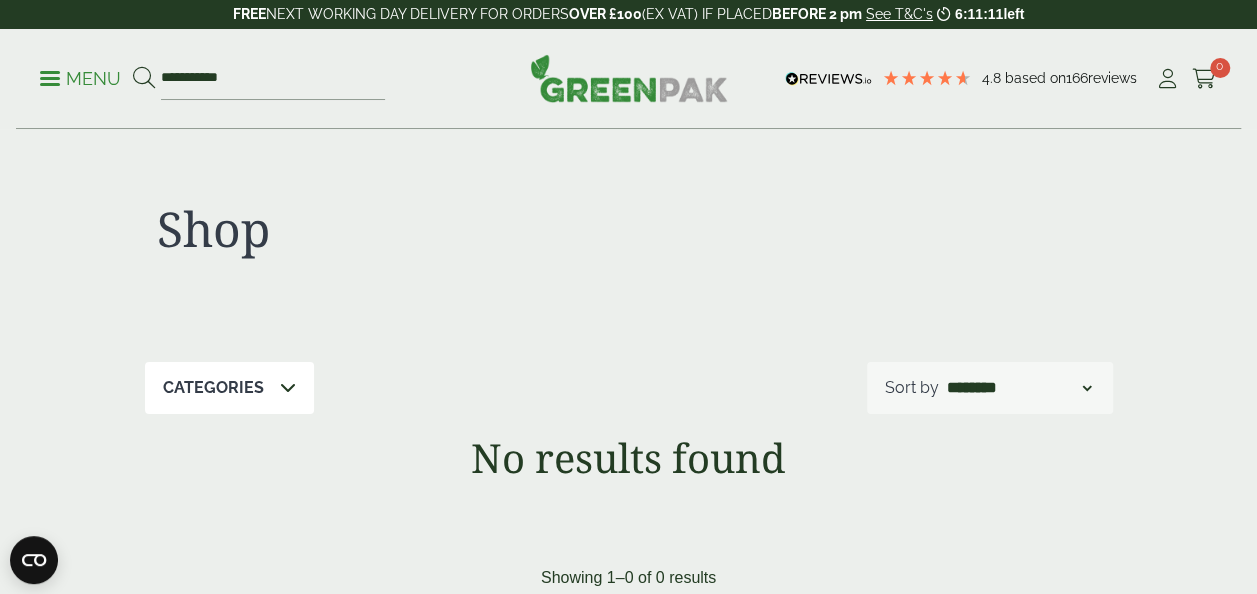 click on "Menu" at bounding box center (80, 79) 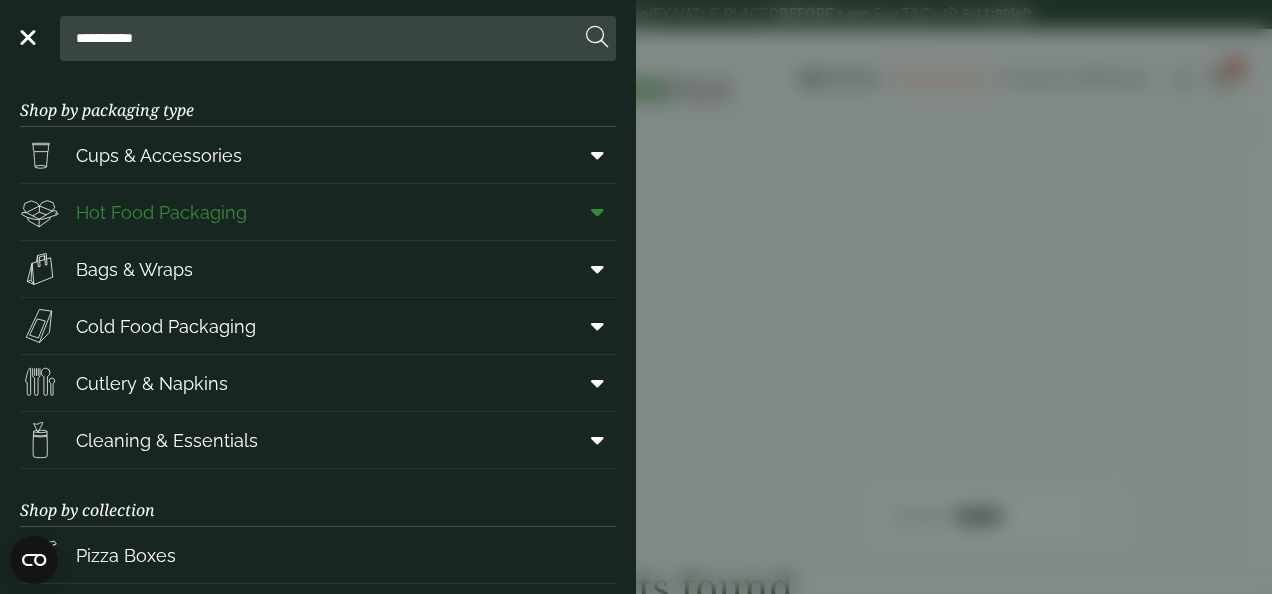 click on "Hot Food Packaging" at bounding box center [133, 212] 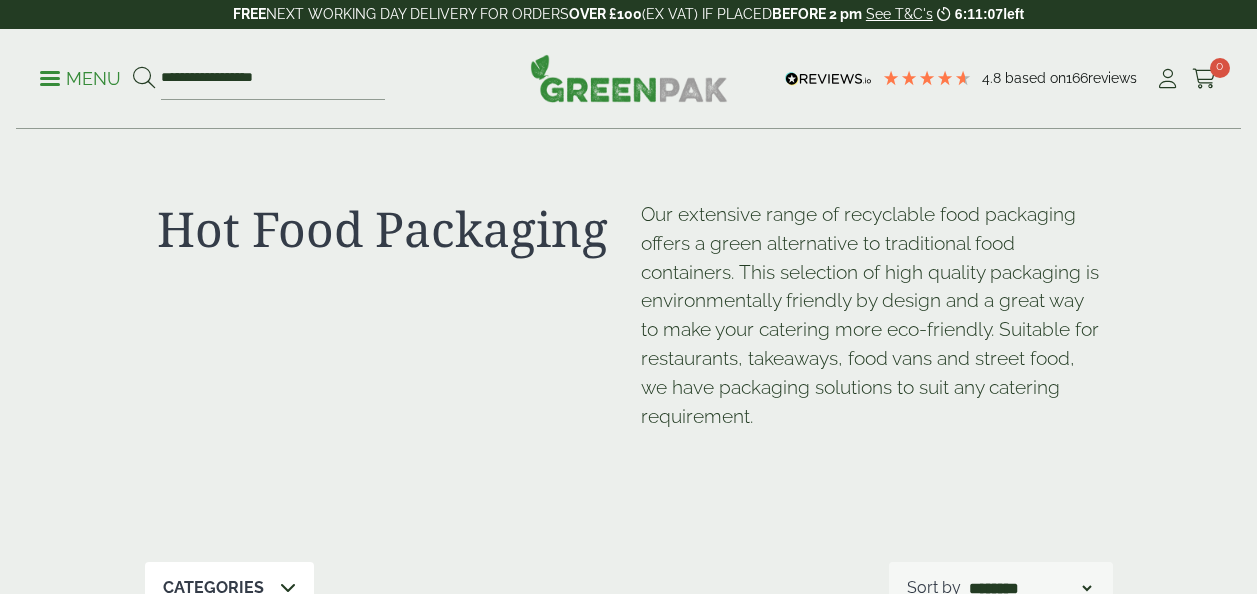 scroll, scrollTop: 0, scrollLeft: 0, axis: both 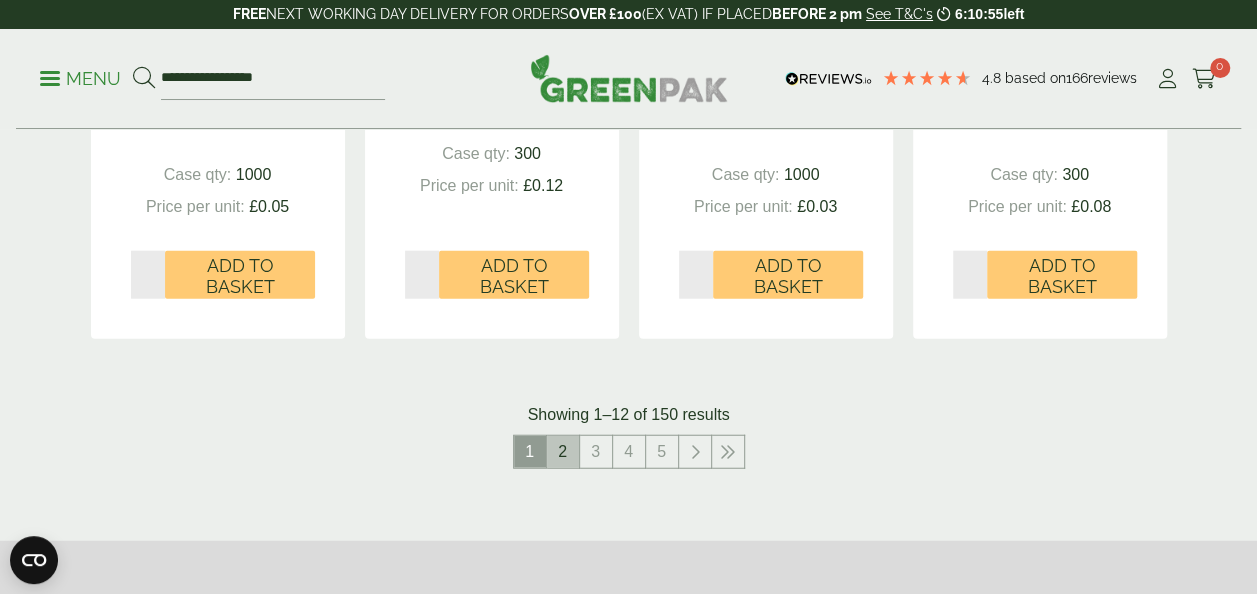 click on "2" at bounding box center [563, 452] 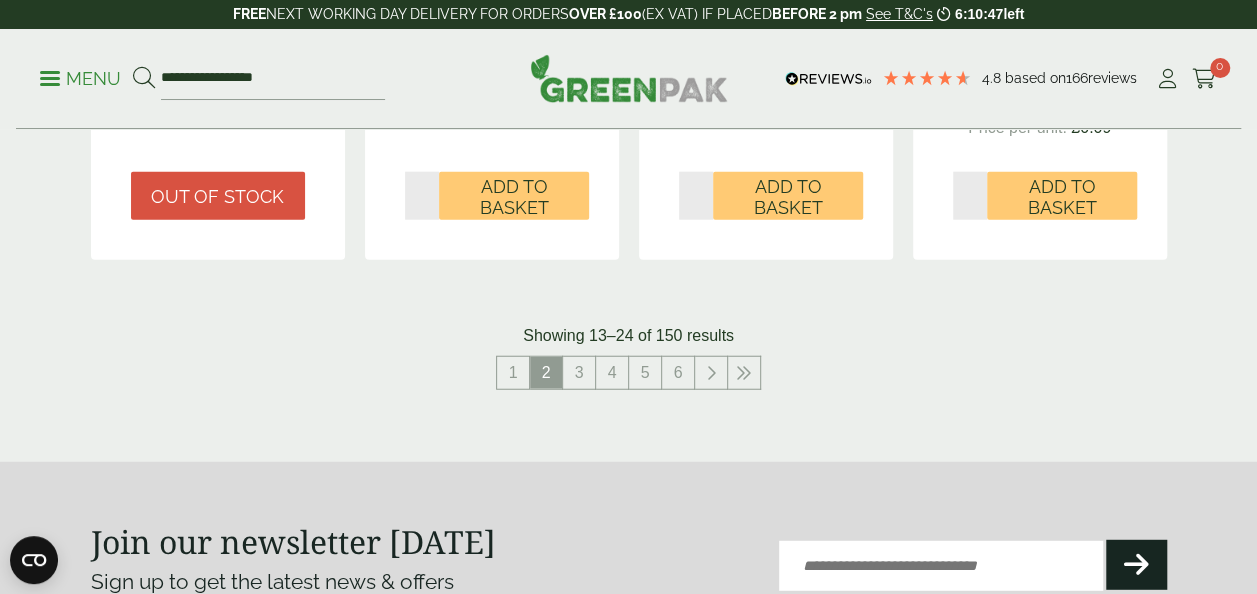 scroll, scrollTop: 2561, scrollLeft: 0, axis: vertical 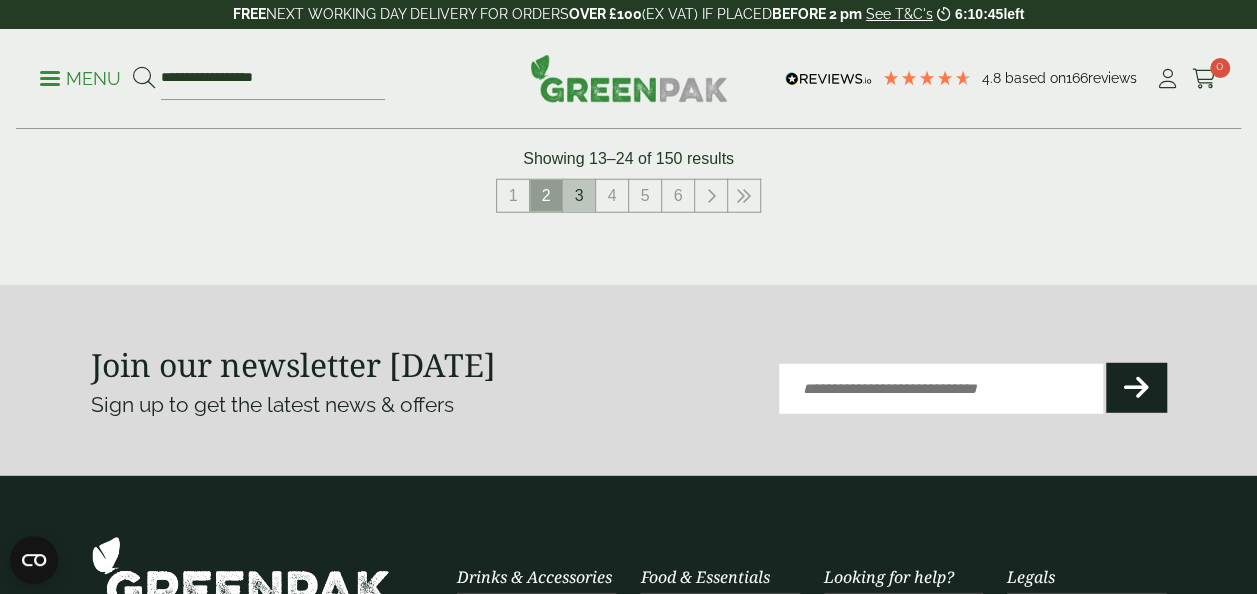 click on "3" at bounding box center (579, 196) 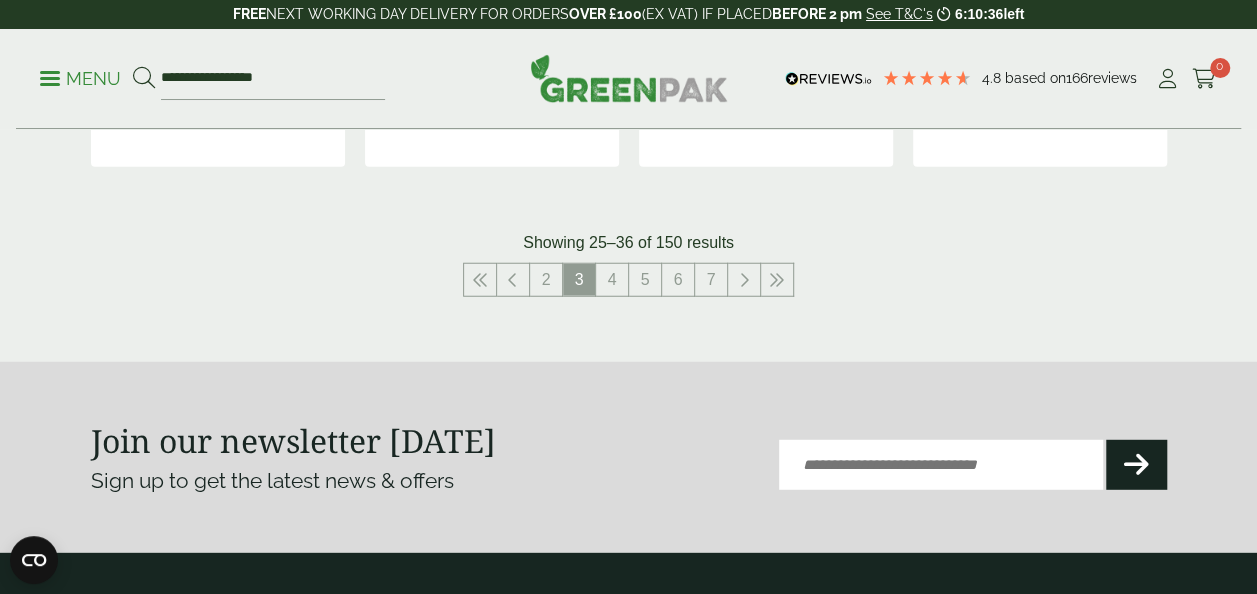 scroll, scrollTop: 2588, scrollLeft: 0, axis: vertical 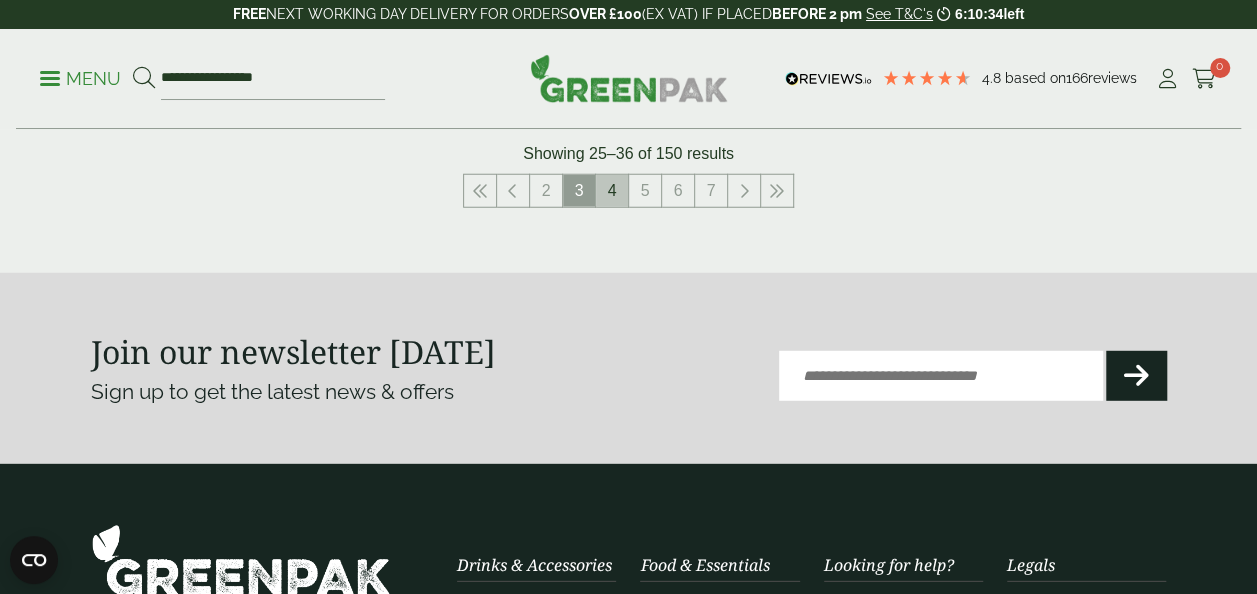 click on "4" at bounding box center (612, 191) 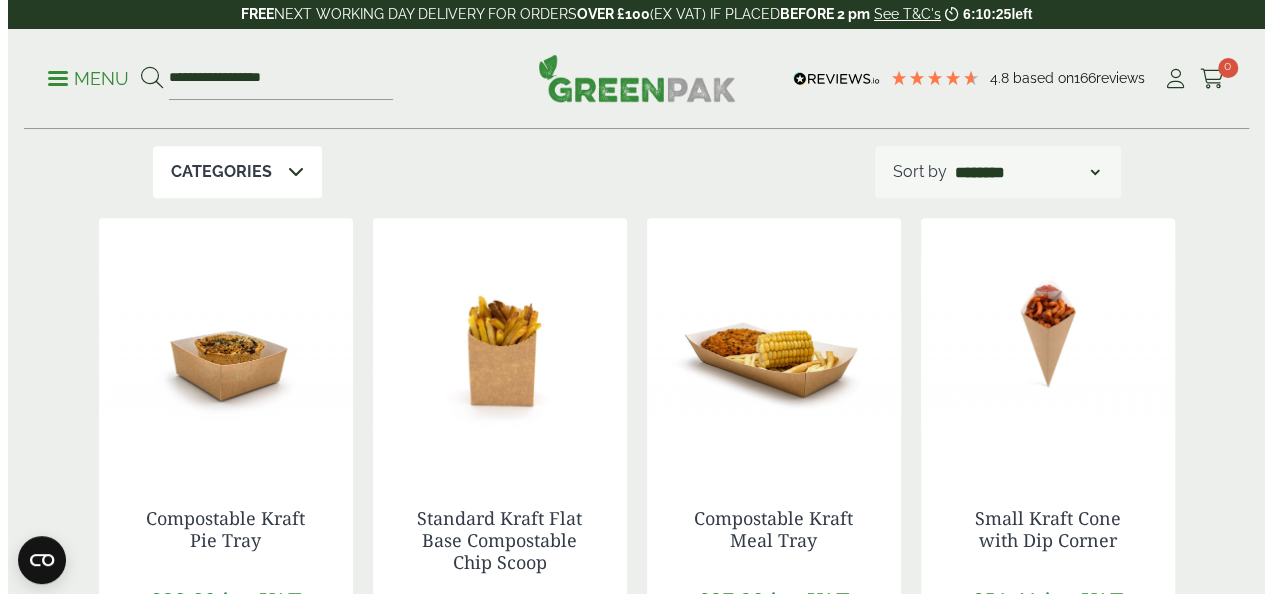 scroll, scrollTop: 0, scrollLeft: 0, axis: both 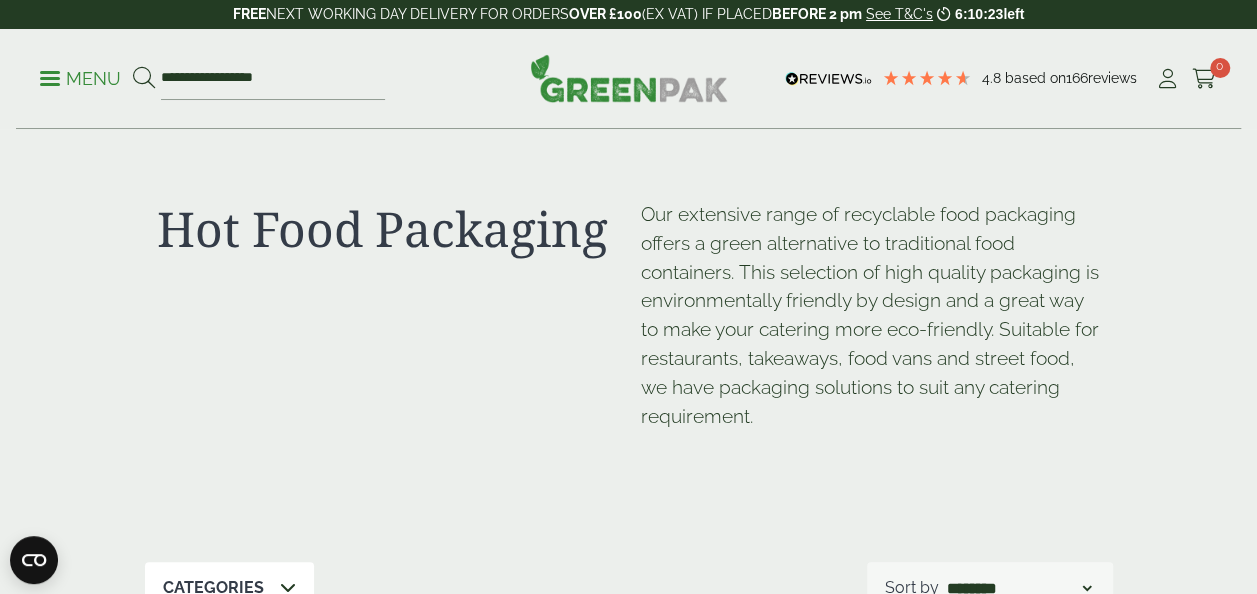 click on "**********" at bounding box center (628, 79) 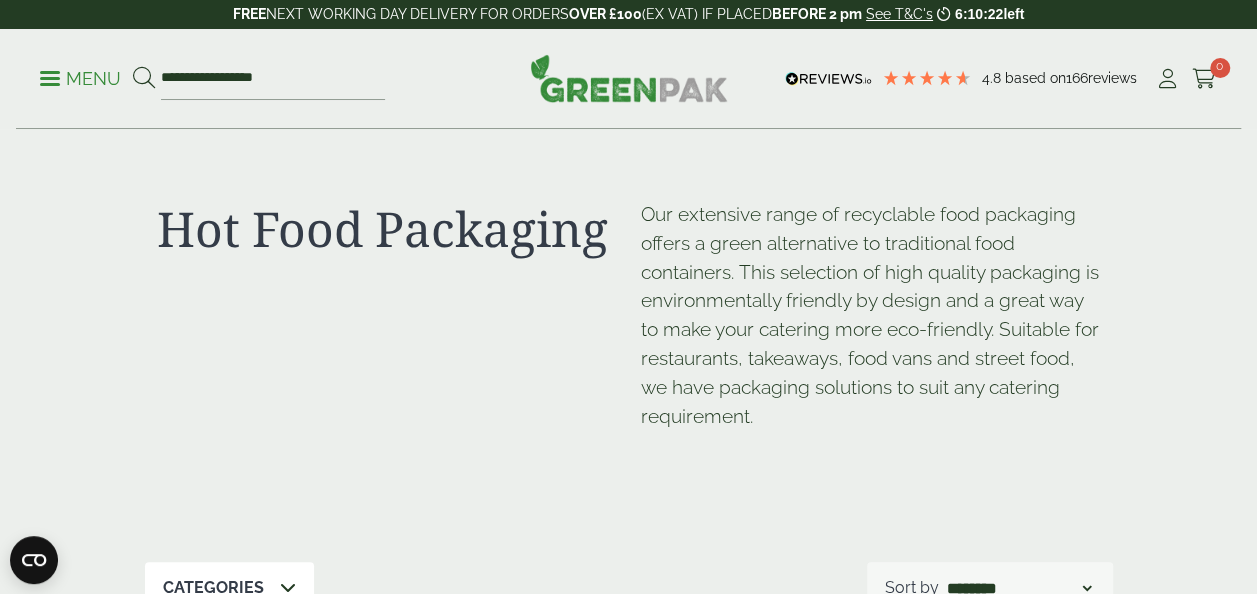click at bounding box center [50, 78] 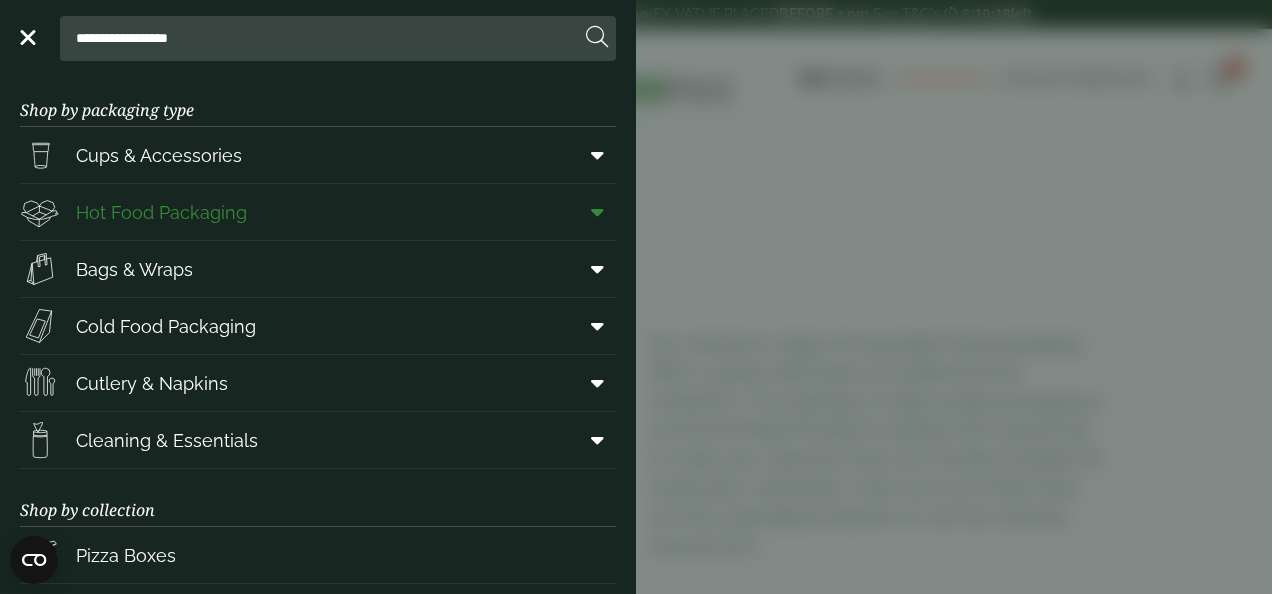 click at bounding box center [597, 212] 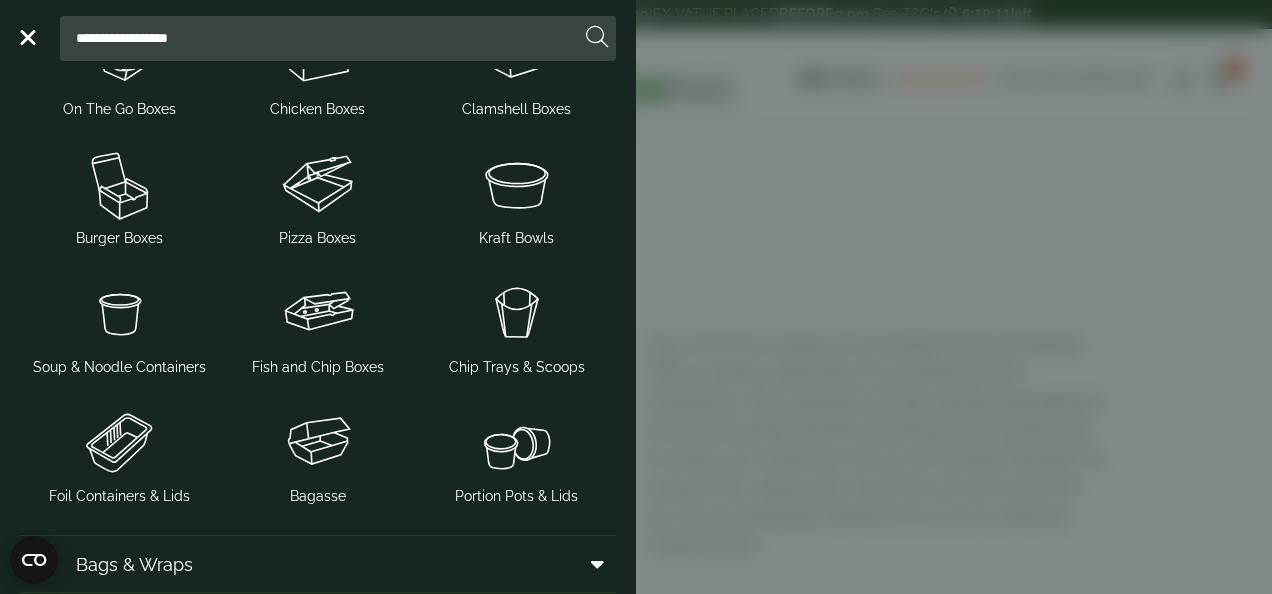 scroll, scrollTop: 392, scrollLeft: 0, axis: vertical 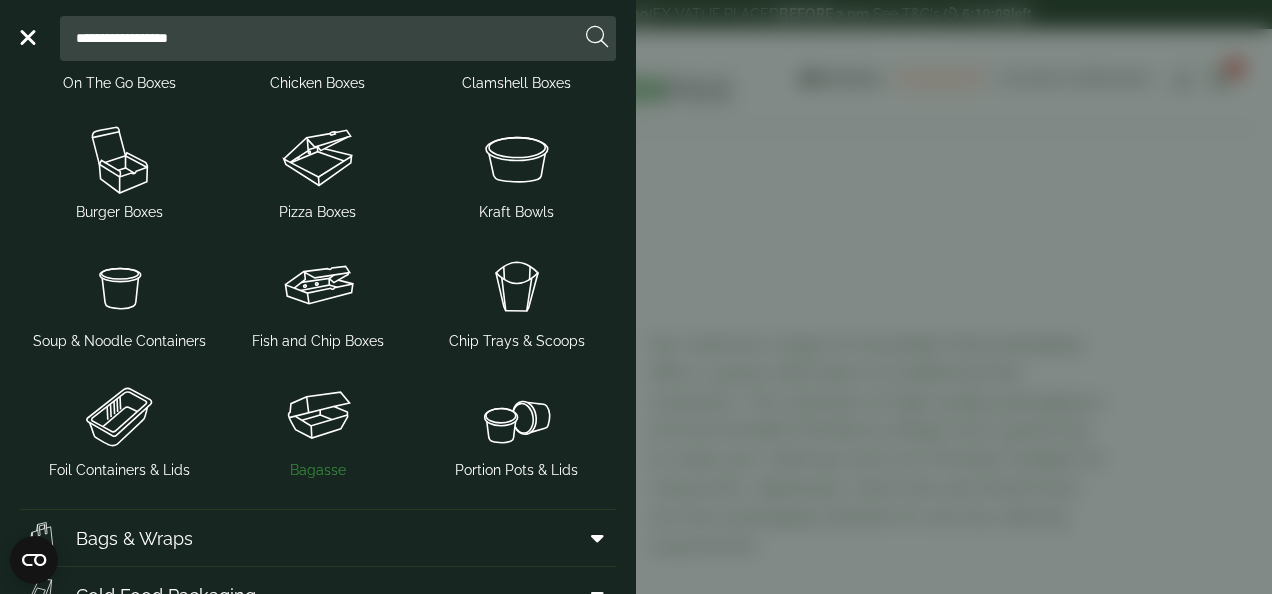 click at bounding box center (318, 416) 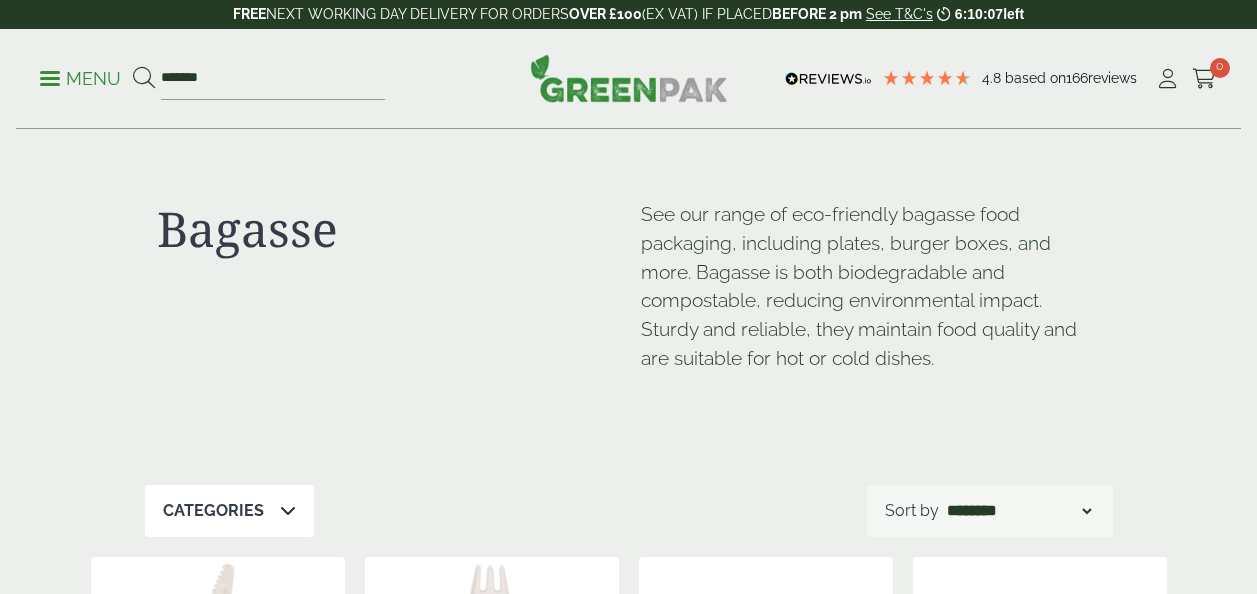scroll, scrollTop: 0, scrollLeft: 0, axis: both 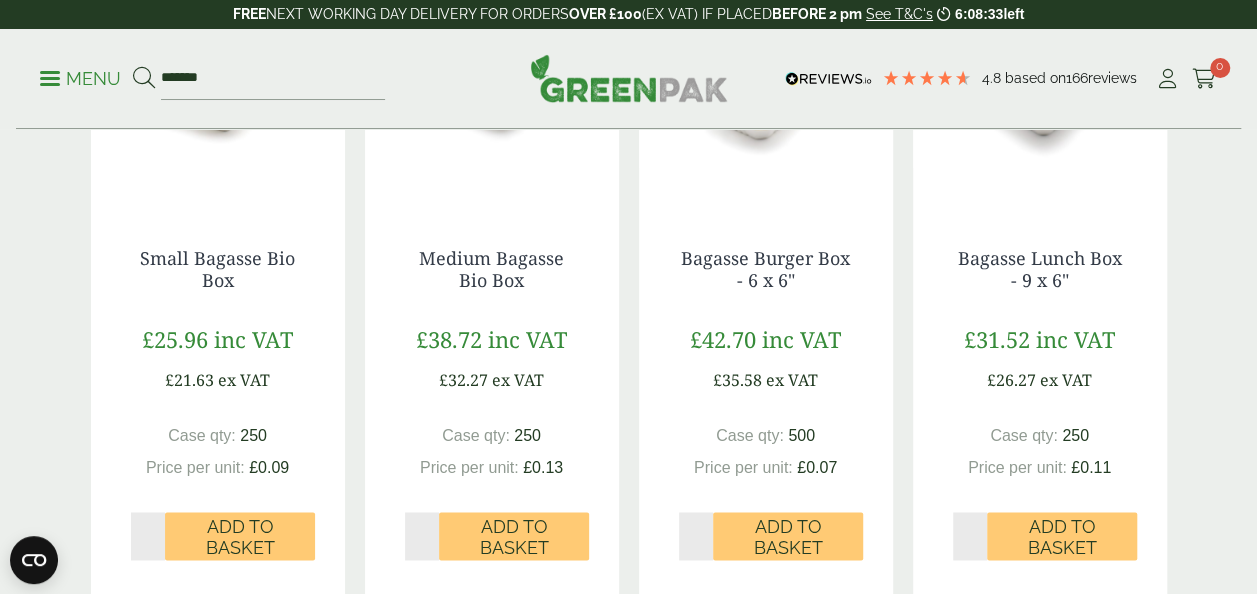 click on "*" at bounding box center [148, 536] 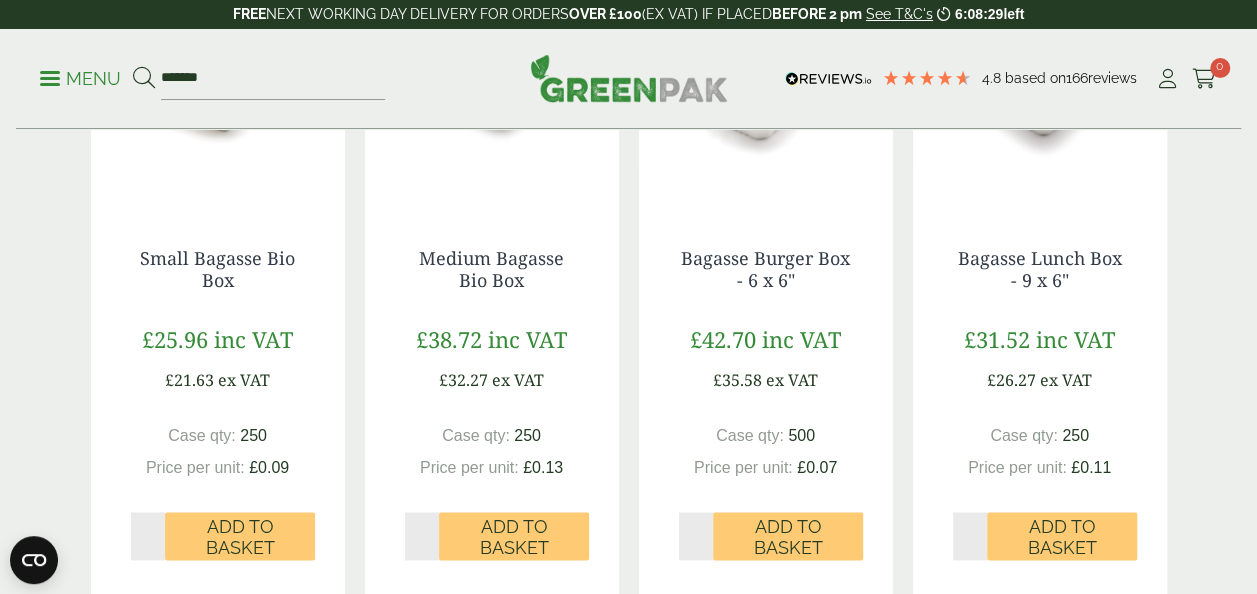 type on "*" 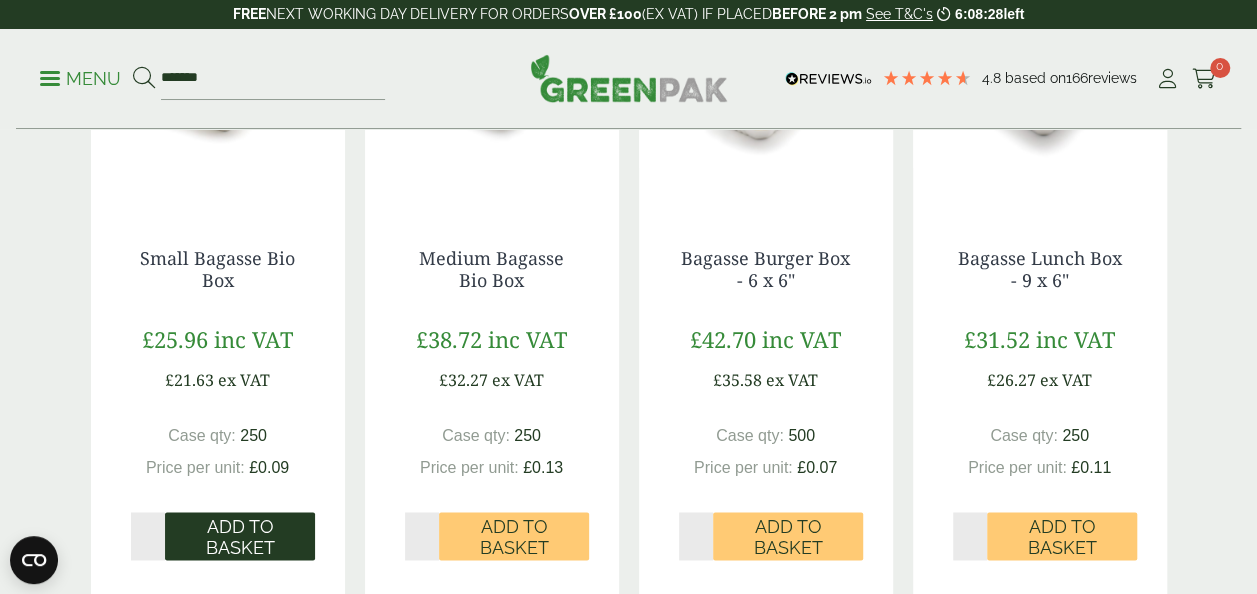 click on "Add to Basket" at bounding box center (240, 537) 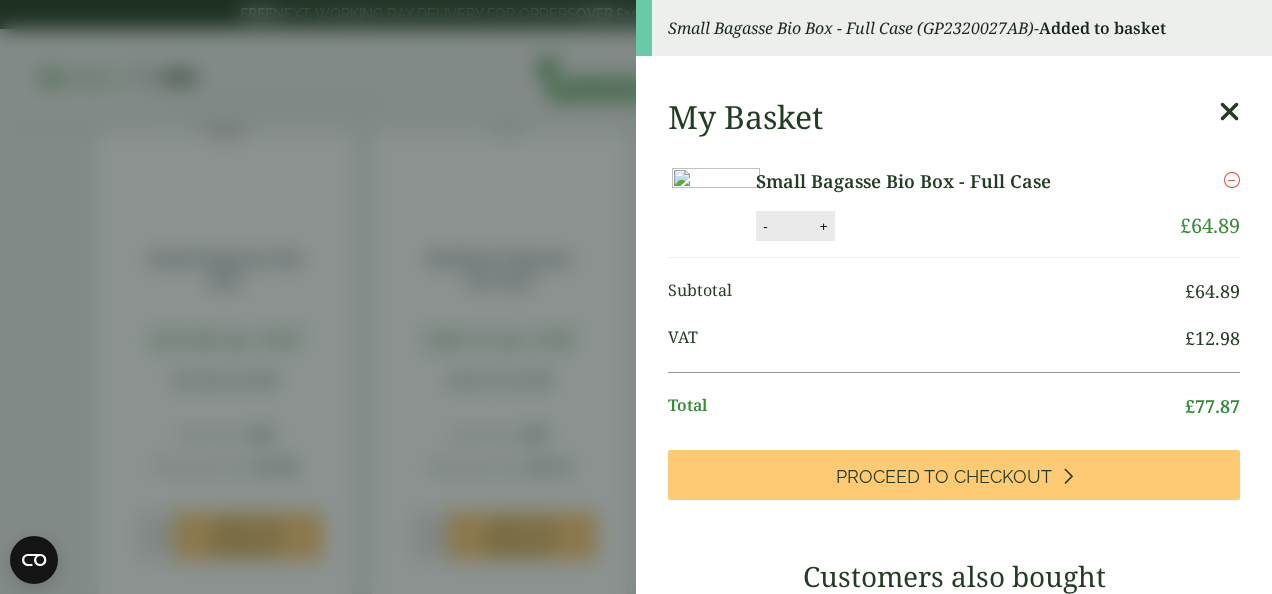 click at bounding box center (1229, 112) 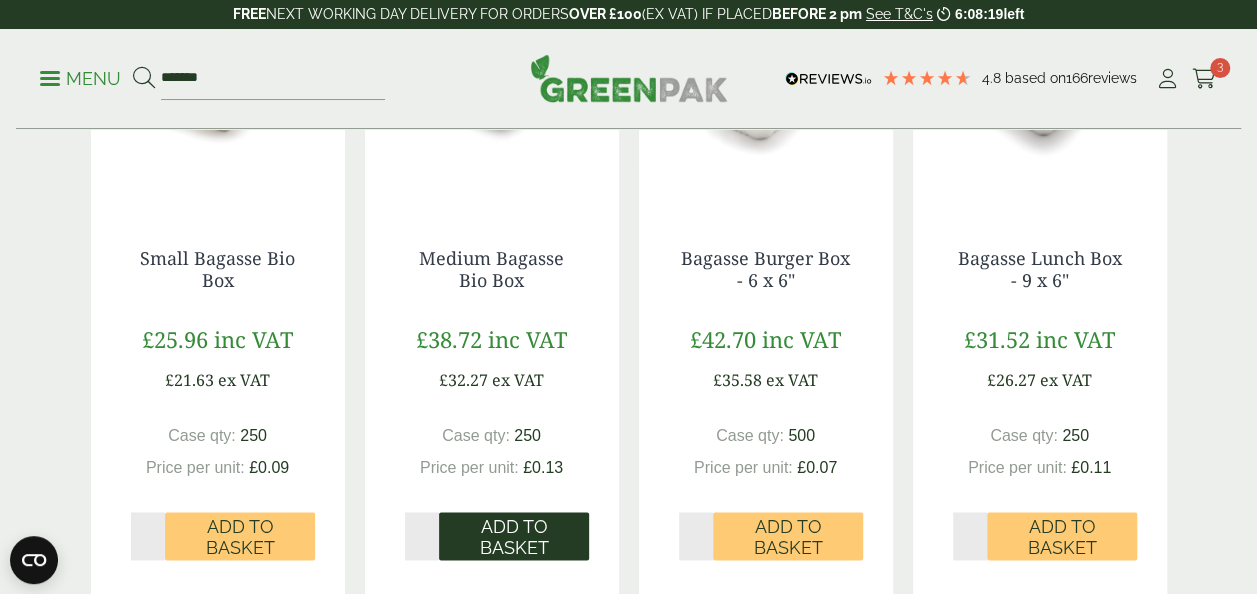click on "Add to Basket" at bounding box center [514, 537] 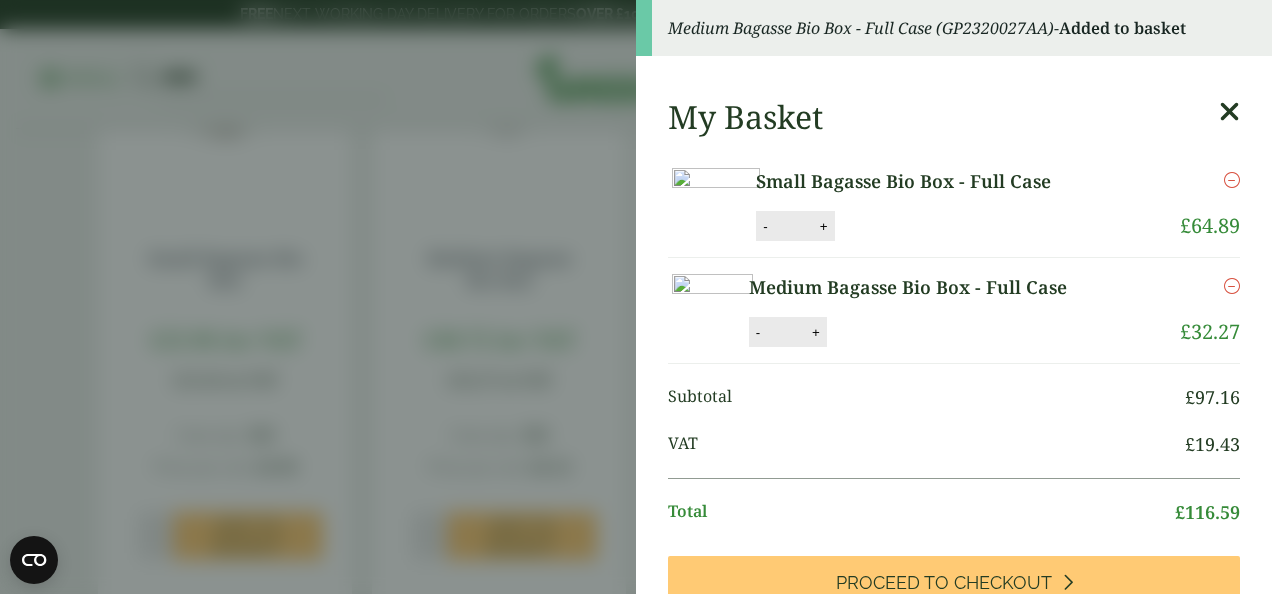 click at bounding box center (1229, 112) 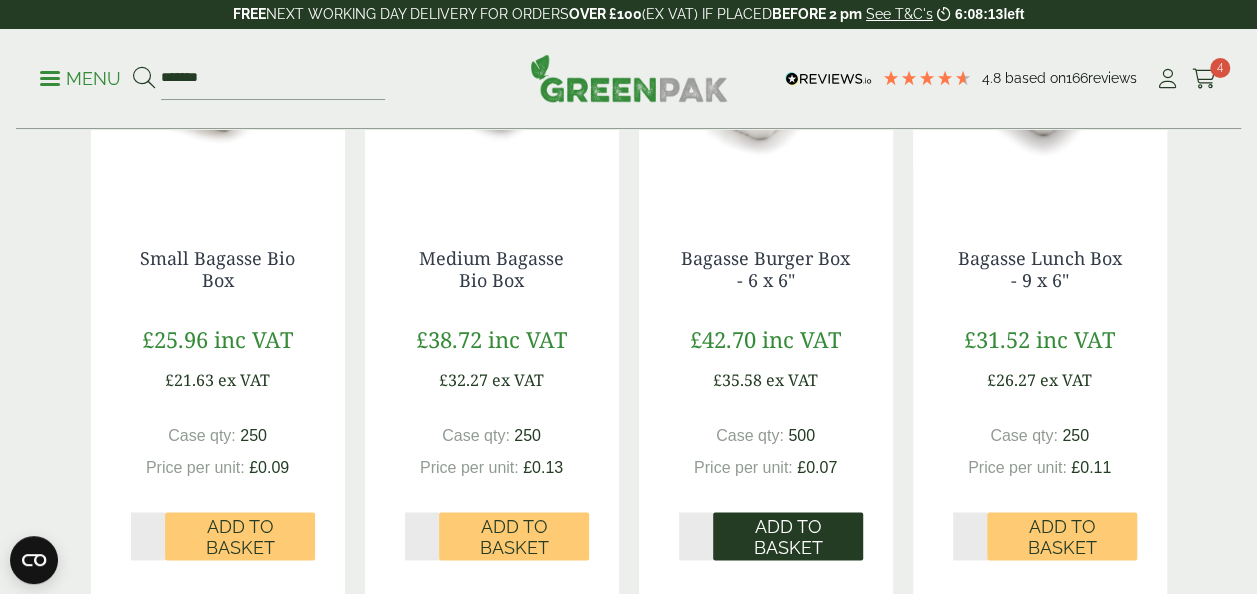 click on "Add to Basket" at bounding box center (788, 537) 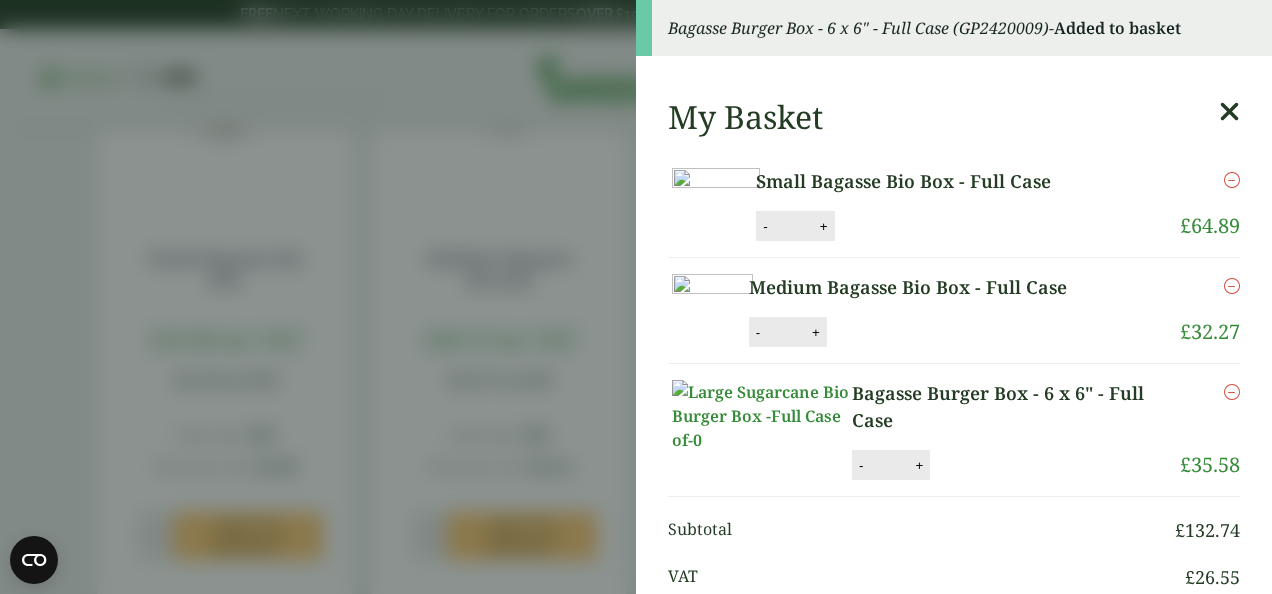 click at bounding box center (1232, 392) 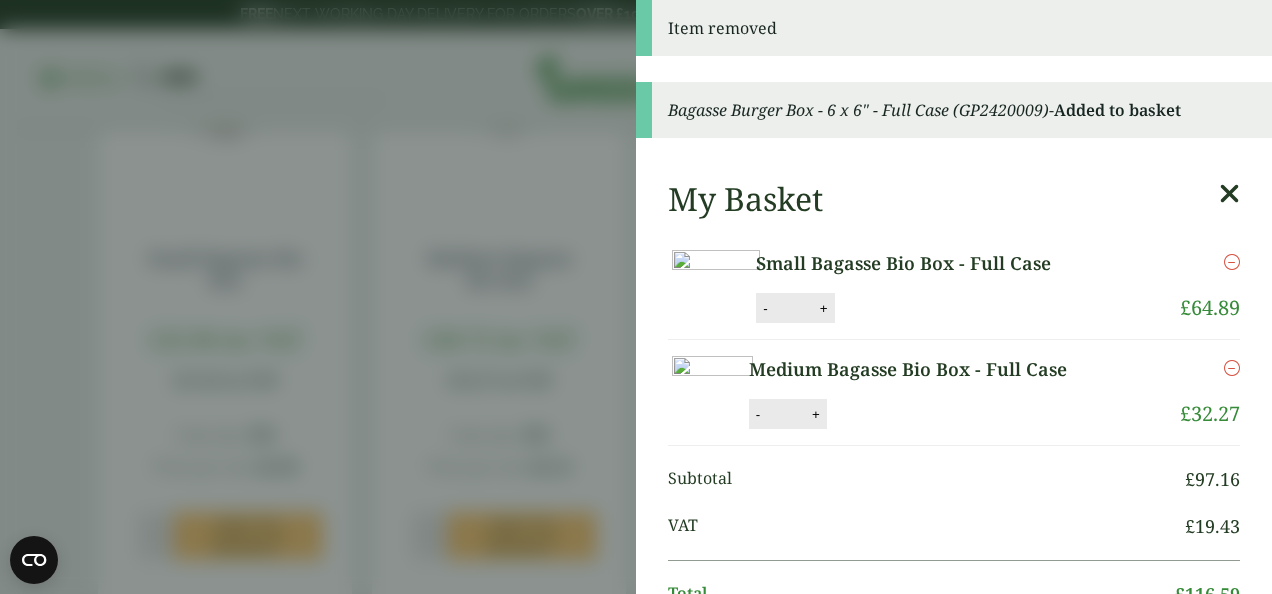 click at bounding box center [1229, 194] 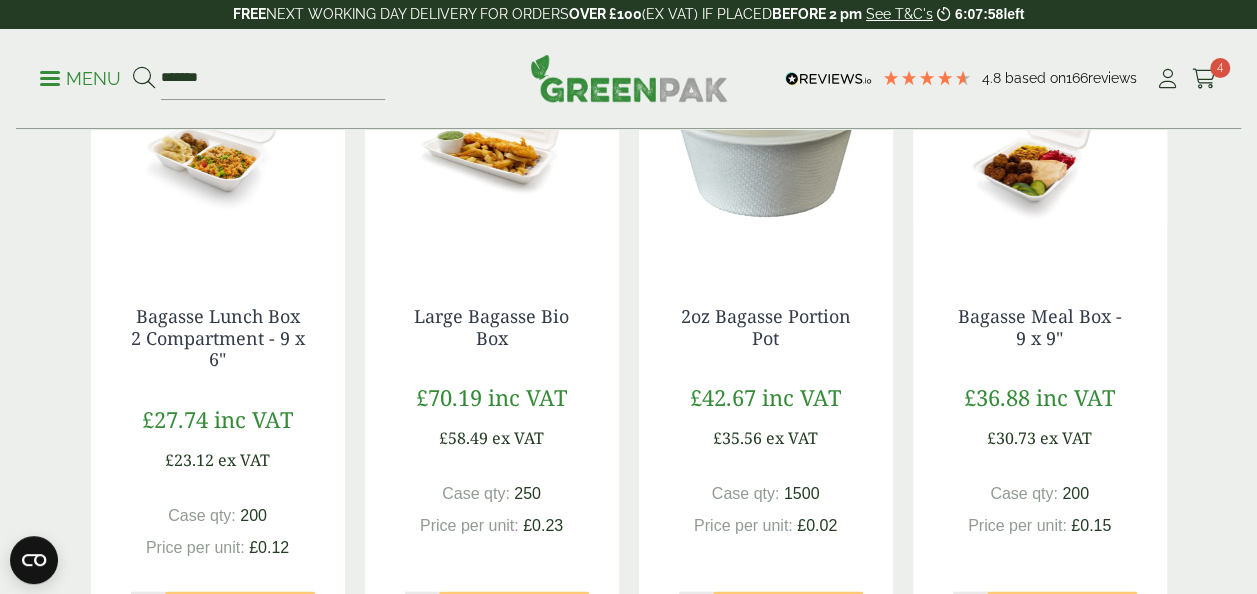 scroll, scrollTop: 1896, scrollLeft: 0, axis: vertical 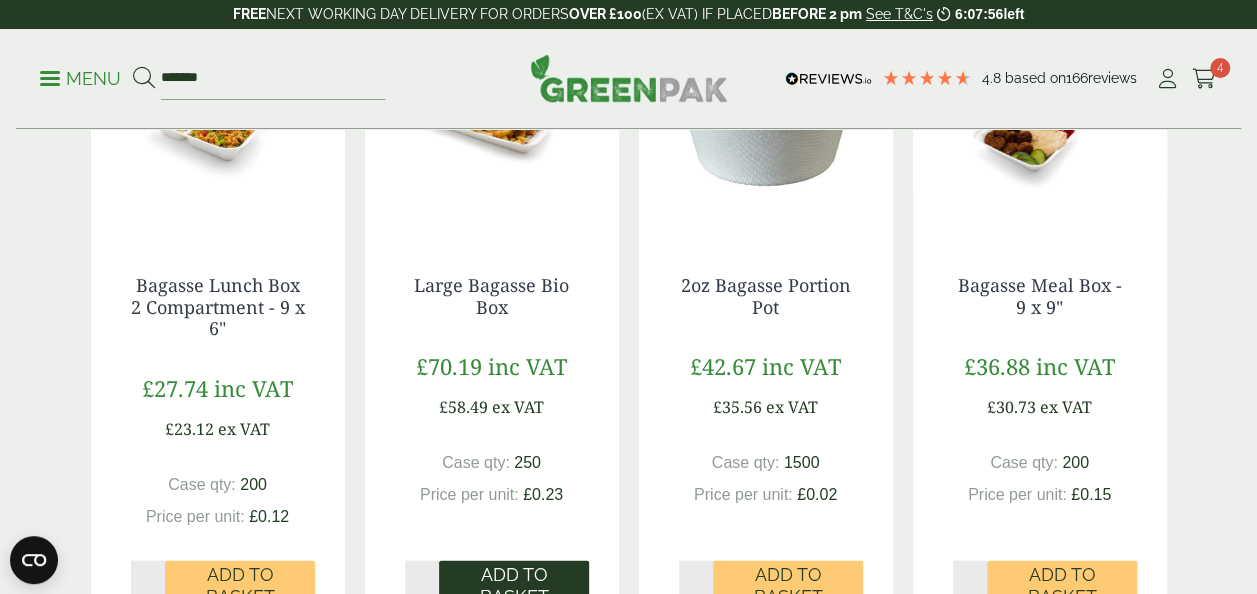 click on "Add to Basket" at bounding box center (514, 585) 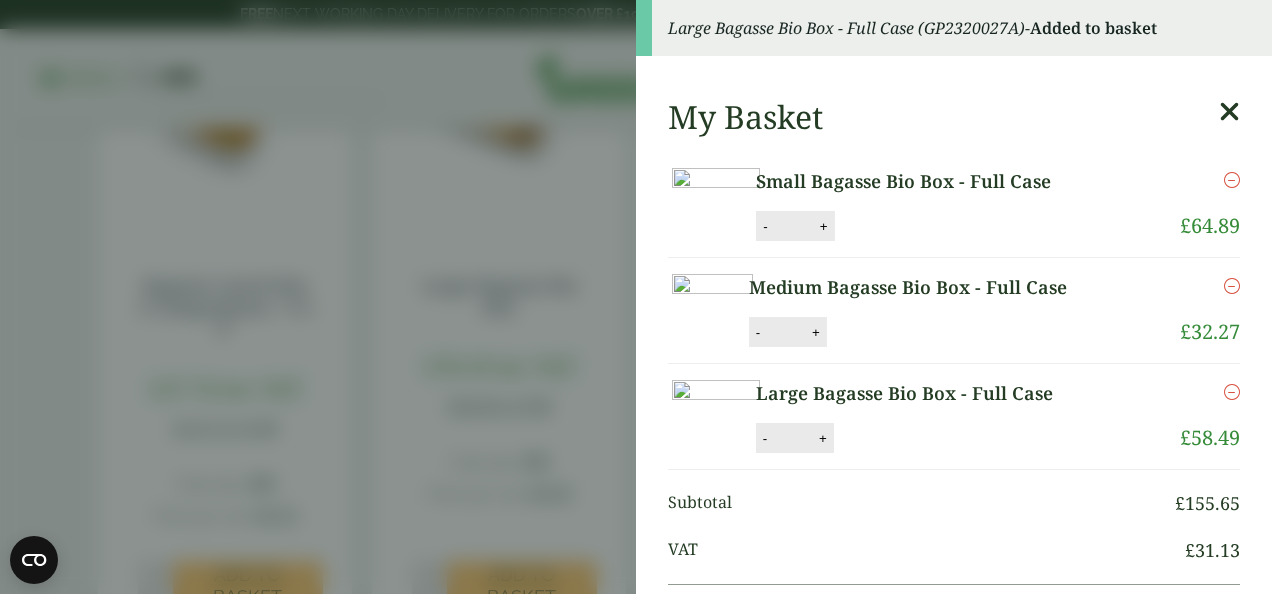 click at bounding box center [1229, 112] 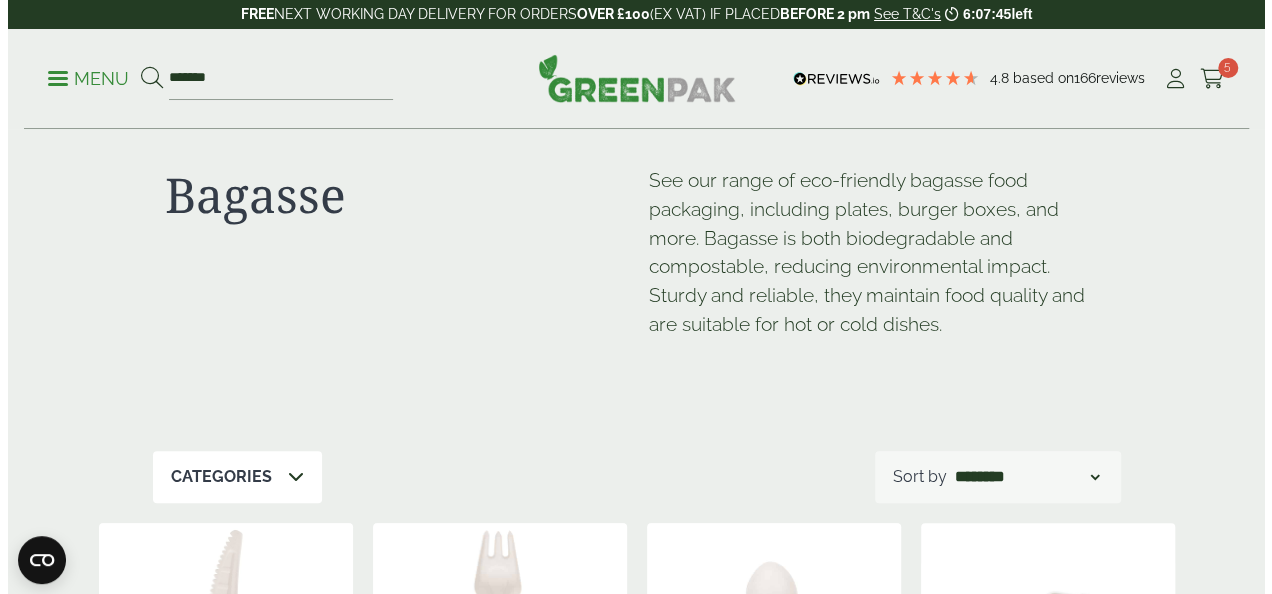 scroll, scrollTop: 0, scrollLeft: 0, axis: both 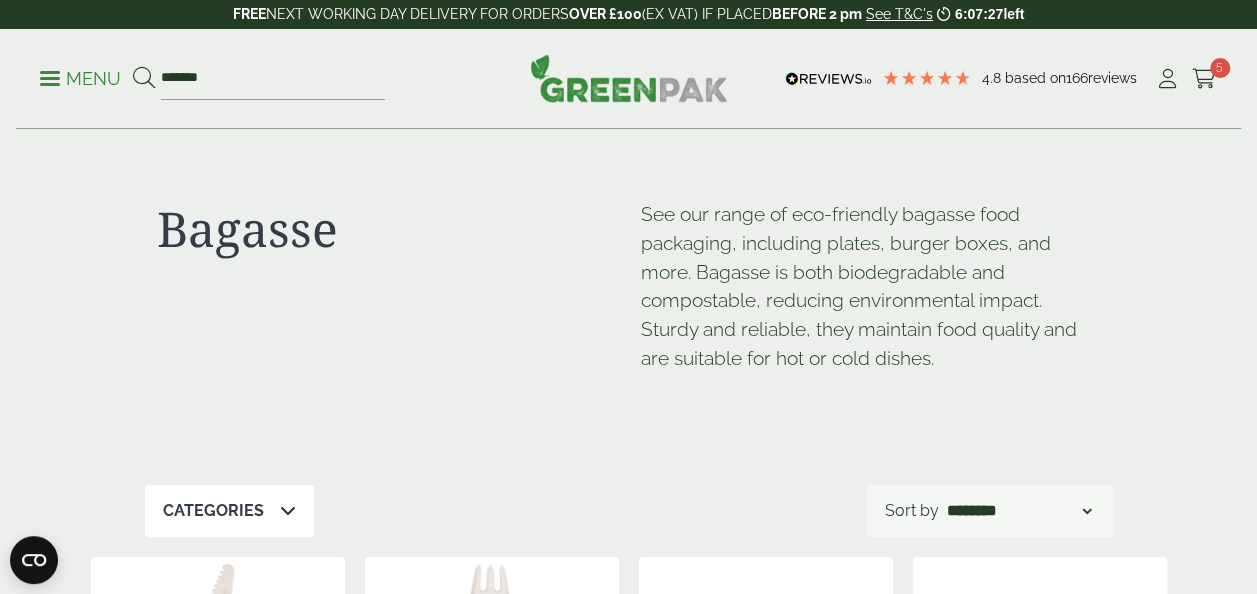 click on "Menu" at bounding box center (80, 79) 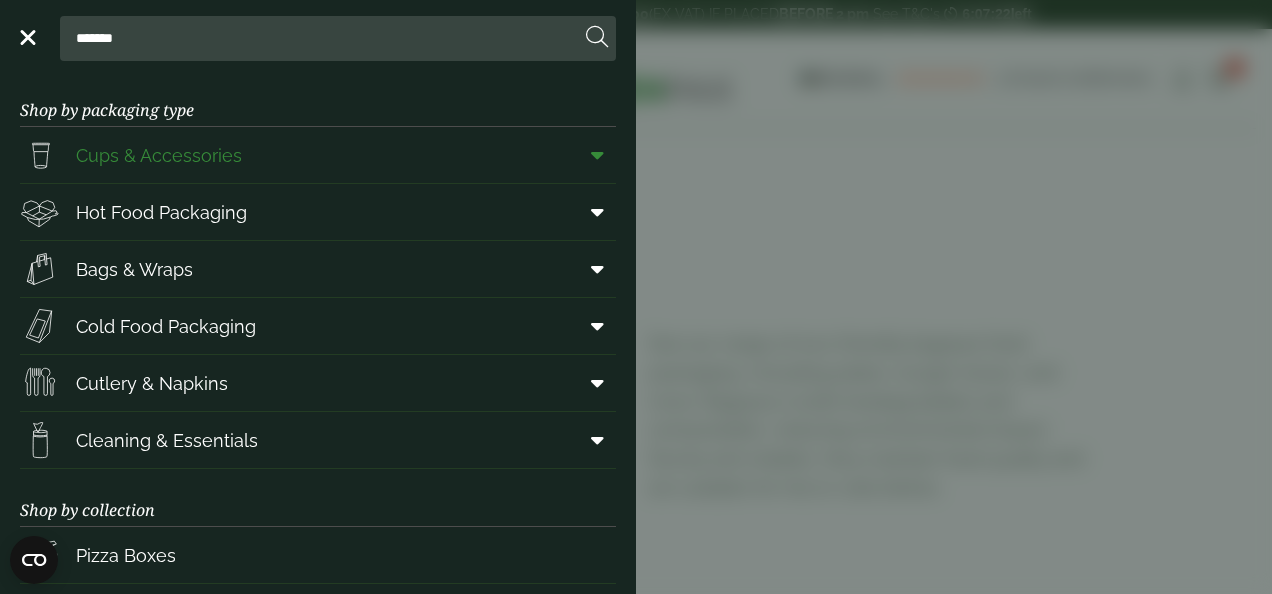 click at bounding box center (597, 155) 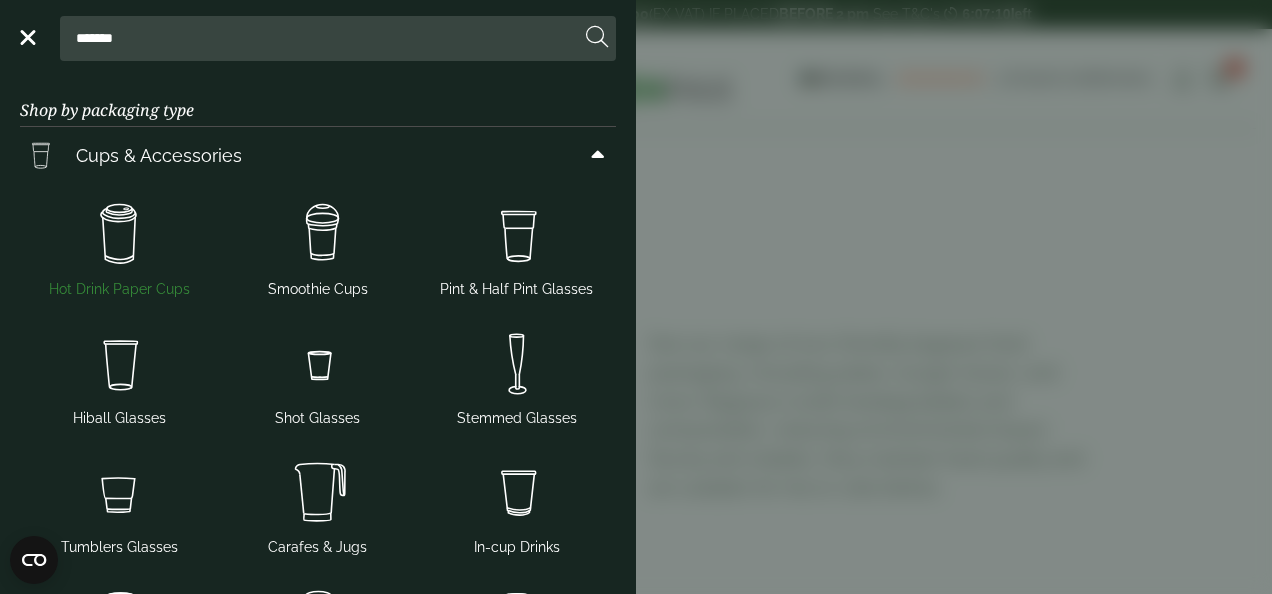 click at bounding box center [119, 235] 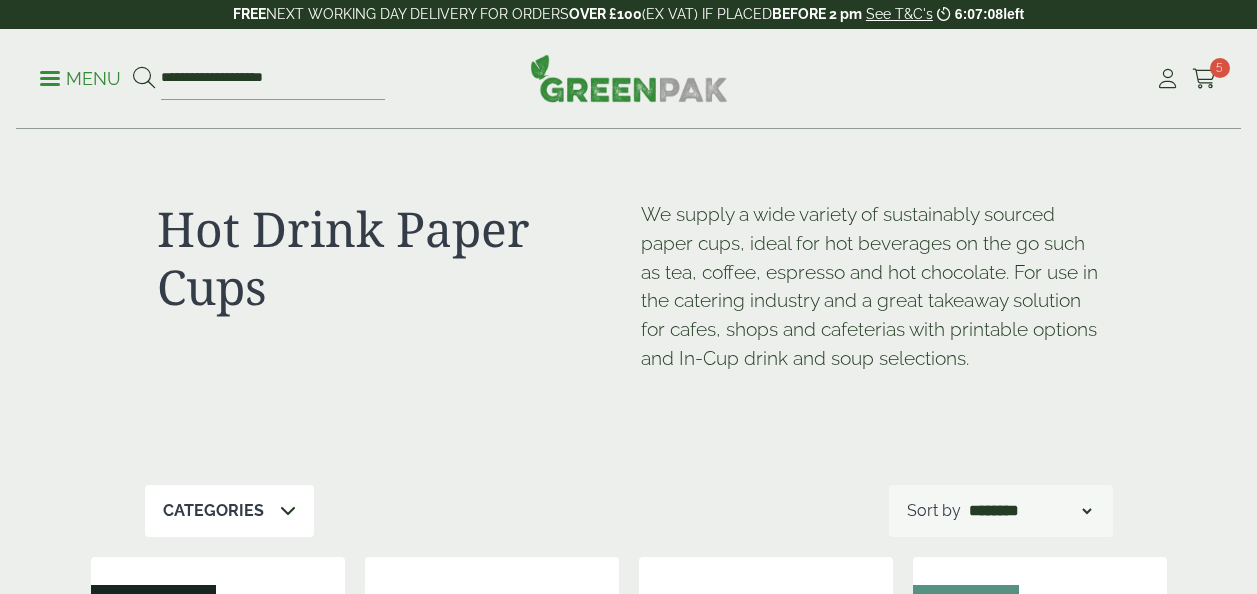 scroll, scrollTop: 0, scrollLeft: 0, axis: both 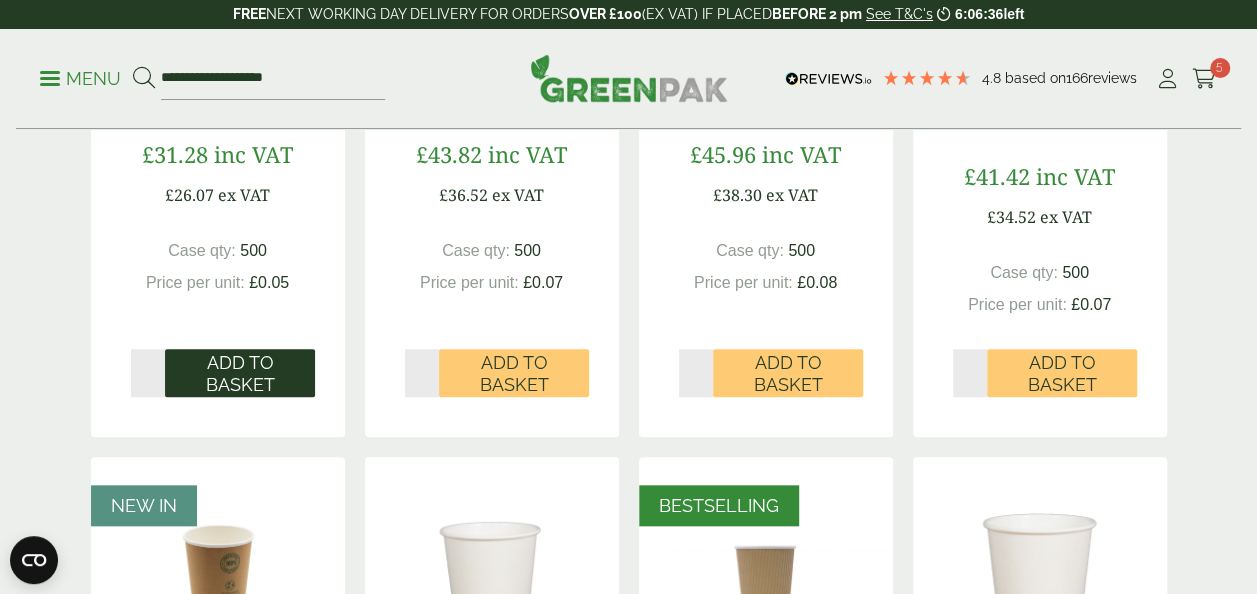 click on "Add to Basket" at bounding box center (240, 373) 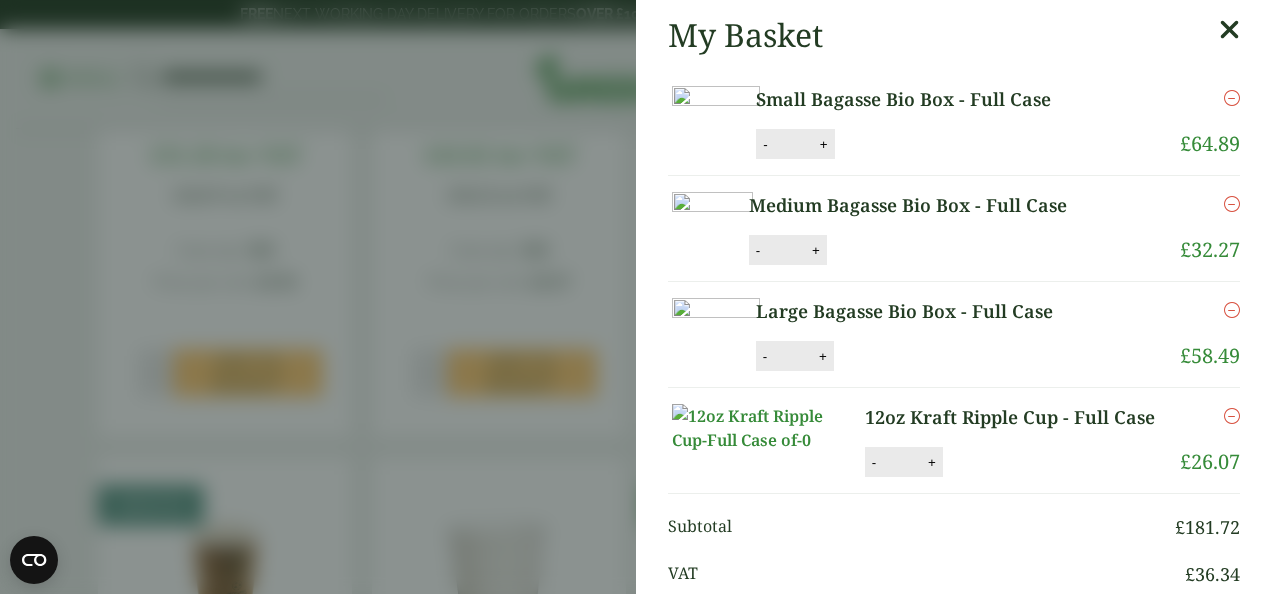 click at bounding box center [1229, 30] 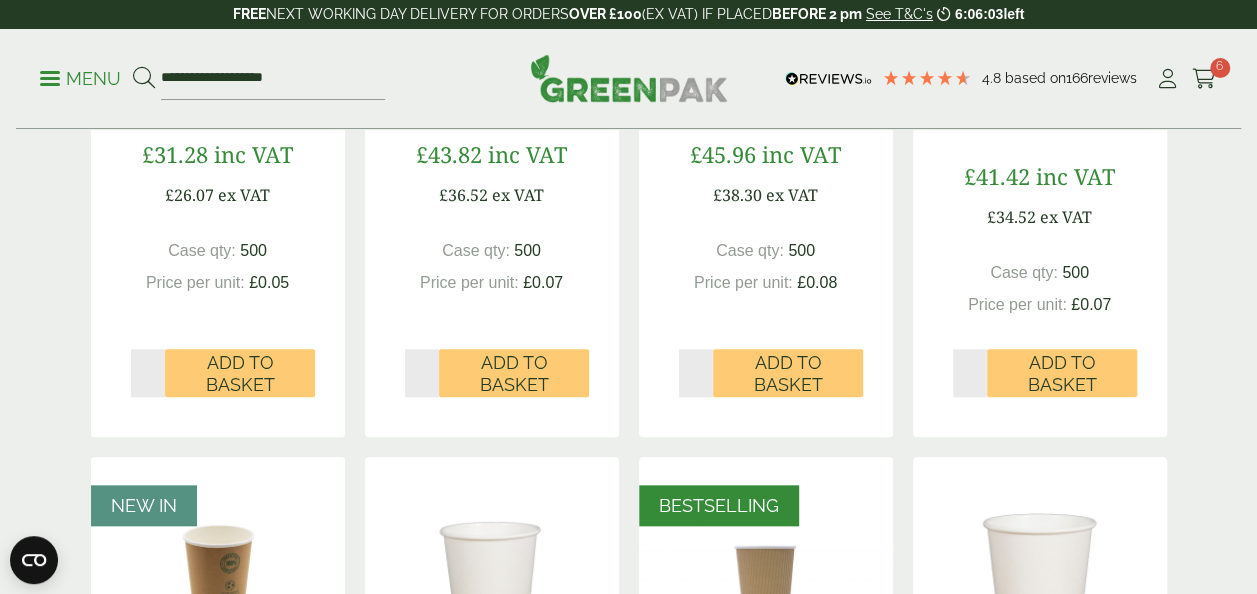 click on "Menu" at bounding box center [80, 79] 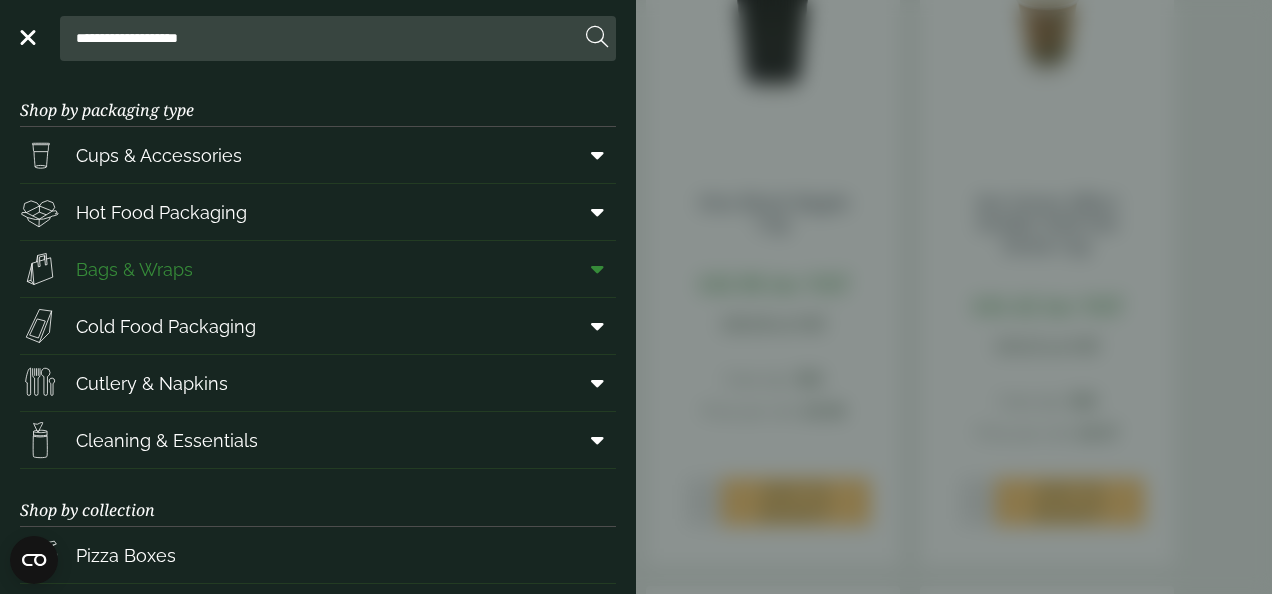click at bounding box center [597, 269] 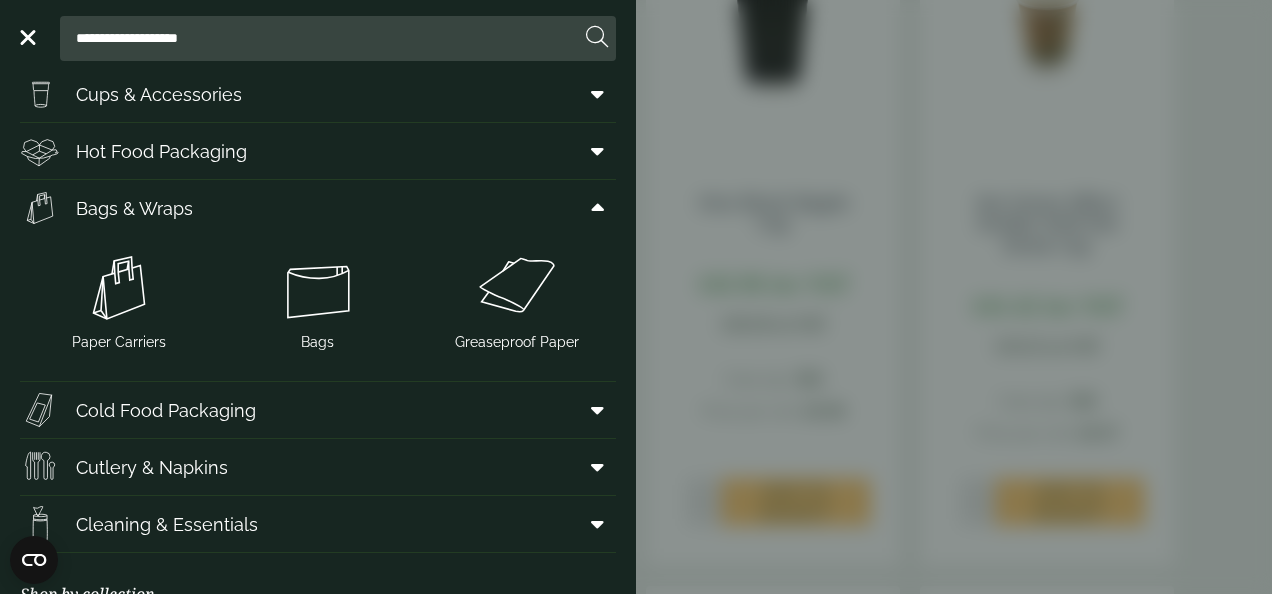 scroll, scrollTop: 68, scrollLeft: 0, axis: vertical 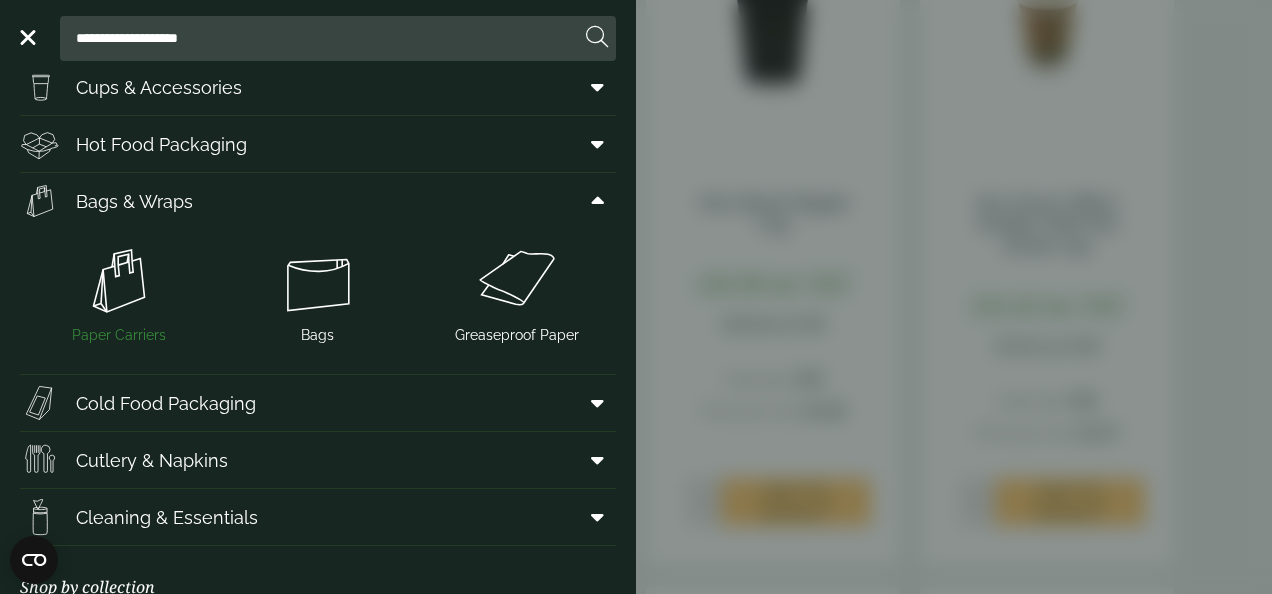 click at bounding box center [119, 281] 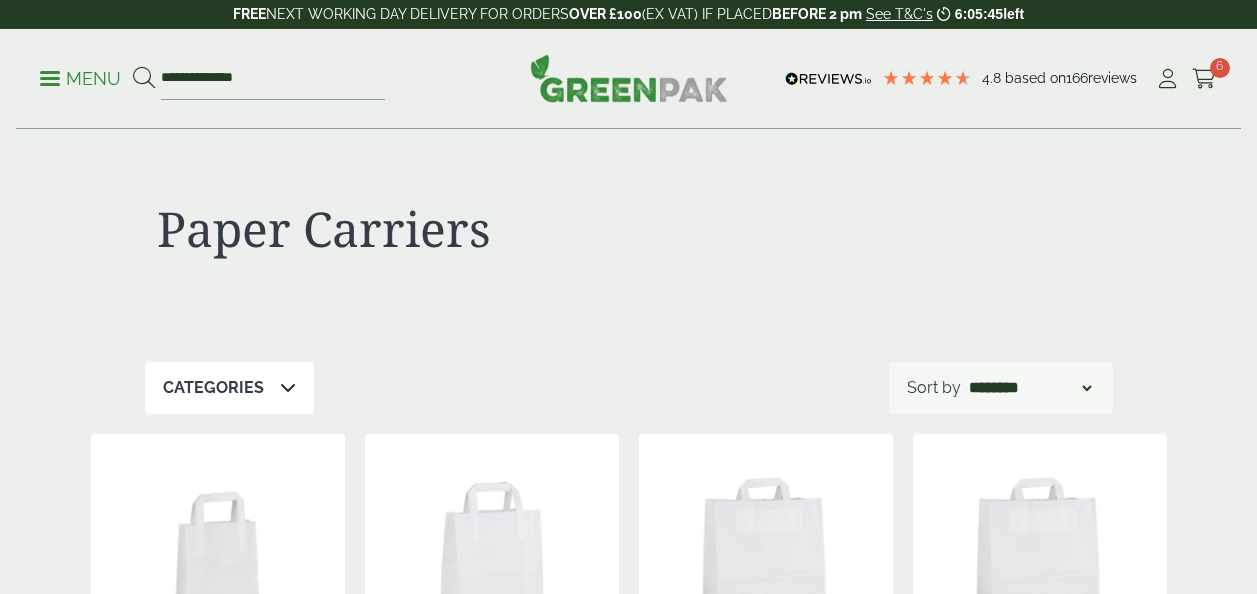 scroll, scrollTop: 0, scrollLeft: 0, axis: both 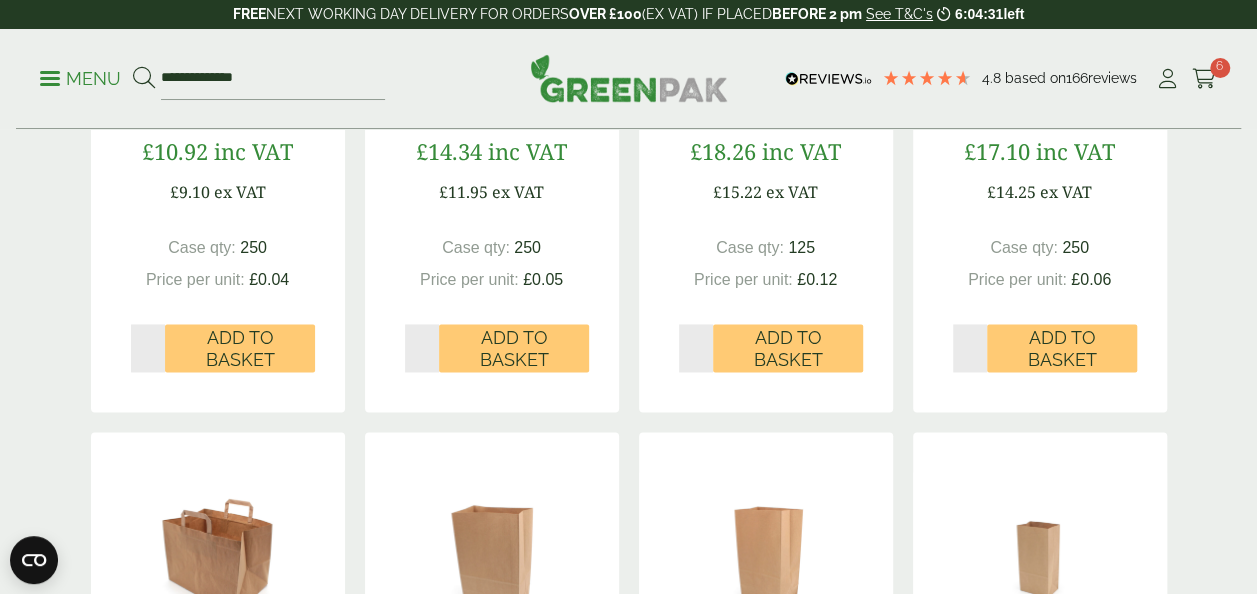 click on "*" at bounding box center [696, 348] 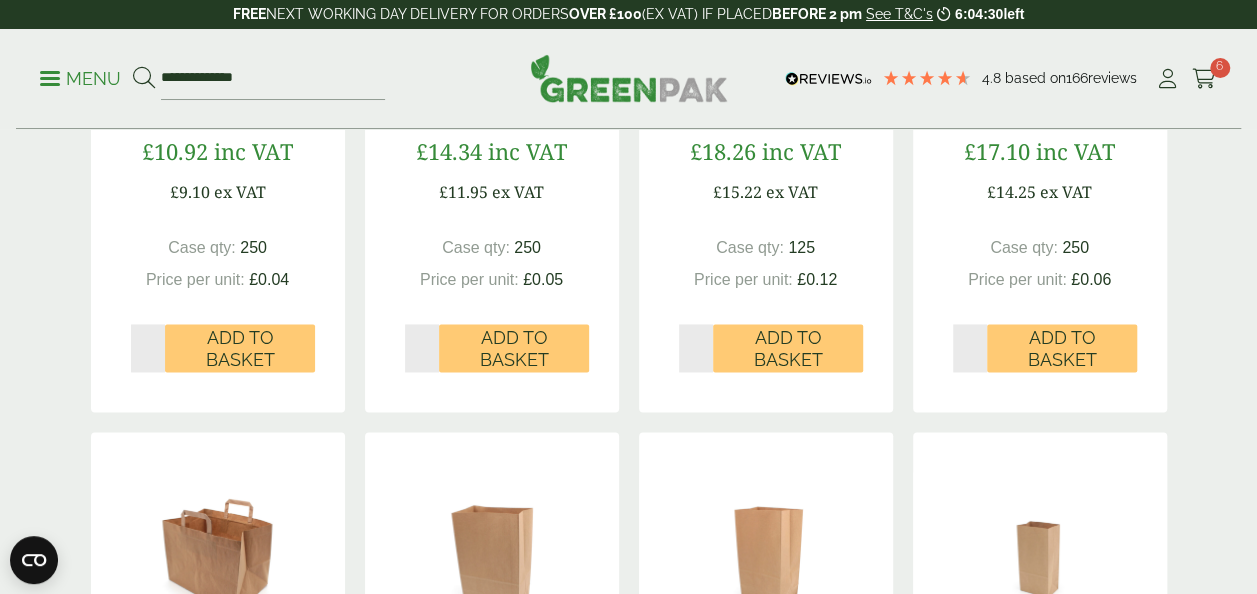 type on "*" 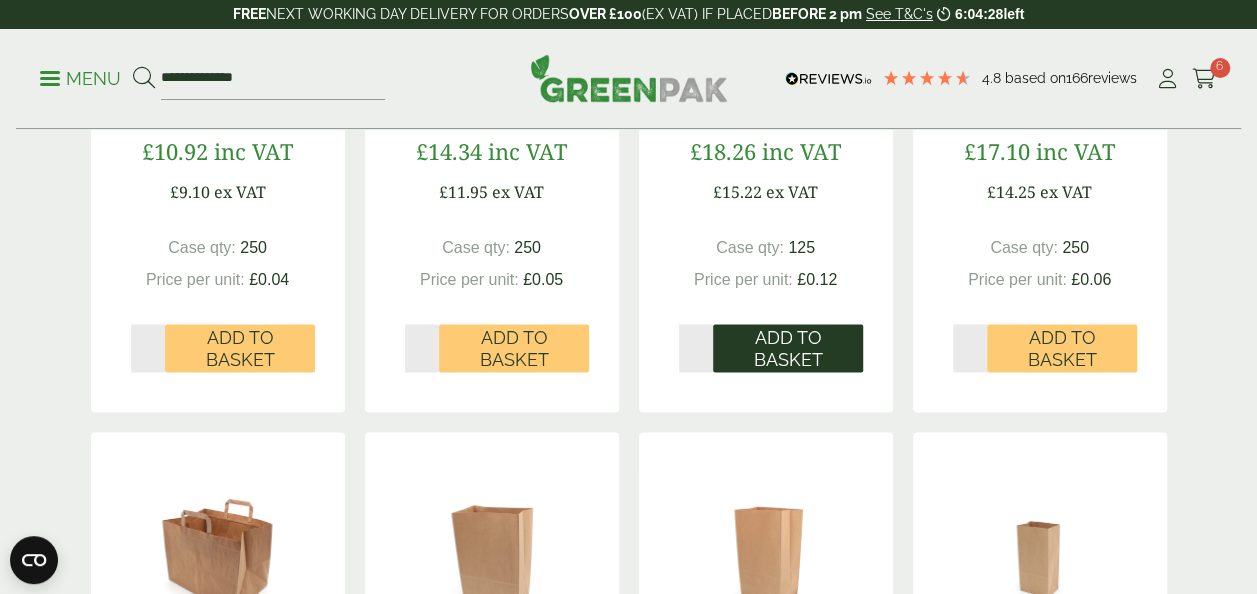 click on "Add to Basket" at bounding box center (788, 348) 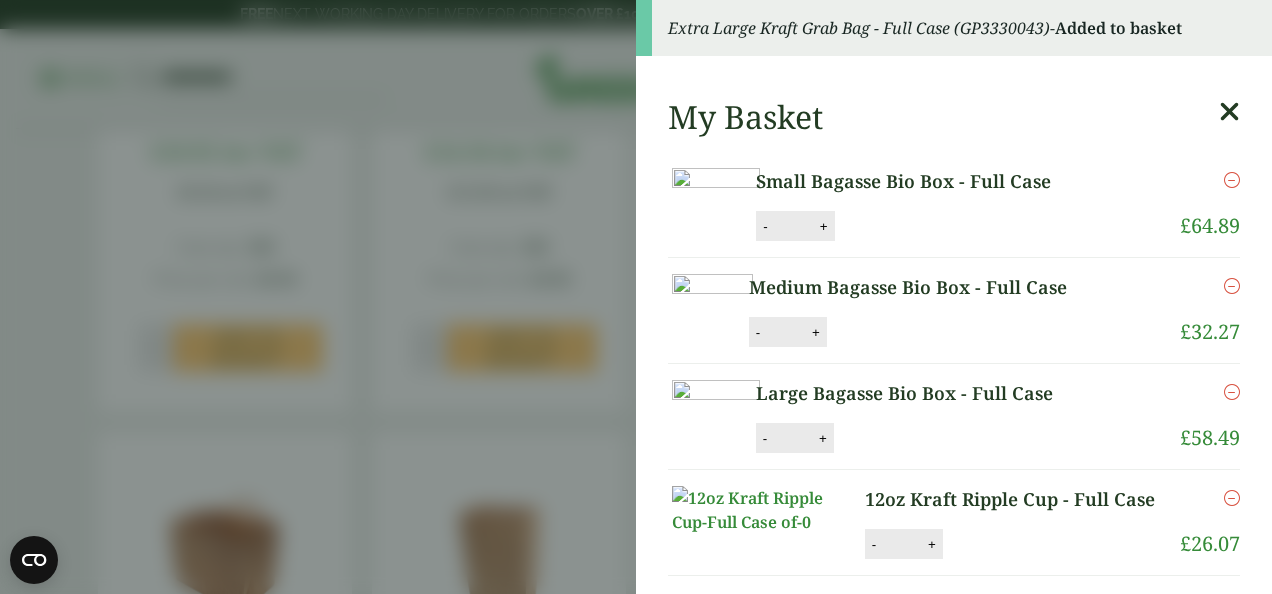click at bounding box center [1229, 112] 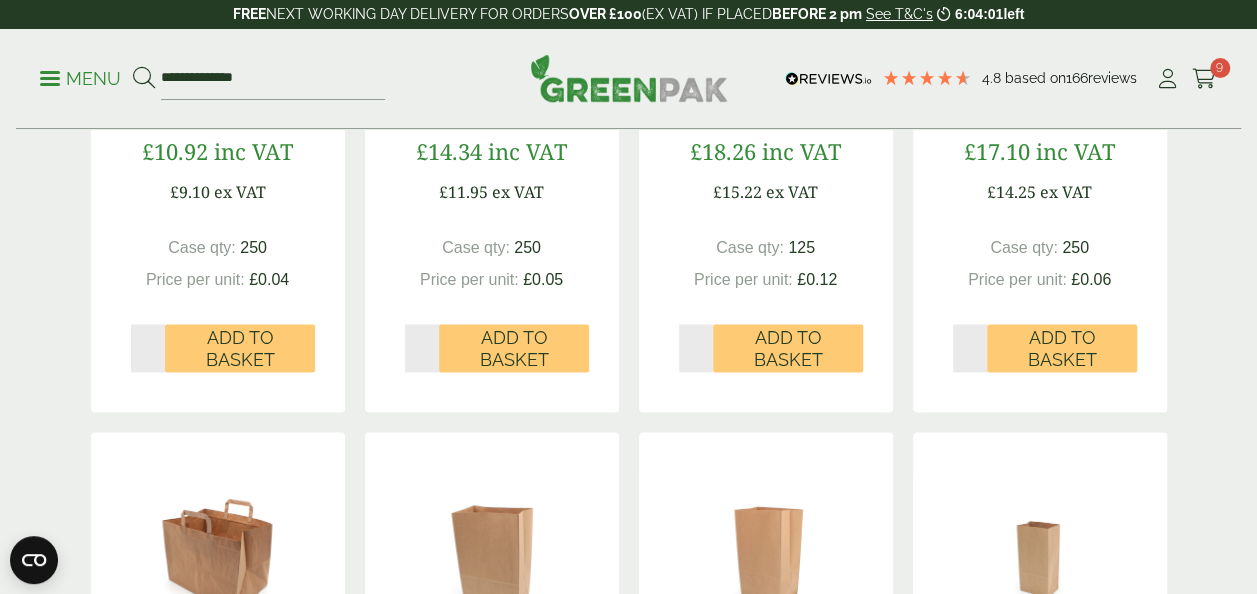 click at bounding box center [50, 78] 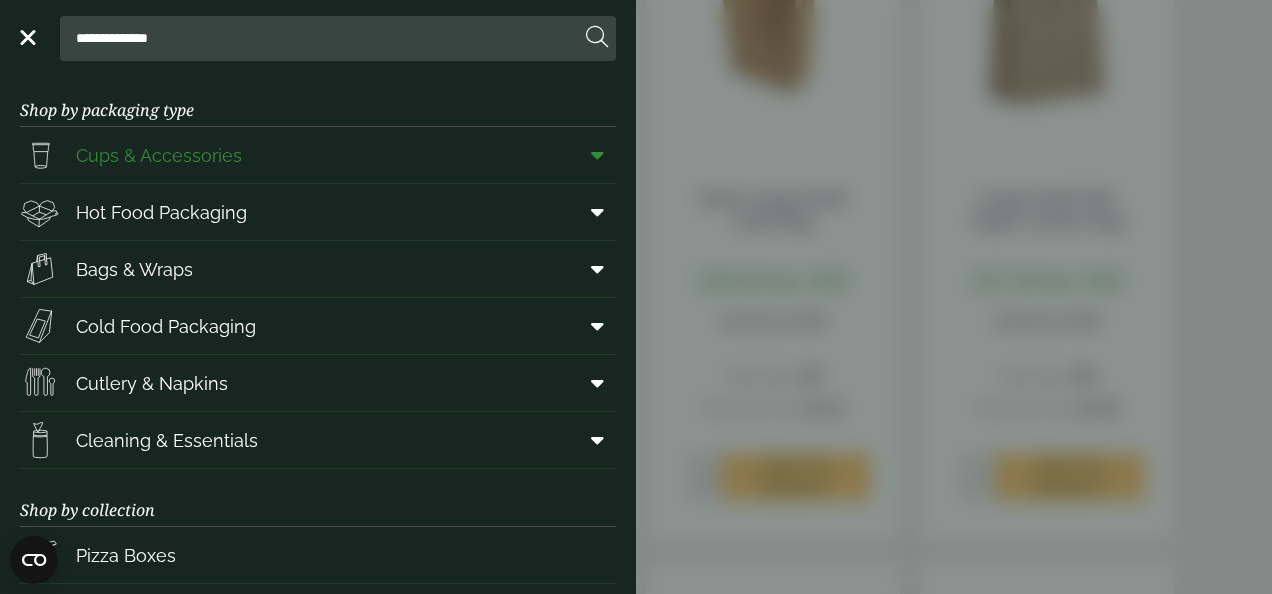 click at bounding box center (597, 155) 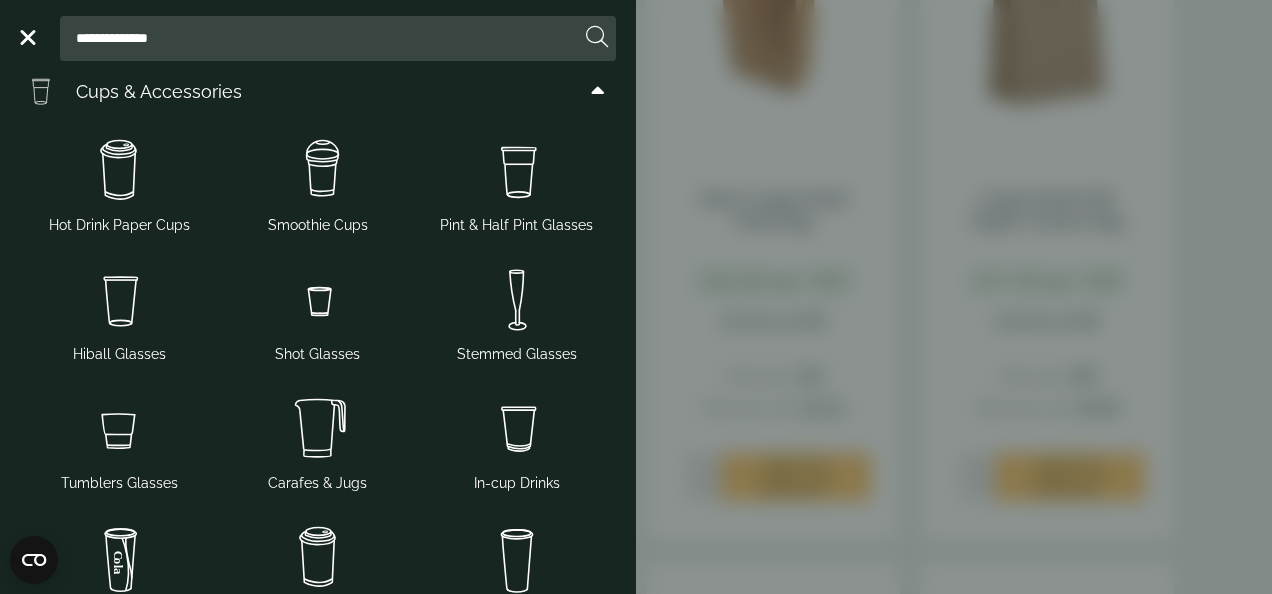 scroll, scrollTop: 31, scrollLeft: 0, axis: vertical 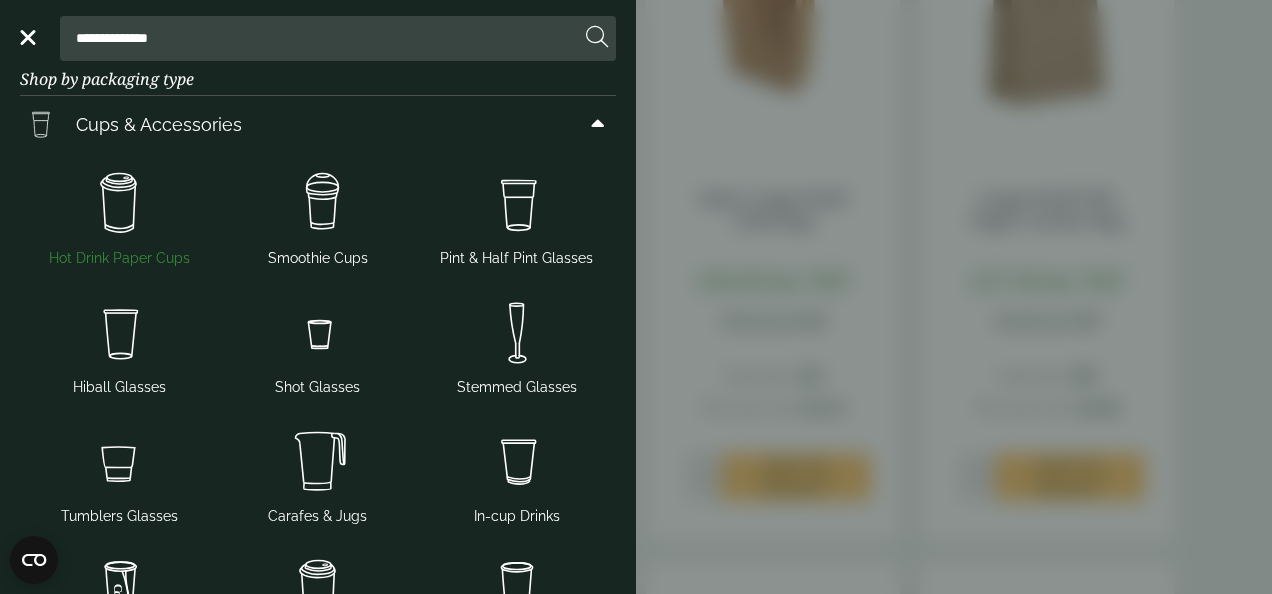 click at bounding box center (119, 204) 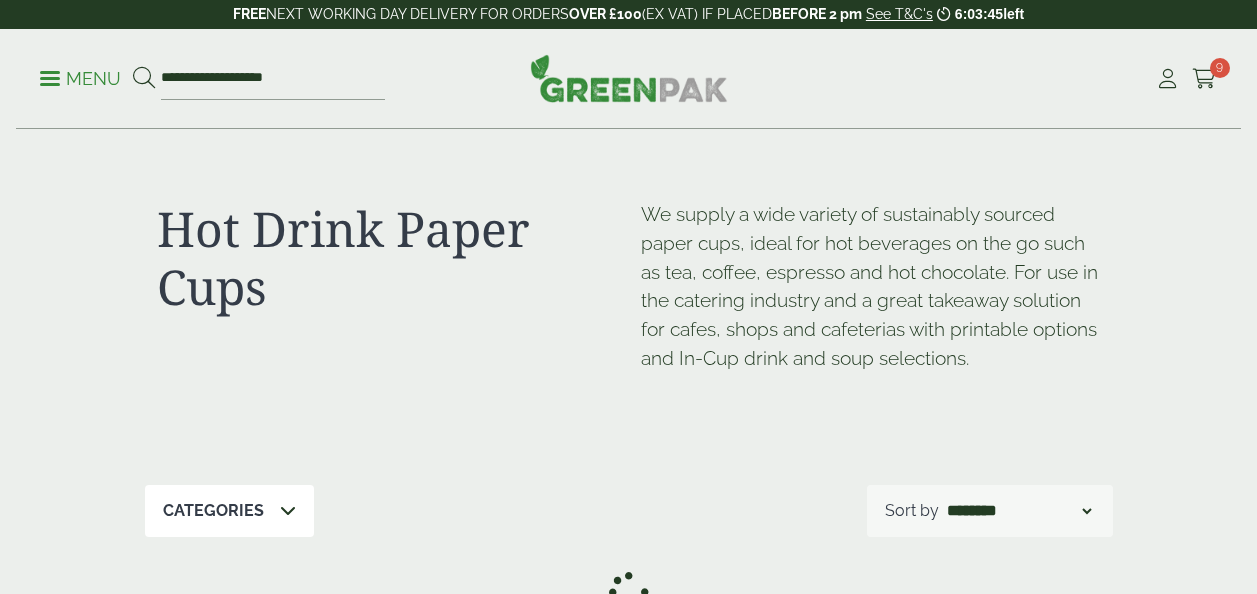 scroll, scrollTop: 0, scrollLeft: 0, axis: both 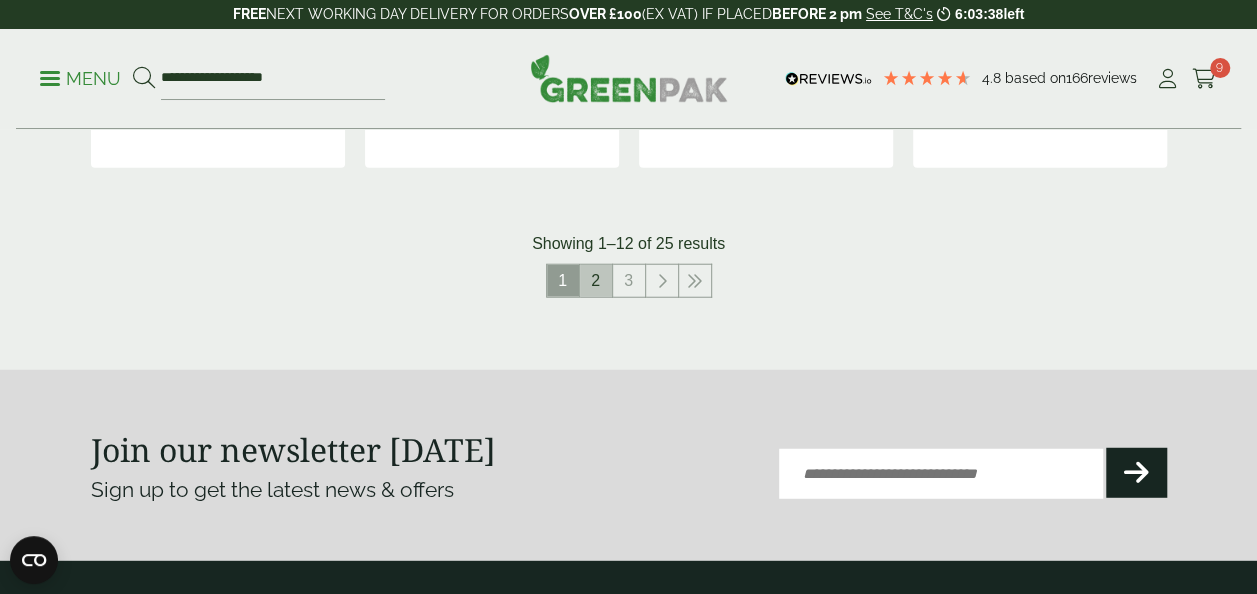 click on "2" at bounding box center [596, 281] 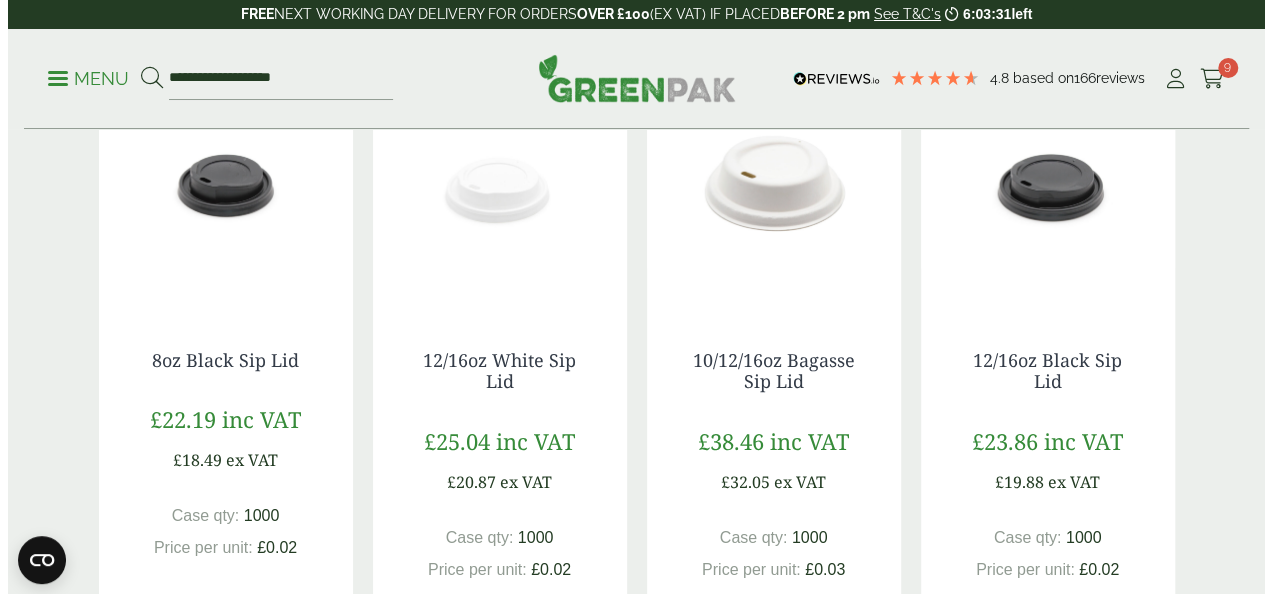 scroll, scrollTop: 1922, scrollLeft: 0, axis: vertical 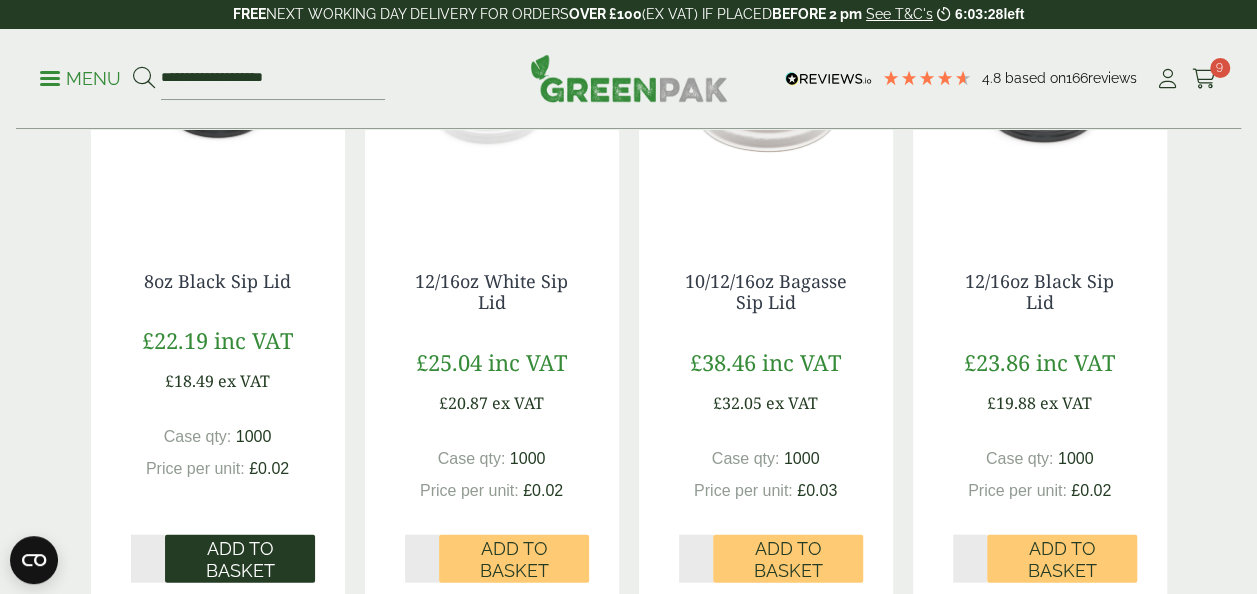 click on "Add to Basket" at bounding box center [240, 559] 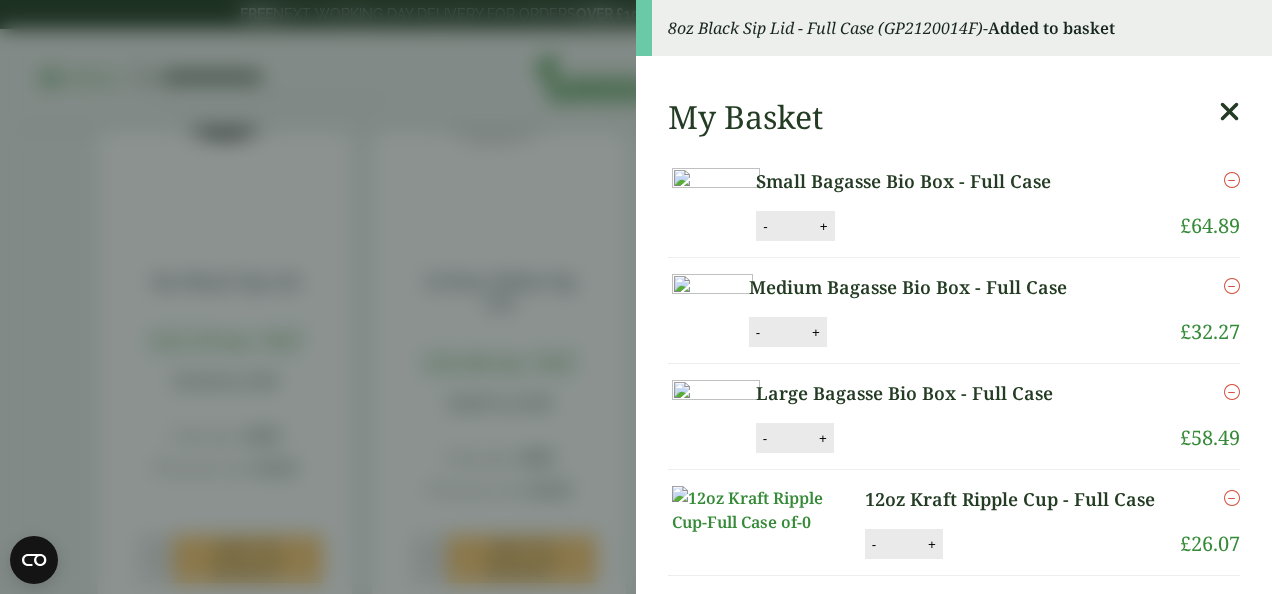 click at bounding box center (1229, 112) 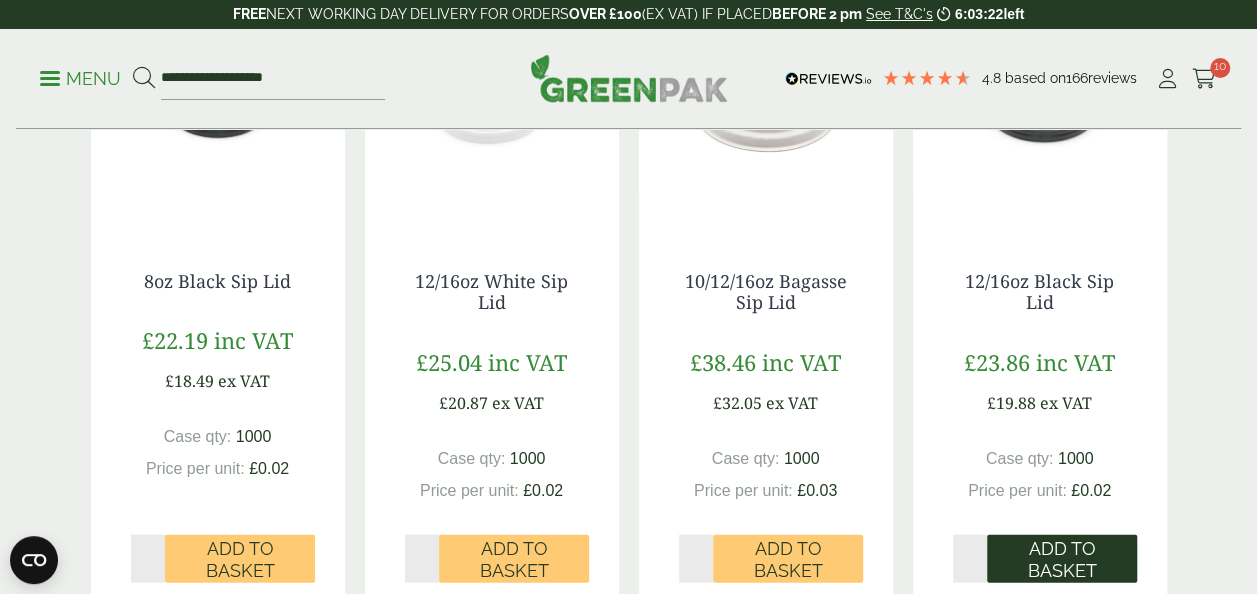 click on "Add to Basket" at bounding box center (1062, 559) 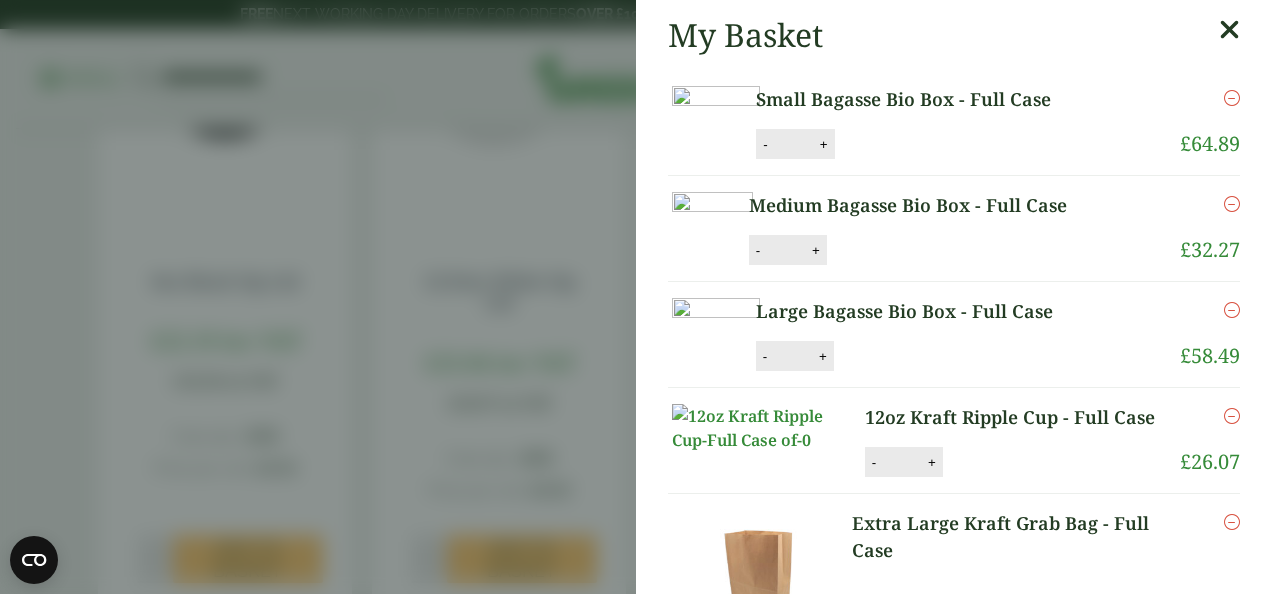 click at bounding box center (1229, 30) 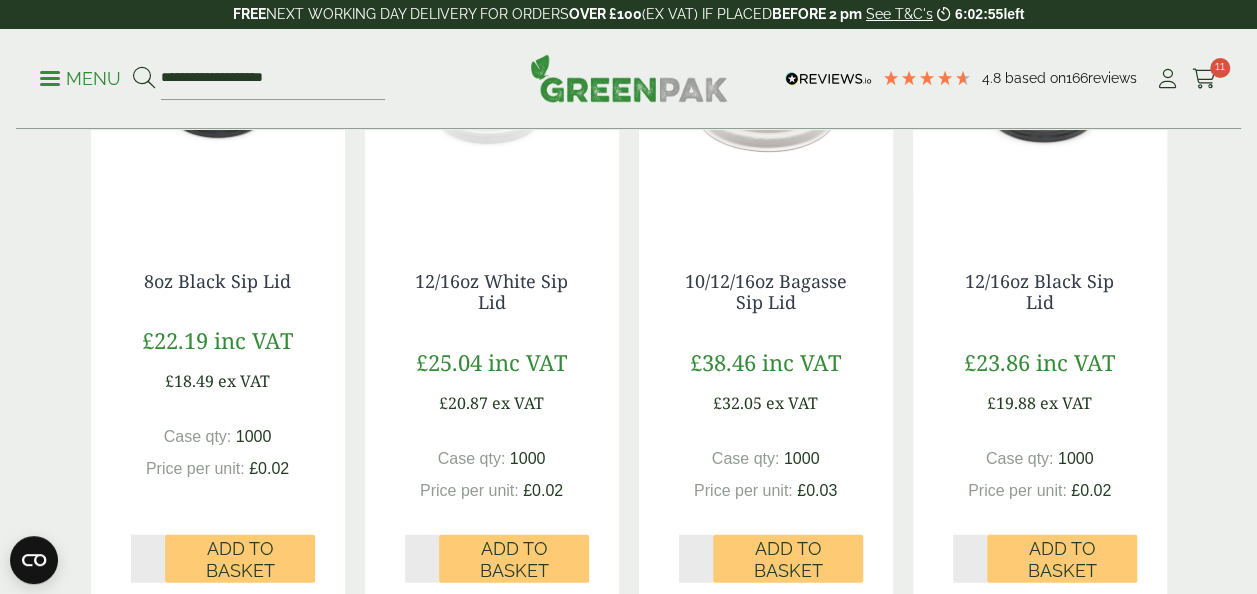 click on "**********" at bounding box center [628, 79] 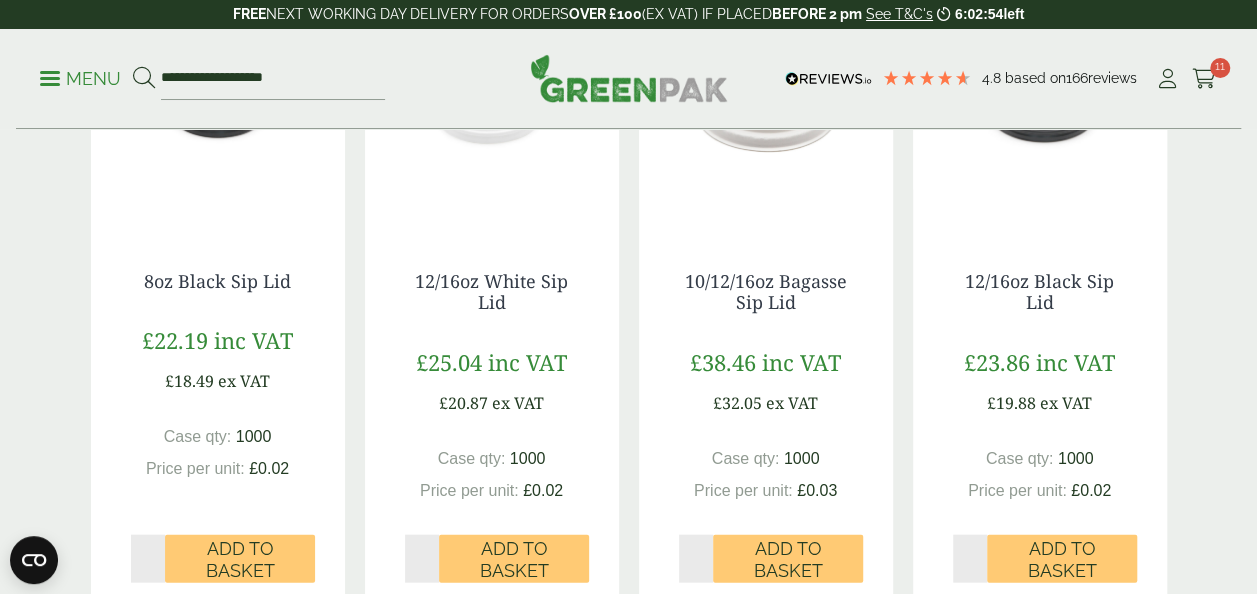 click on "Menu" at bounding box center [80, 79] 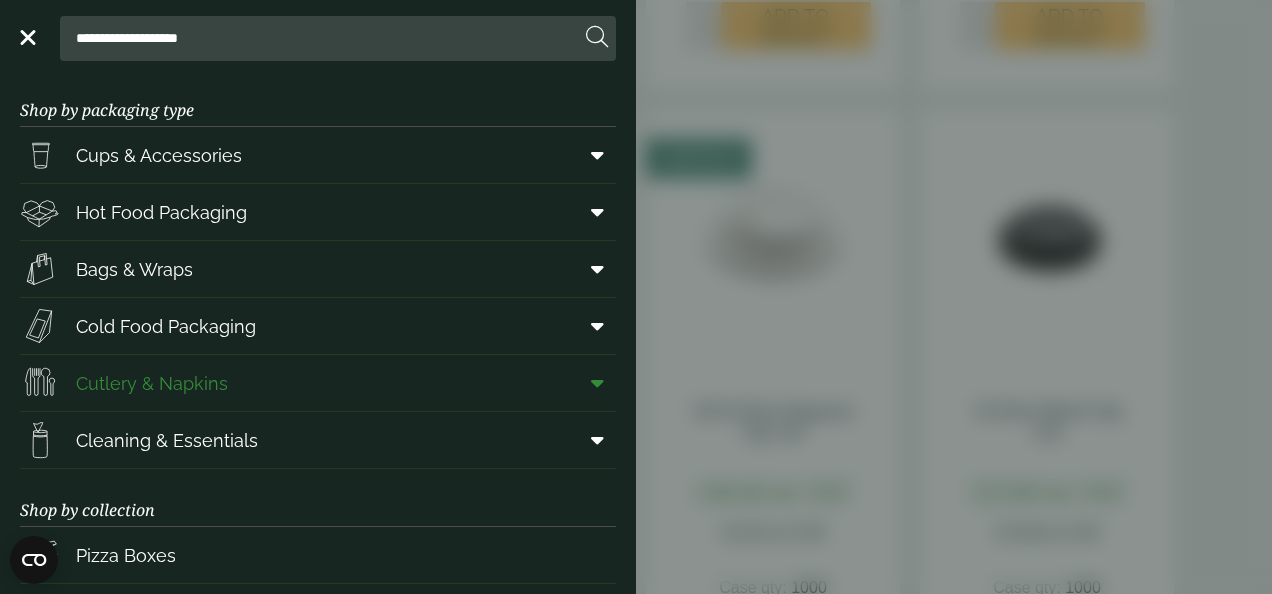 click at bounding box center [597, 383] 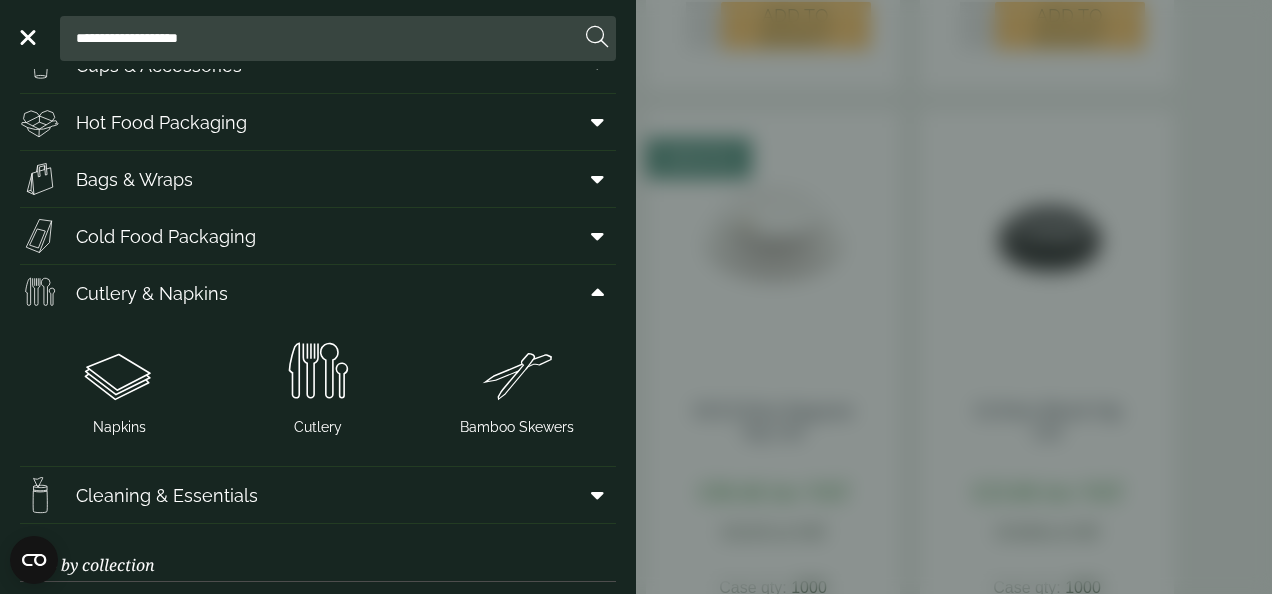 scroll, scrollTop: 118, scrollLeft: 0, axis: vertical 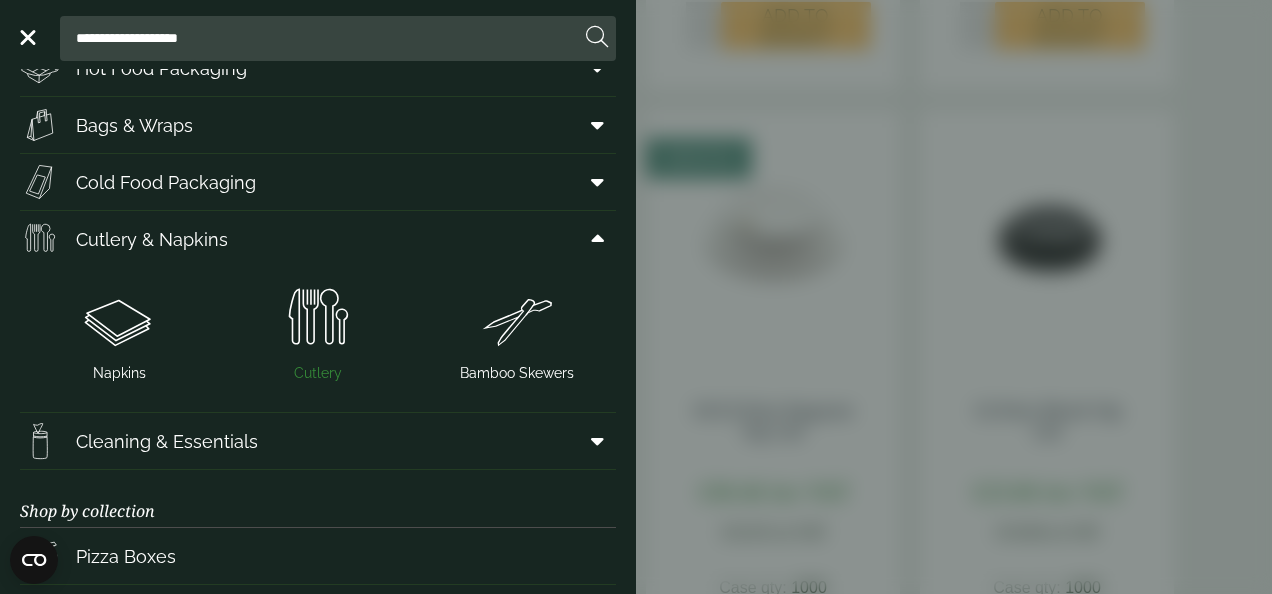click at bounding box center [318, 319] 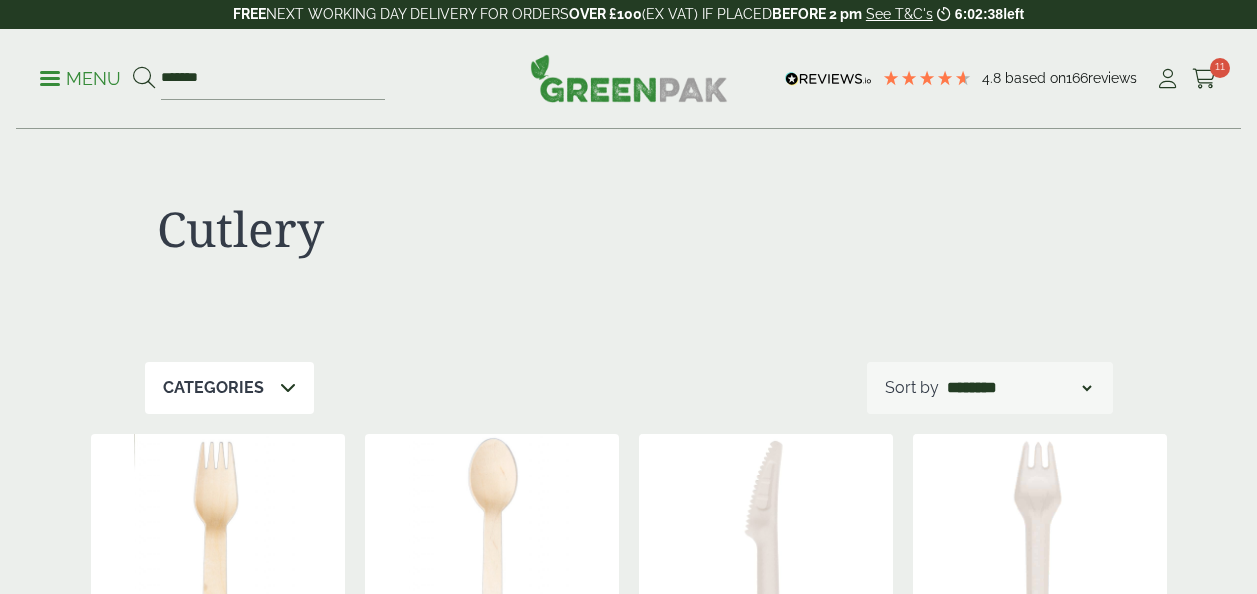 scroll, scrollTop: 0, scrollLeft: 0, axis: both 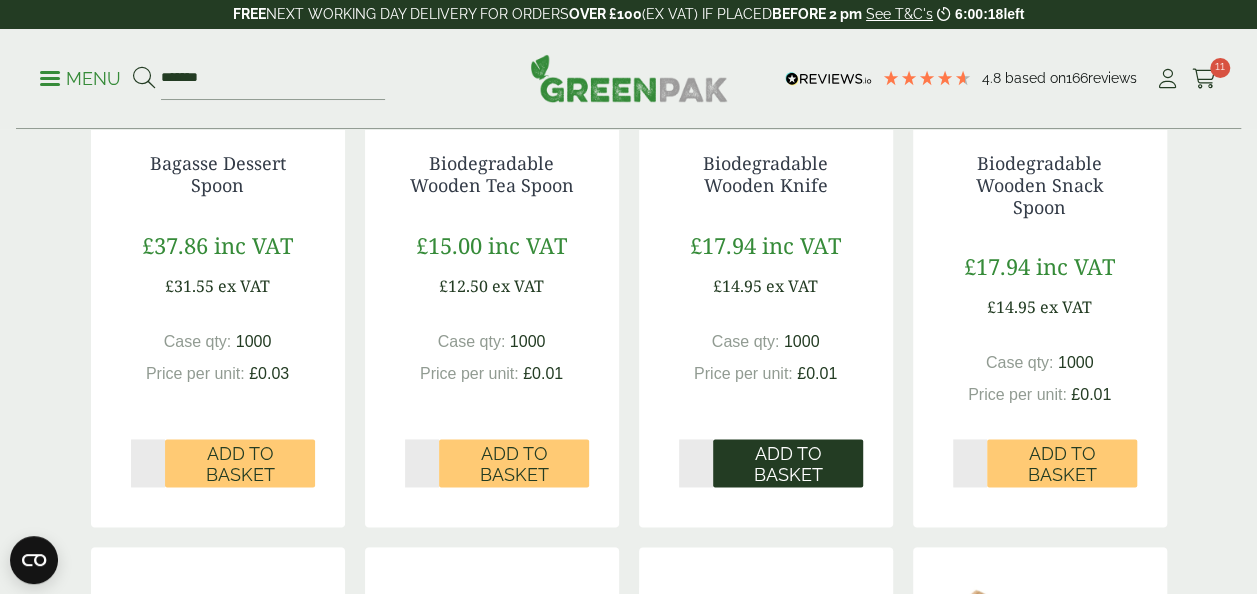 click on "Add to Basket" at bounding box center (788, 464) 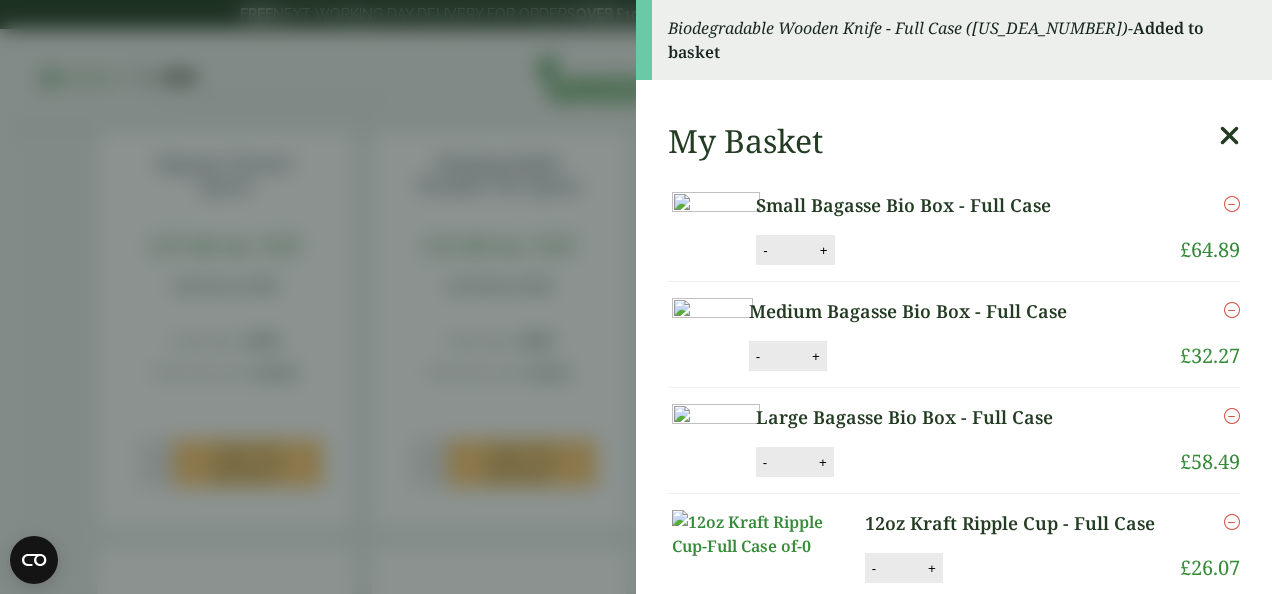 click at bounding box center (1229, 136) 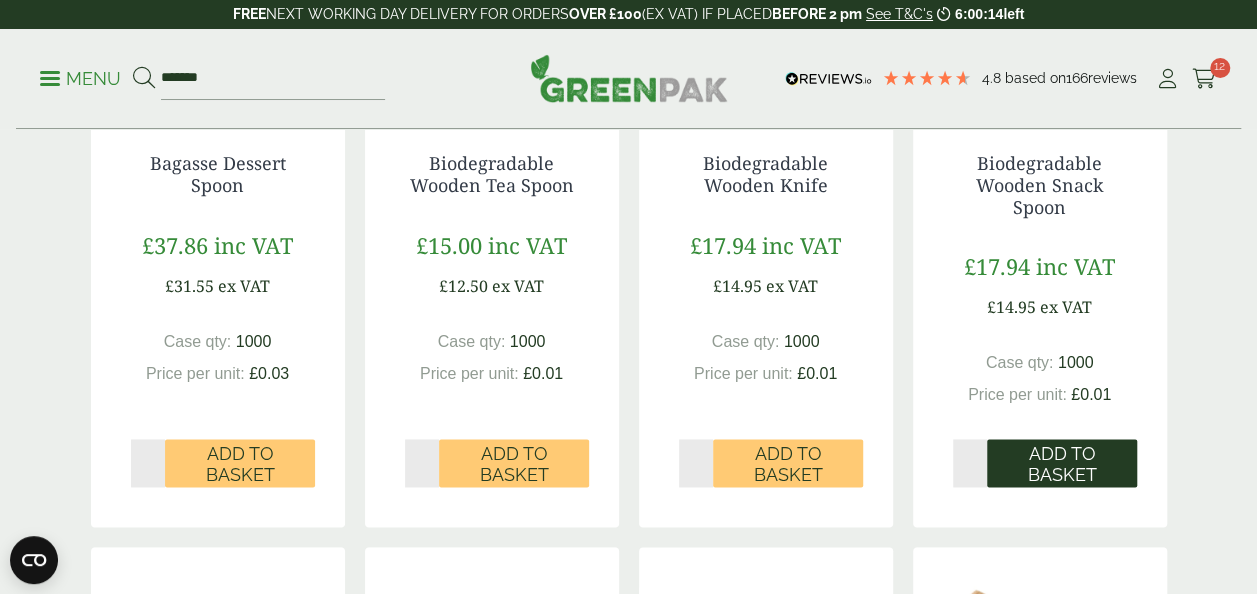 click on "Add to Basket" at bounding box center [1062, 464] 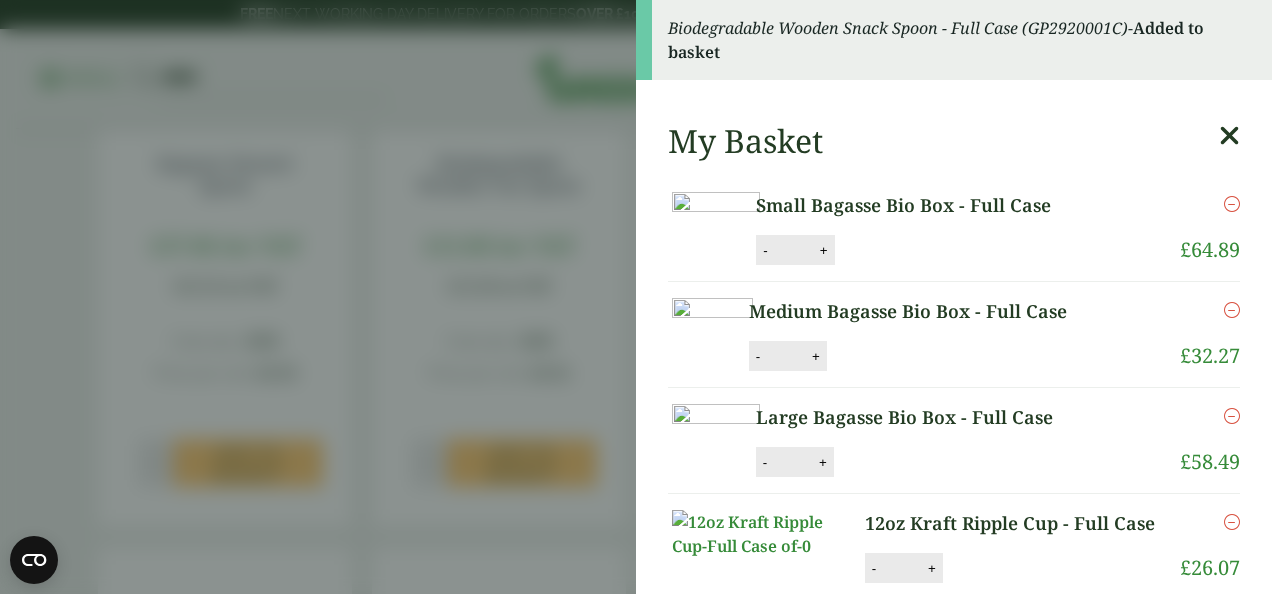 click on "Biodegradable Wooden Snack Spoon - Full Case (GP2920001C)  -  Added to basket
My Basket
Small Bagasse Bio Box - Full Case
Small Bagasse Bio Box - Full Case quantity
- * +
Update
Remove" at bounding box center (636, 297) 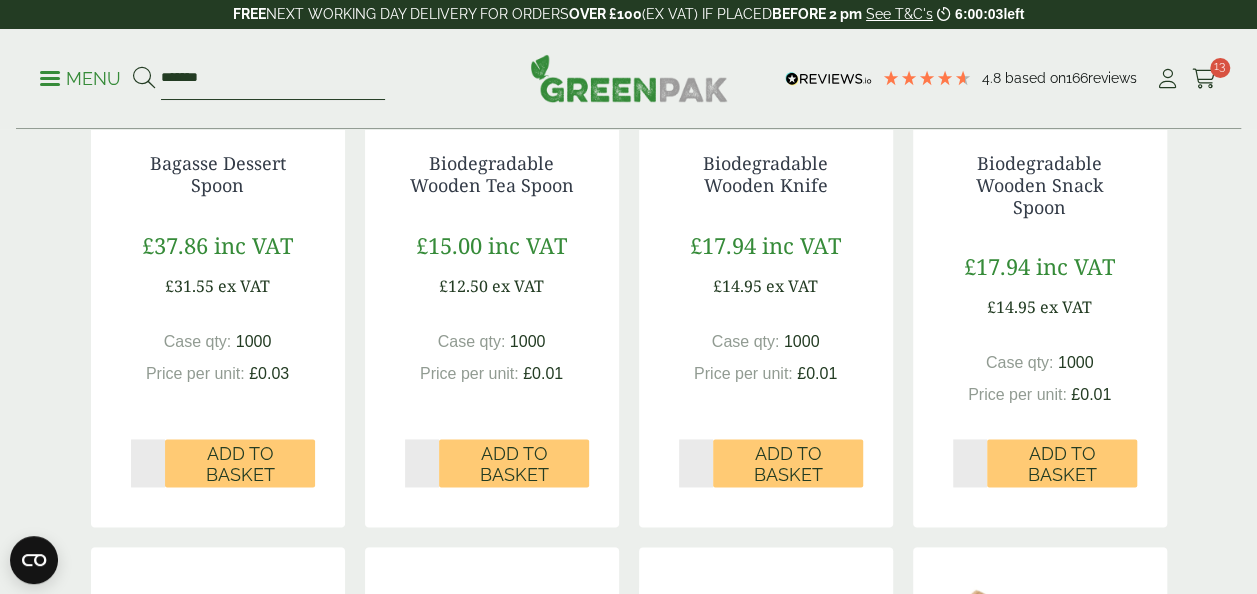 drag, startPoint x: 241, startPoint y: 80, endPoint x: 106, endPoint y: 92, distance: 135.53229 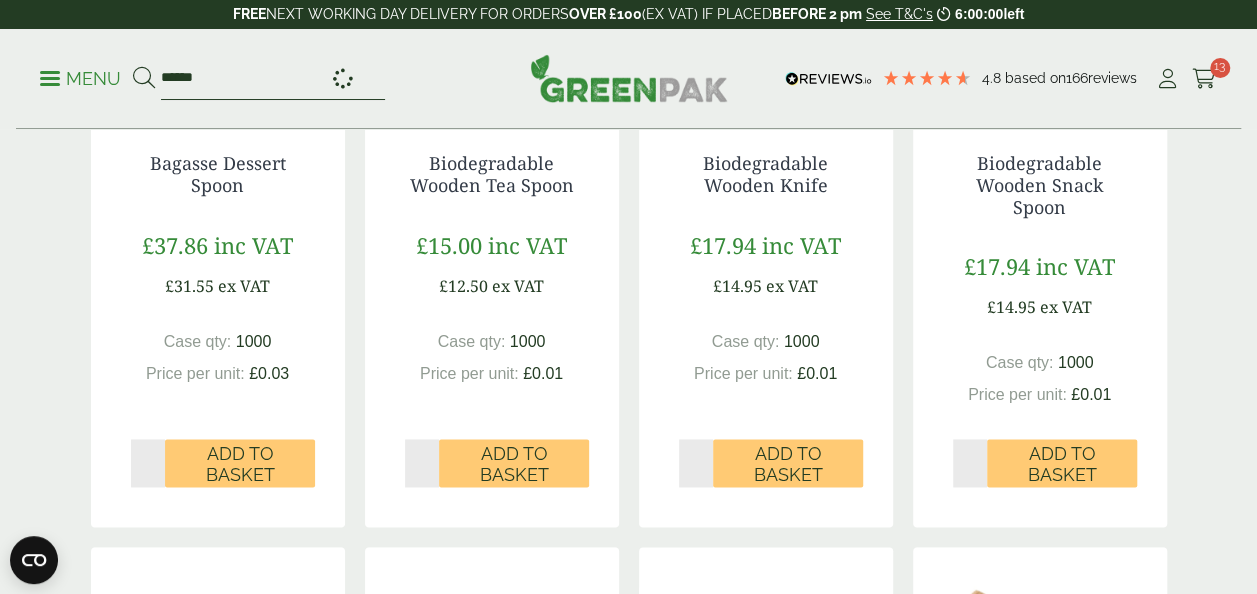 type on "******" 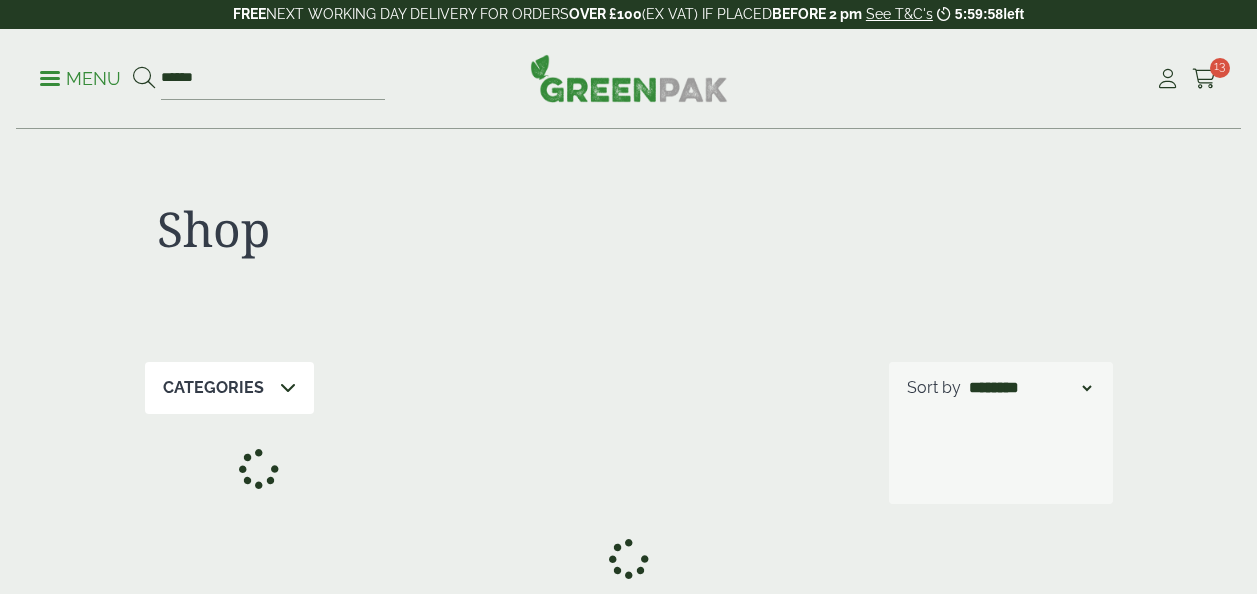 scroll, scrollTop: 0, scrollLeft: 0, axis: both 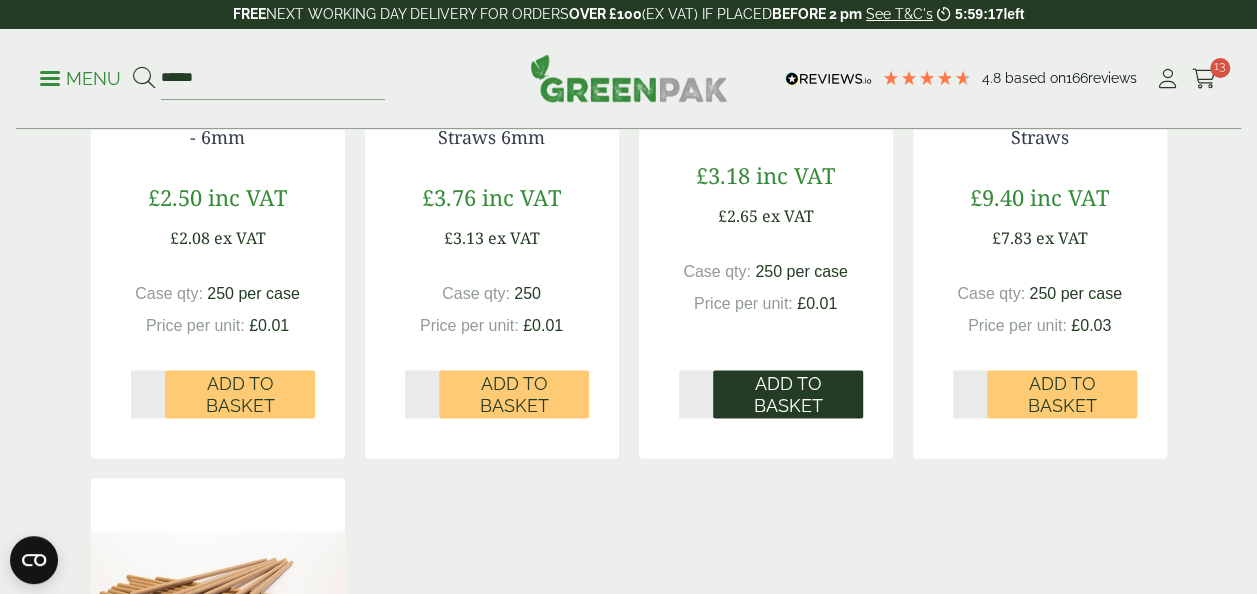 click on "Add to Basket" at bounding box center (788, 394) 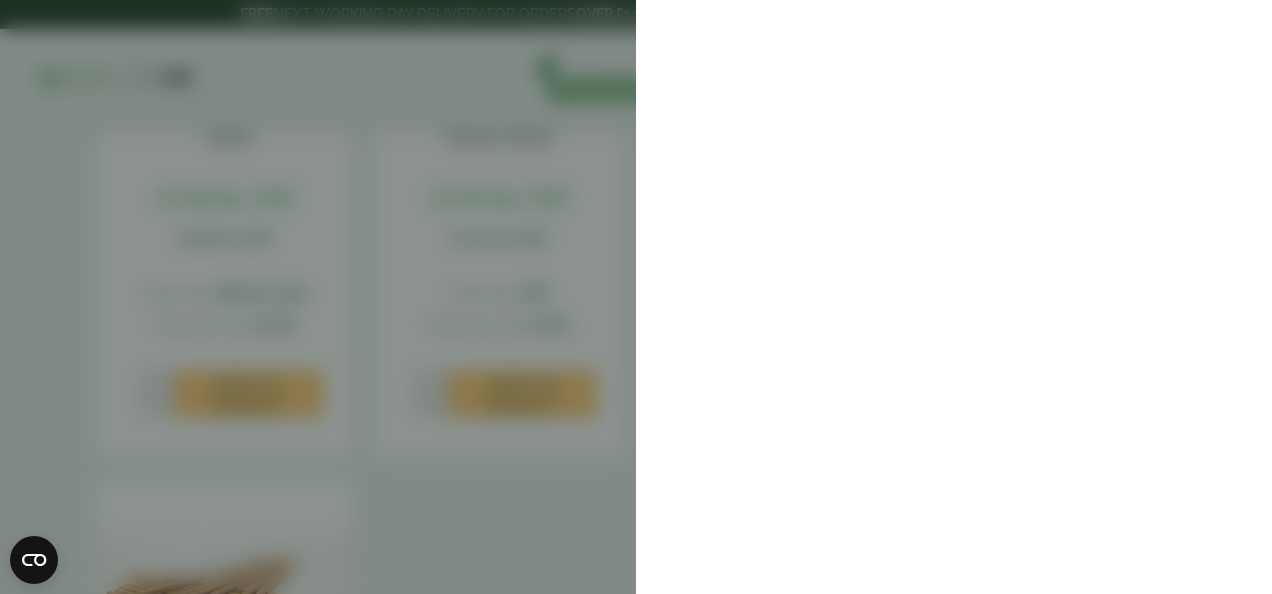 scroll, scrollTop: 1264, scrollLeft: 0, axis: vertical 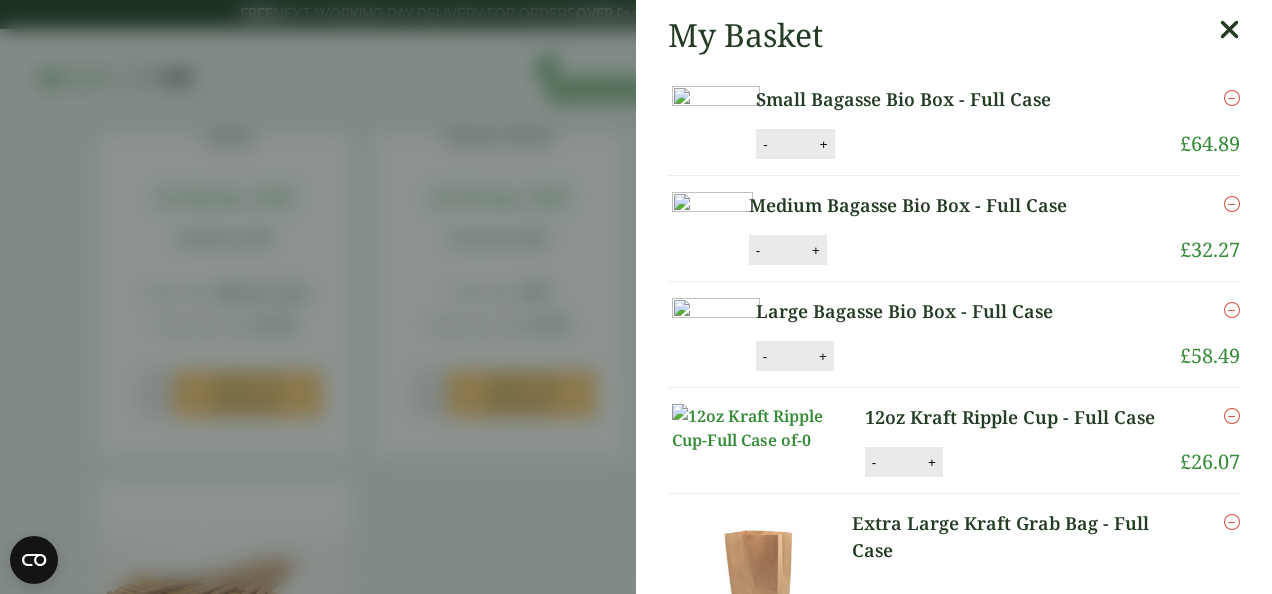 click at bounding box center (1229, 30) 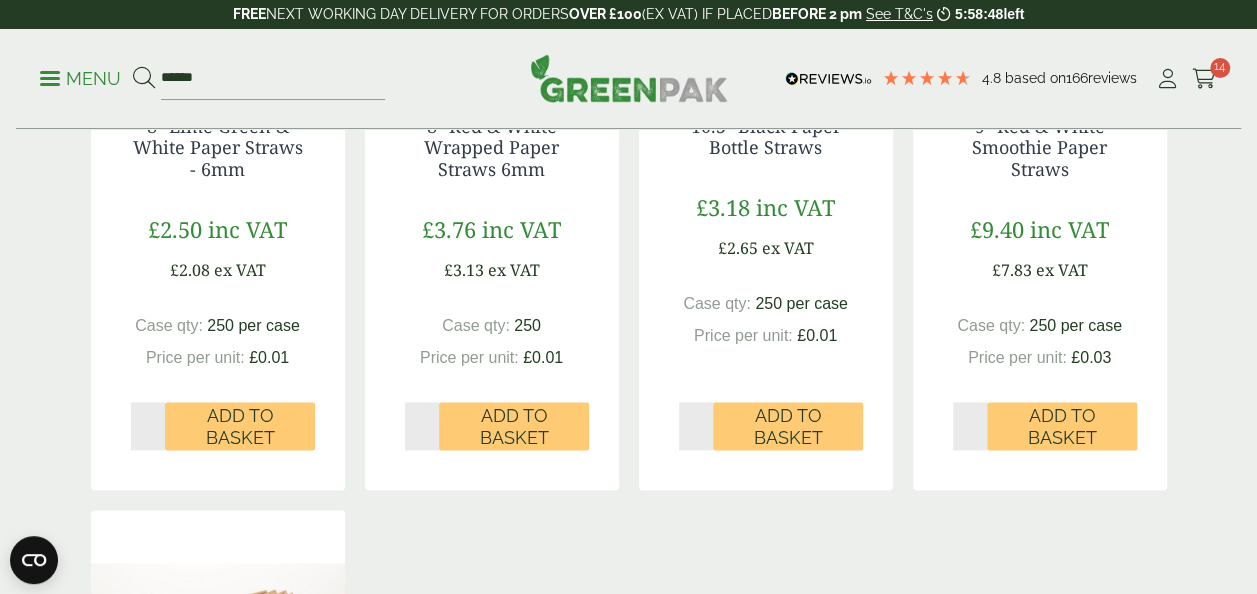 scroll, scrollTop: 1414, scrollLeft: 0, axis: vertical 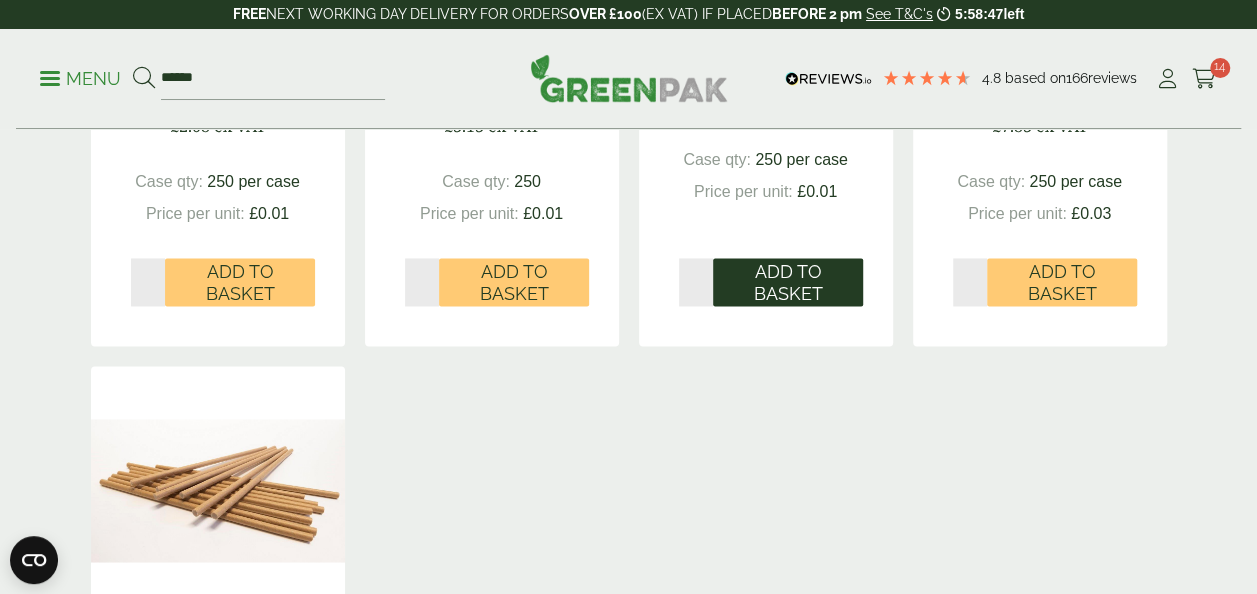 click on "Add to Basket" at bounding box center [788, 282] 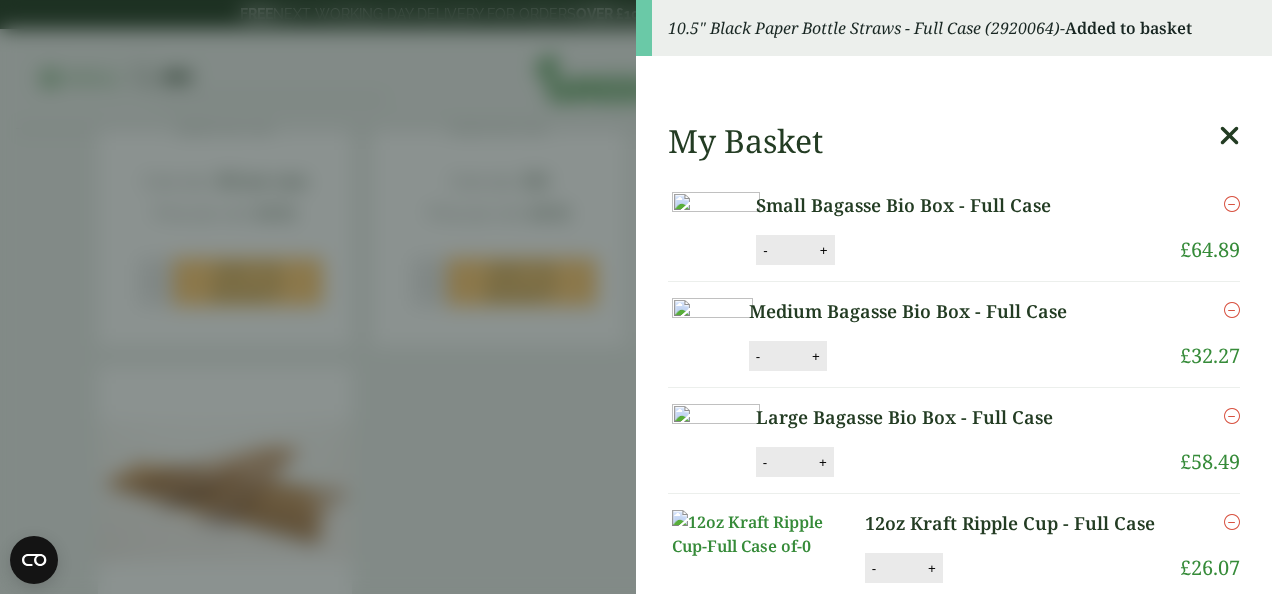 click at bounding box center (1229, 136) 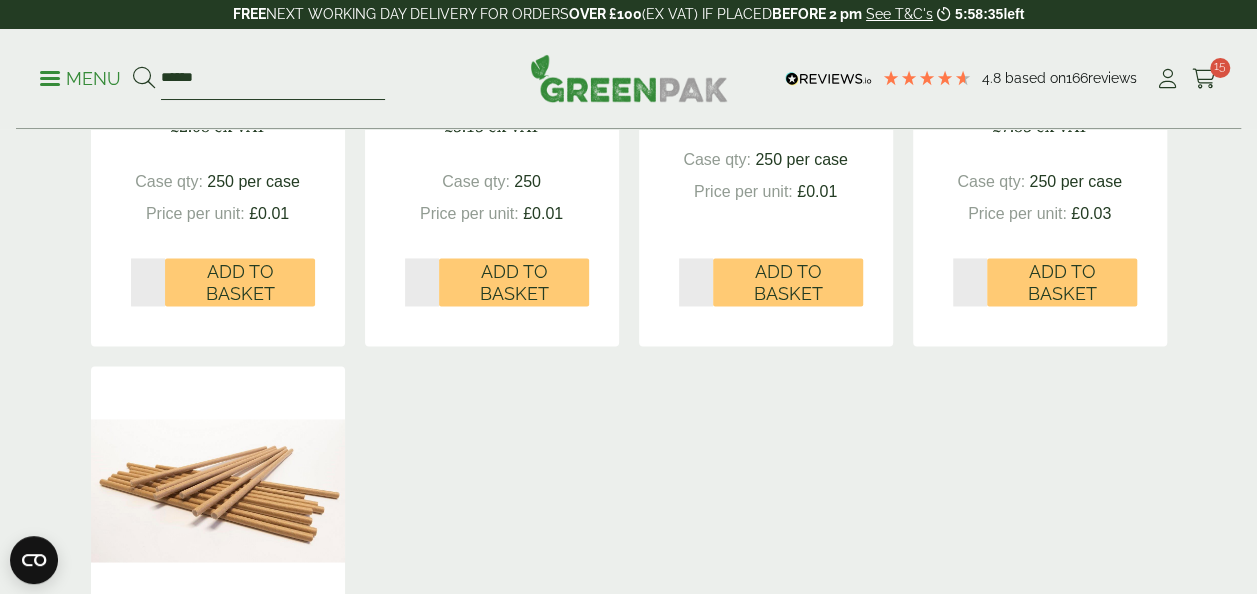 drag, startPoint x: 217, startPoint y: 73, endPoint x: -2, endPoint y: 127, distance: 225.55931 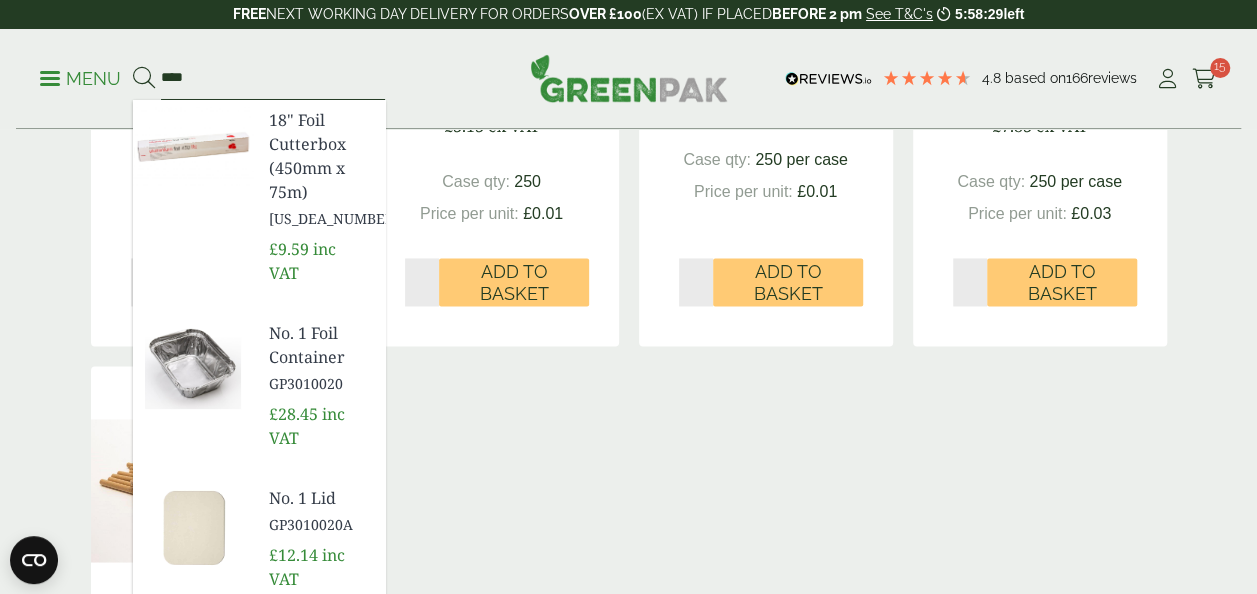 type on "****" 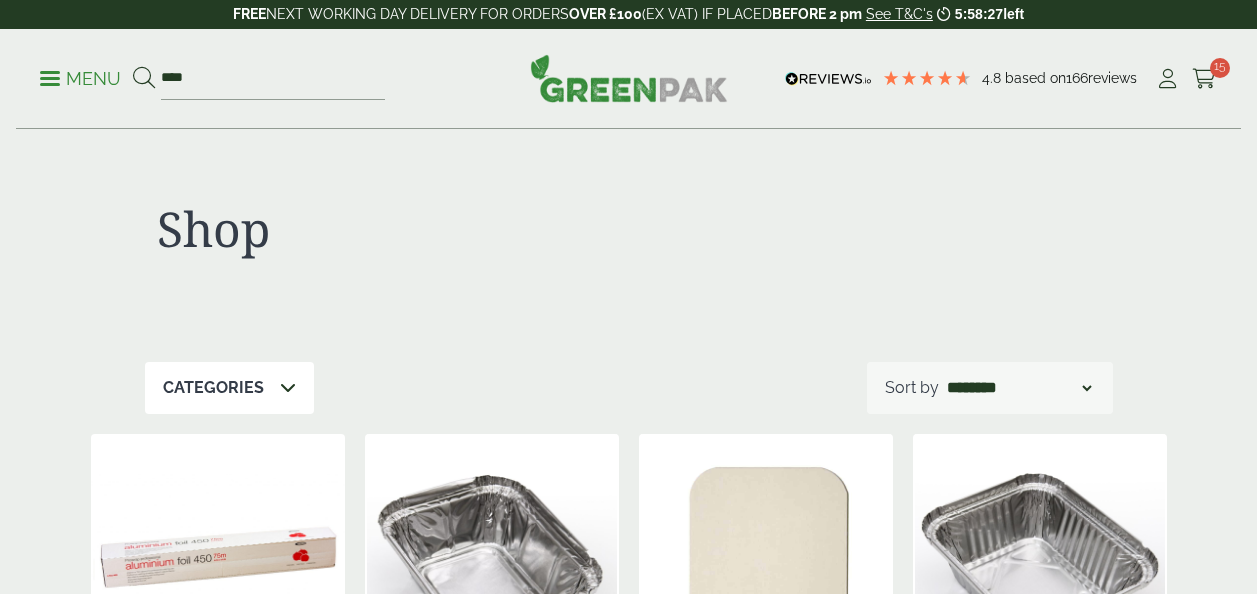 scroll, scrollTop: 0, scrollLeft: 0, axis: both 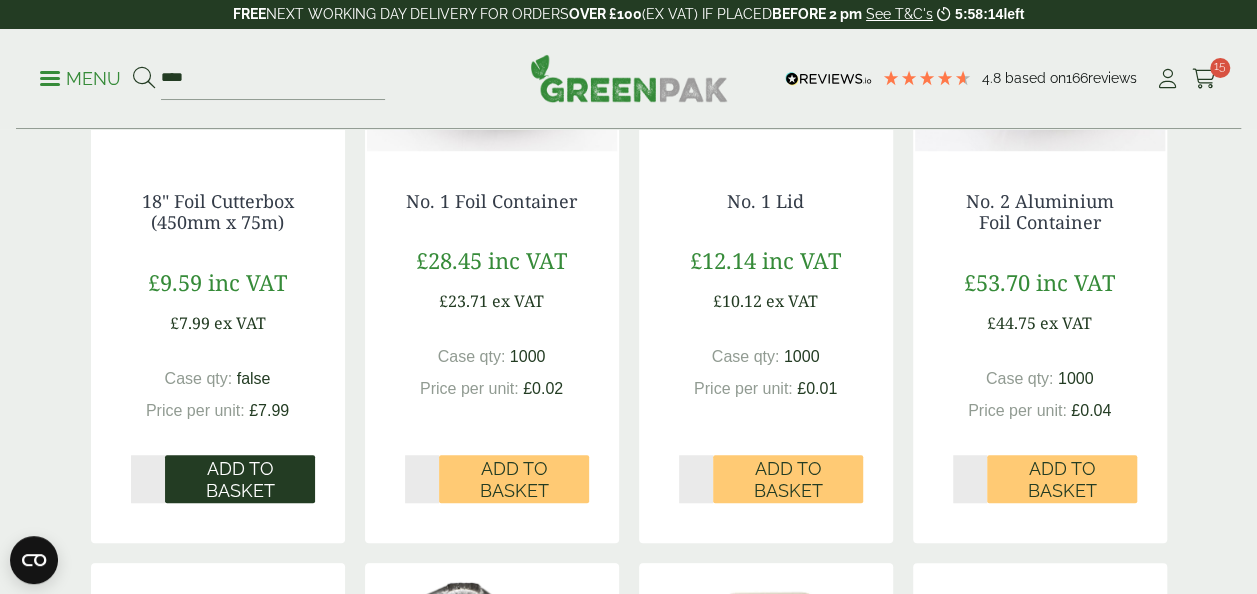 click on "Add to Basket" at bounding box center (240, 479) 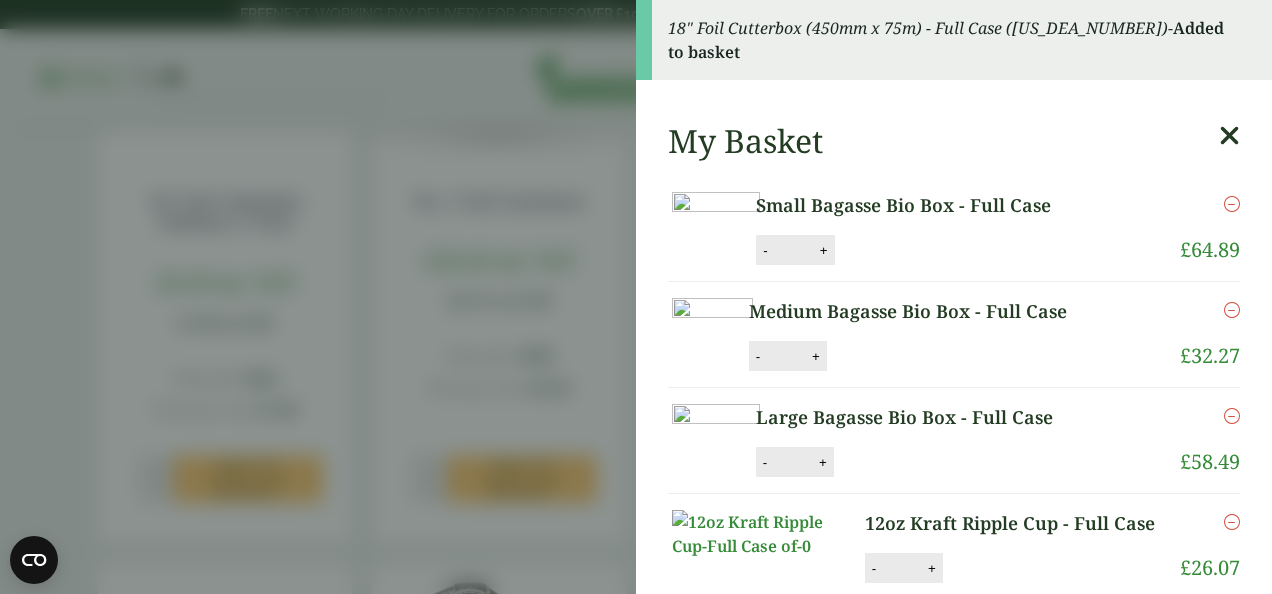 click at bounding box center [1229, 136] 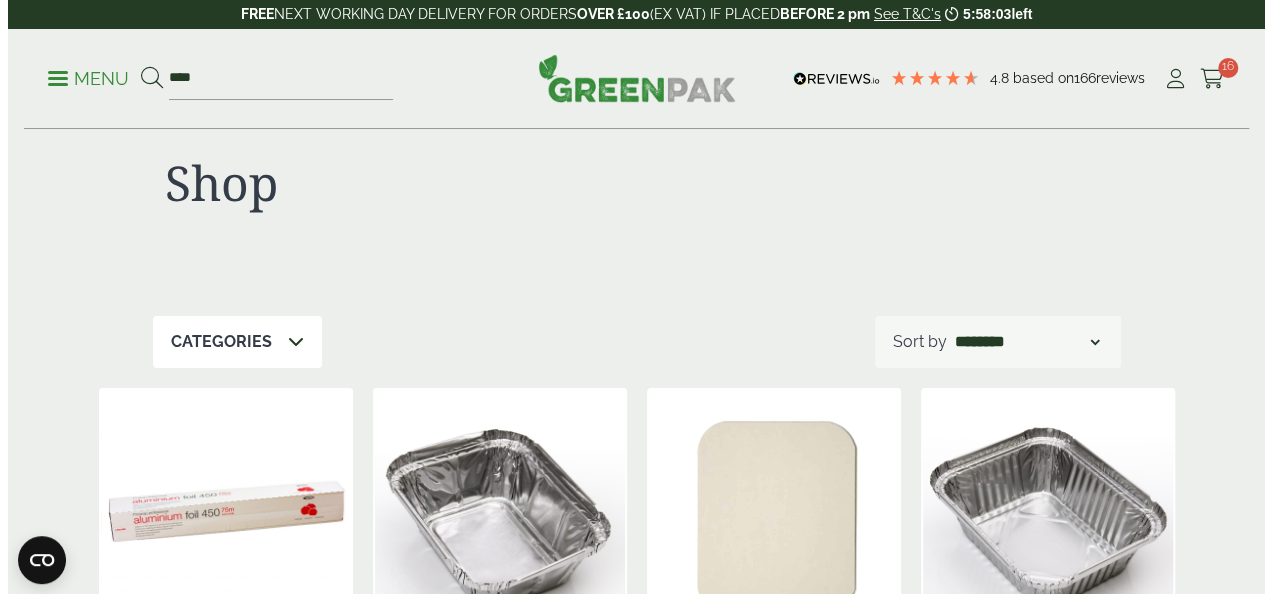 scroll, scrollTop: 0, scrollLeft: 0, axis: both 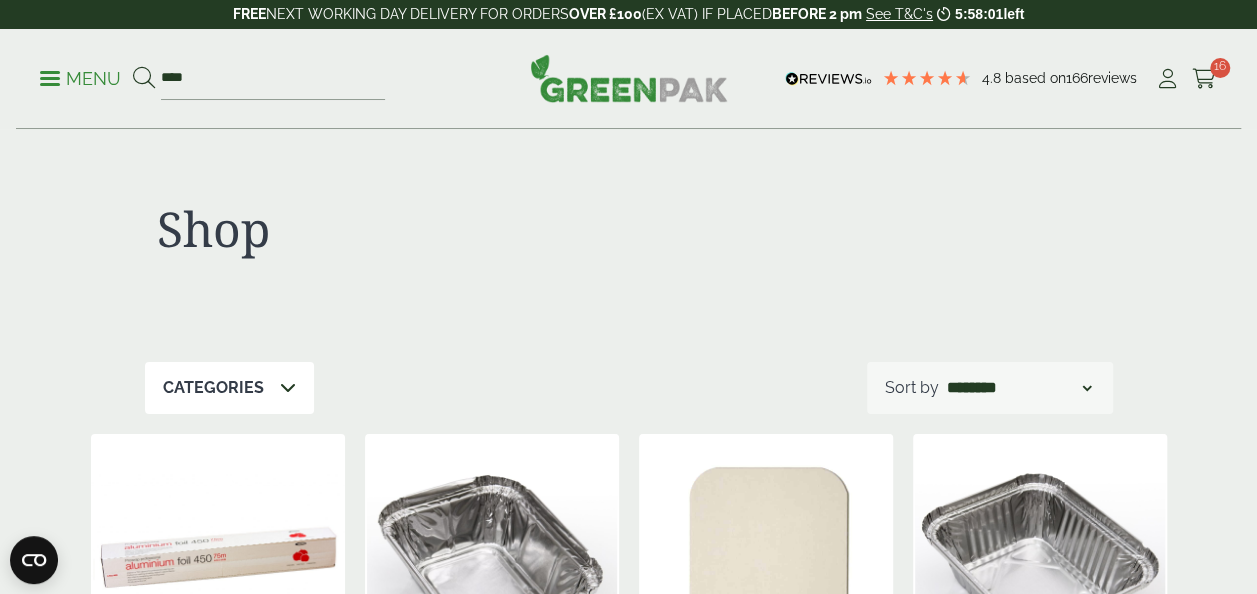 click on "Menu" at bounding box center [80, 79] 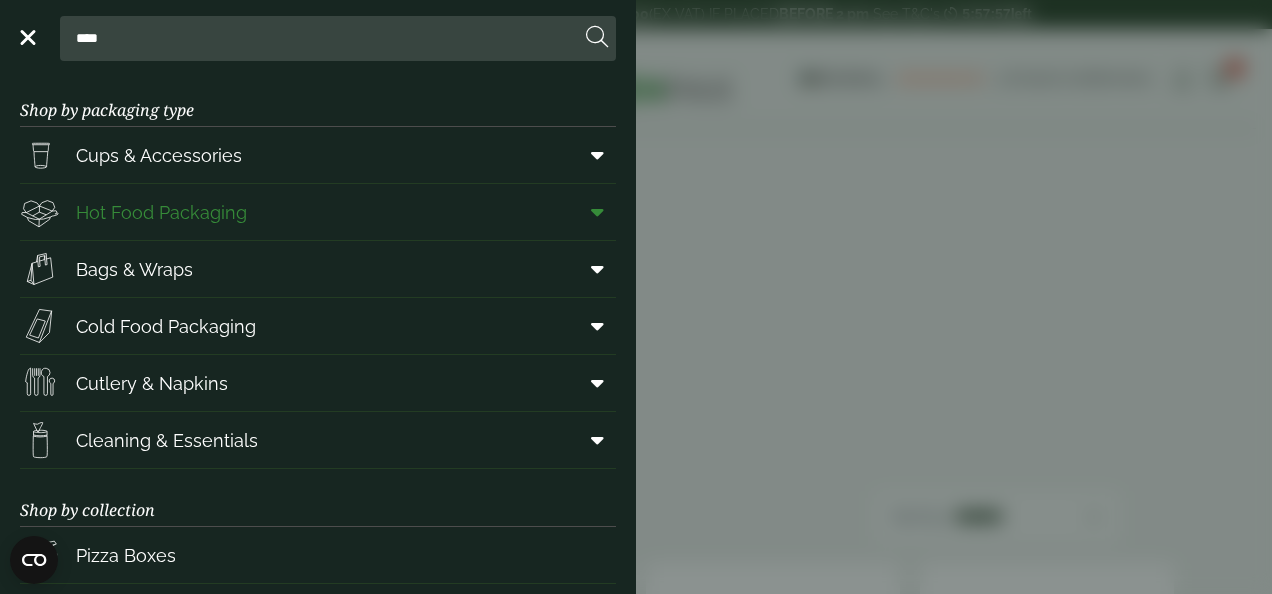 click at bounding box center (593, 212) 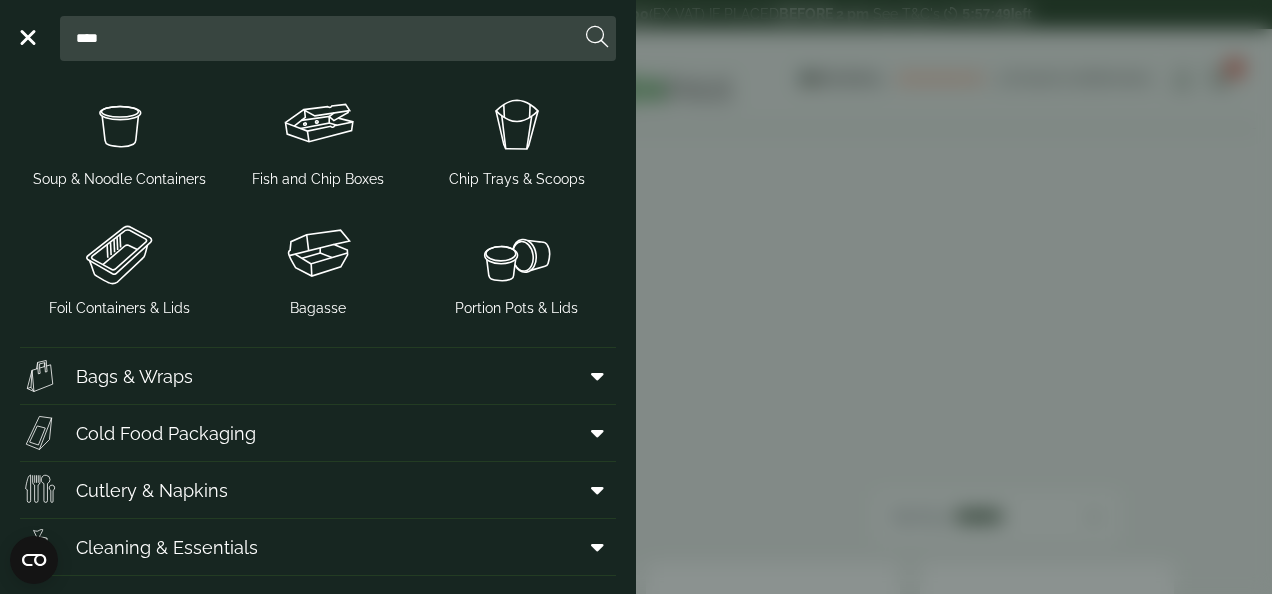 scroll, scrollTop: 557, scrollLeft: 0, axis: vertical 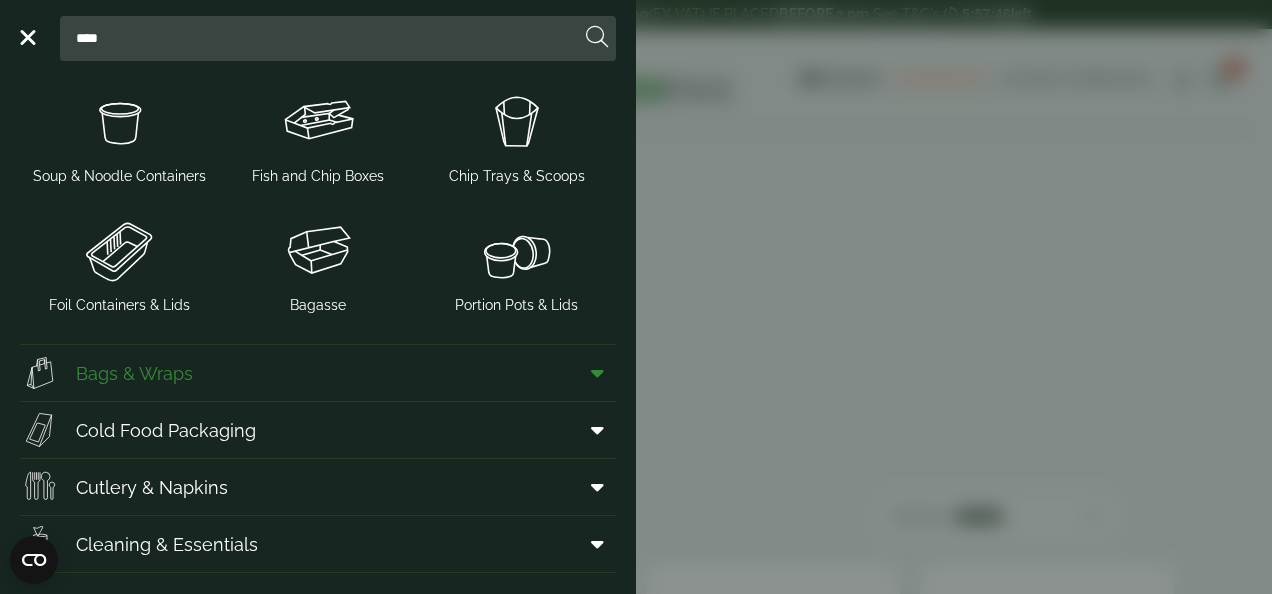 click at bounding box center (597, 373) 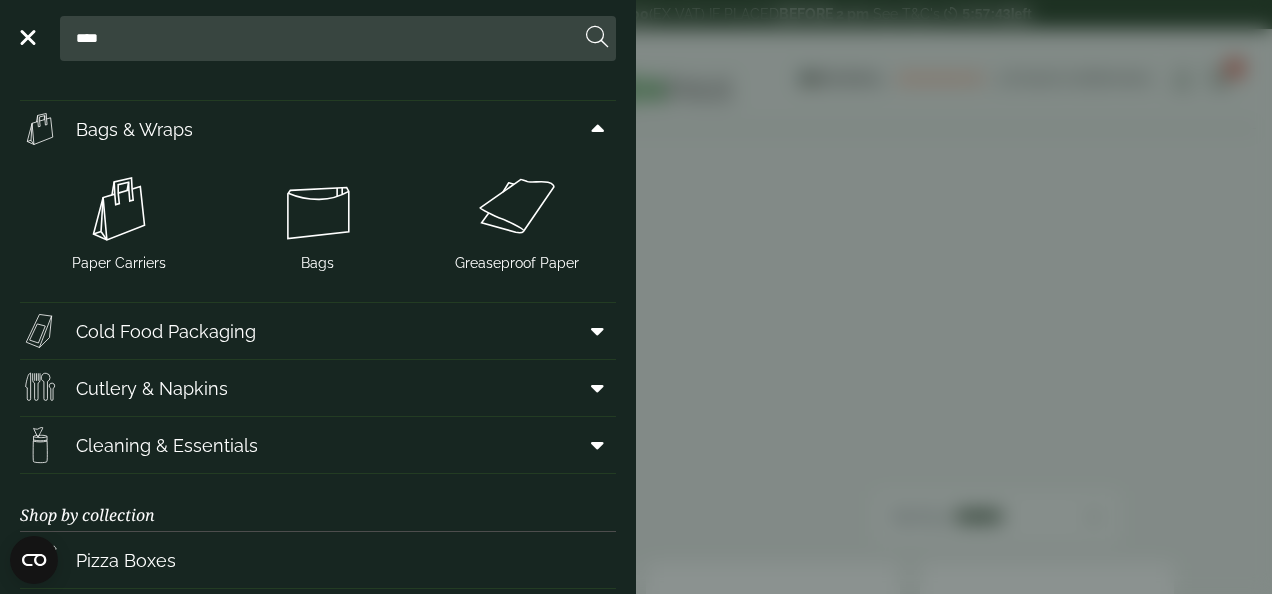 scroll, scrollTop: 810, scrollLeft: 0, axis: vertical 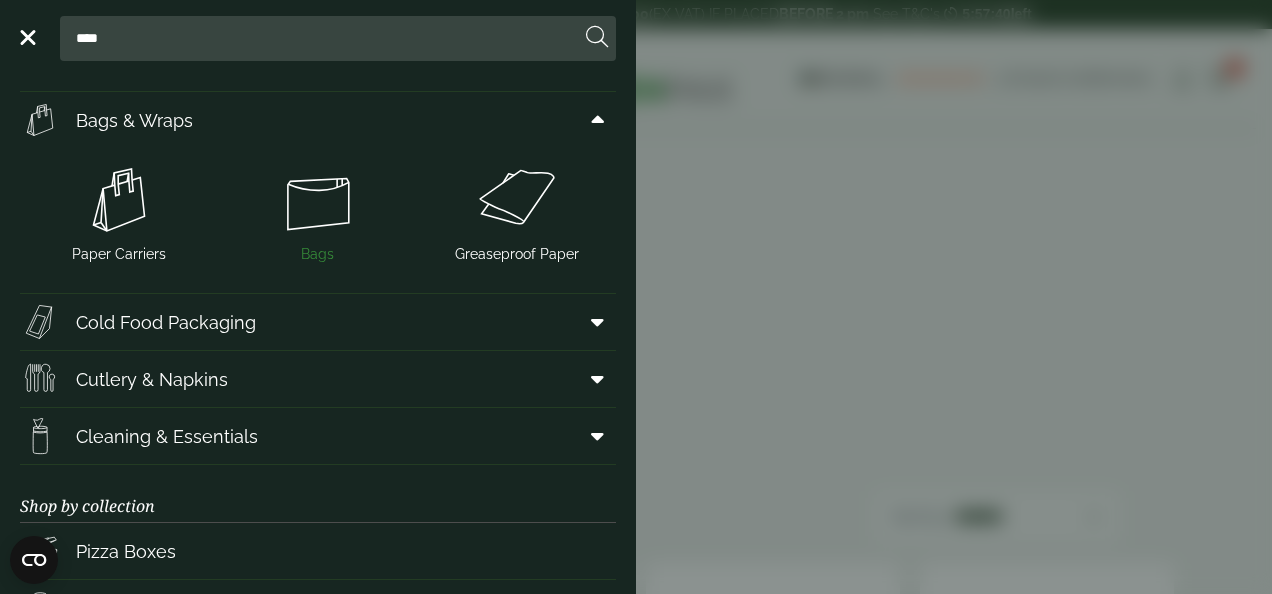 click at bounding box center (318, 200) 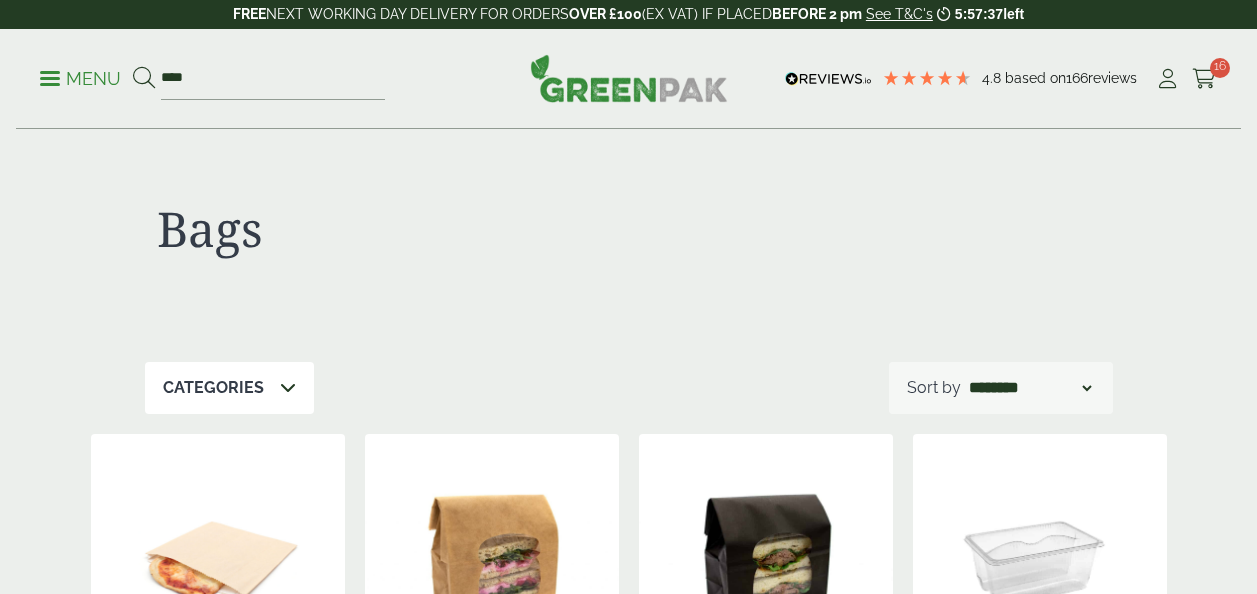 scroll, scrollTop: 0, scrollLeft: 0, axis: both 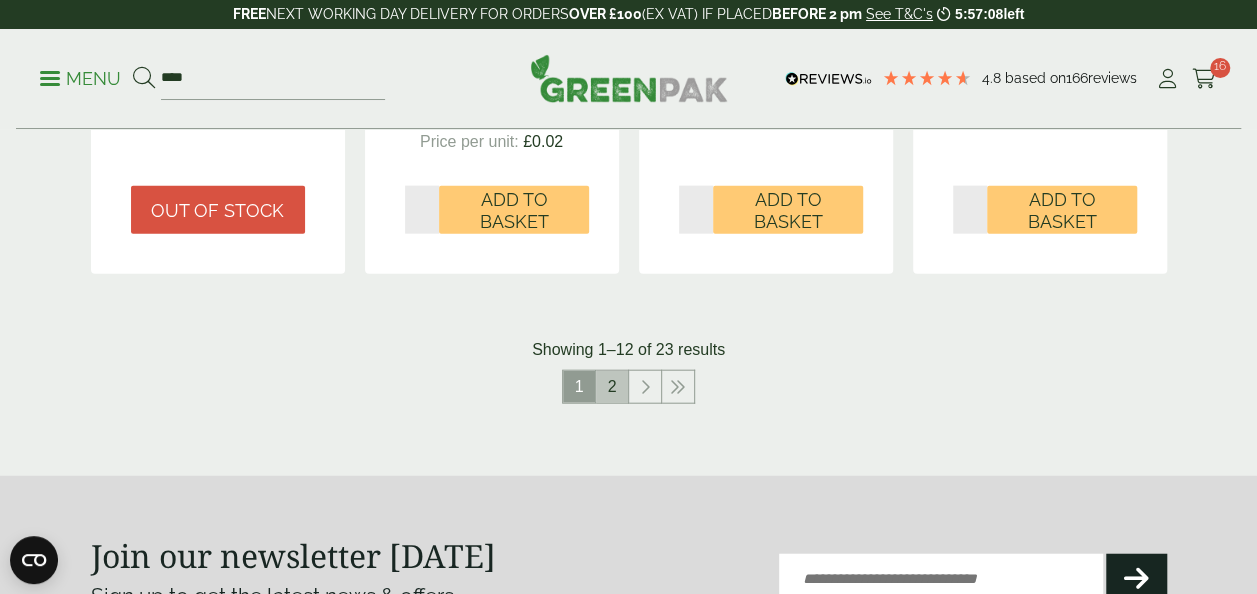 click on "2" at bounding box center (612, 387) 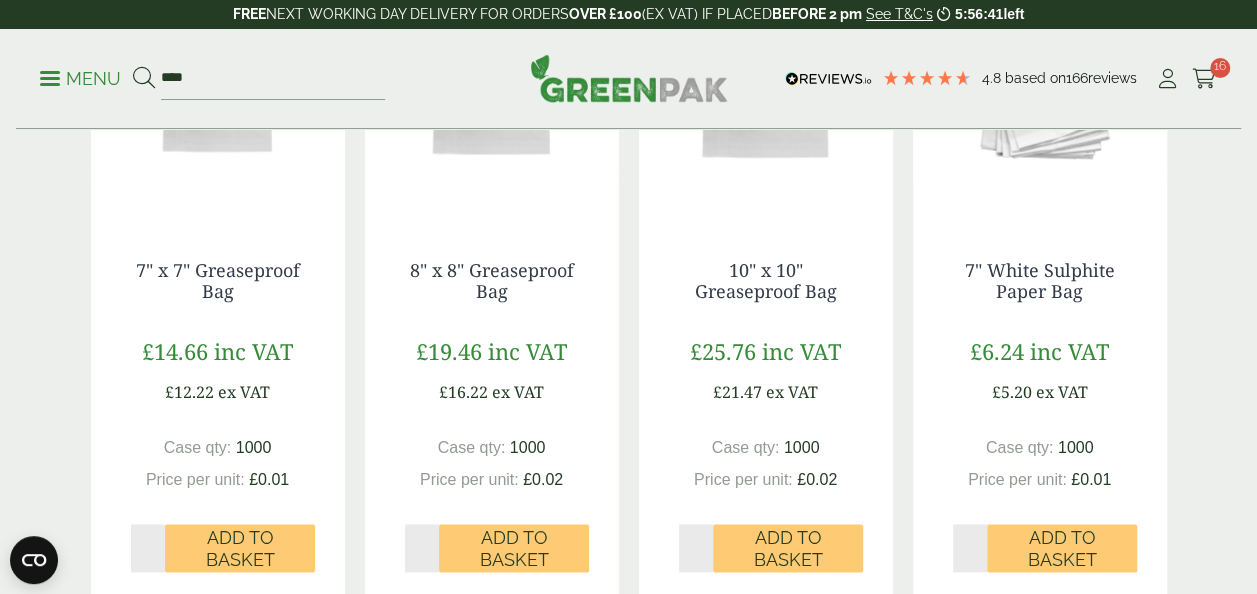 scroll, scrollTop: 1179, scrollLeft: 0, axis: vertical 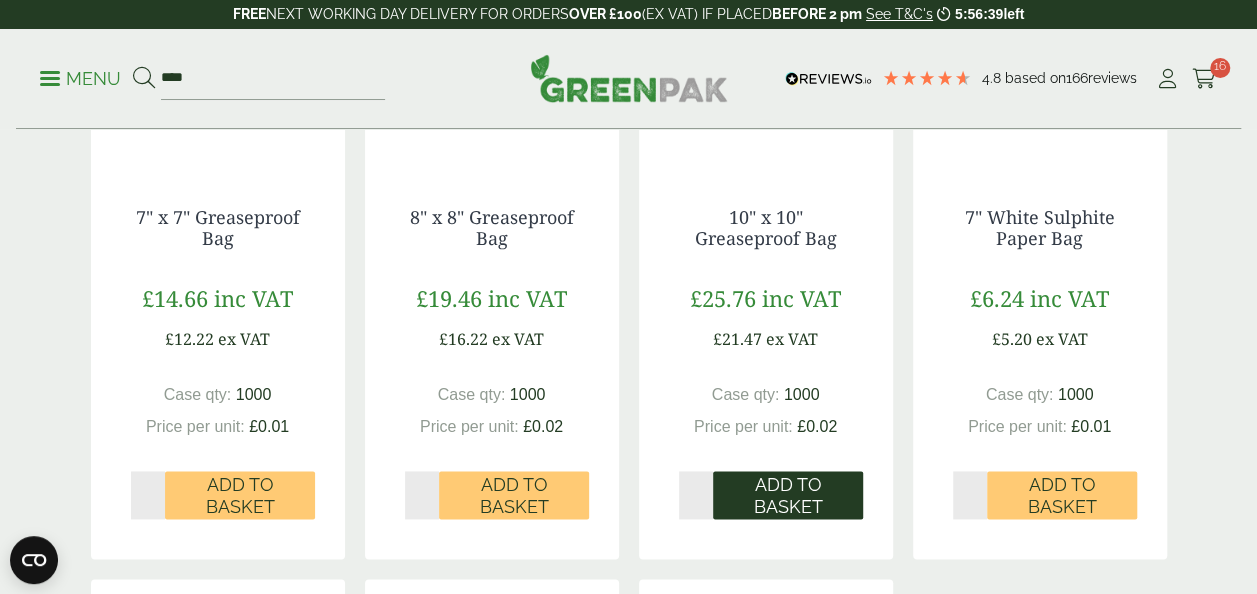 click on "Add to Basket" at bounding box center (788, 495) 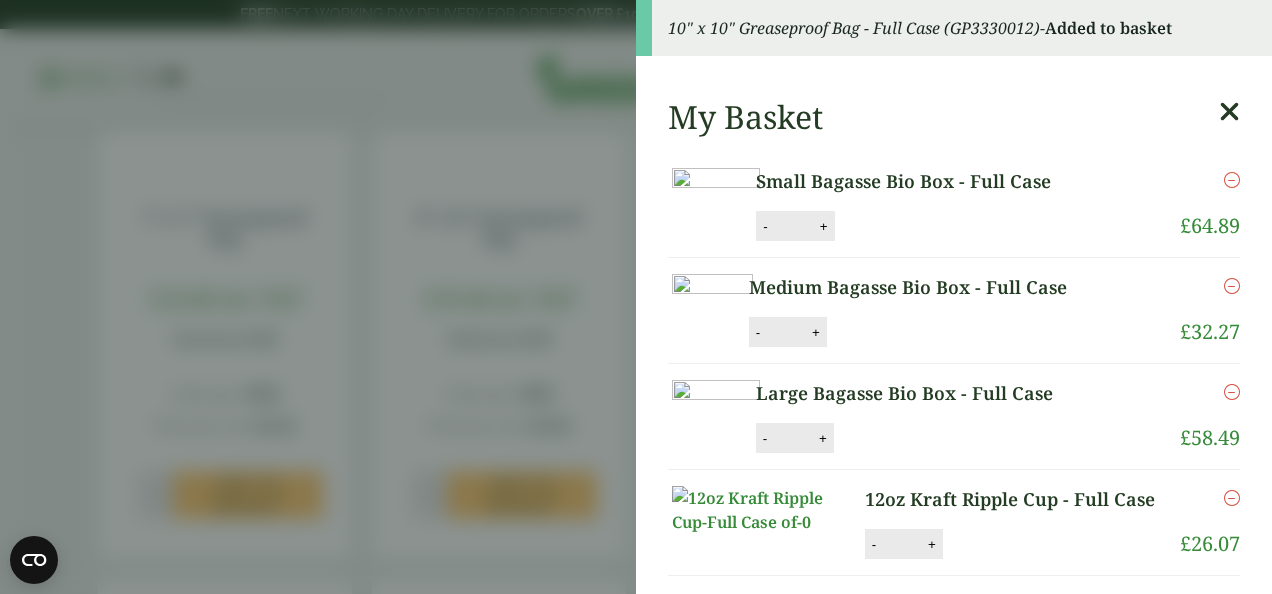 click at bounding box center [1229, 112] 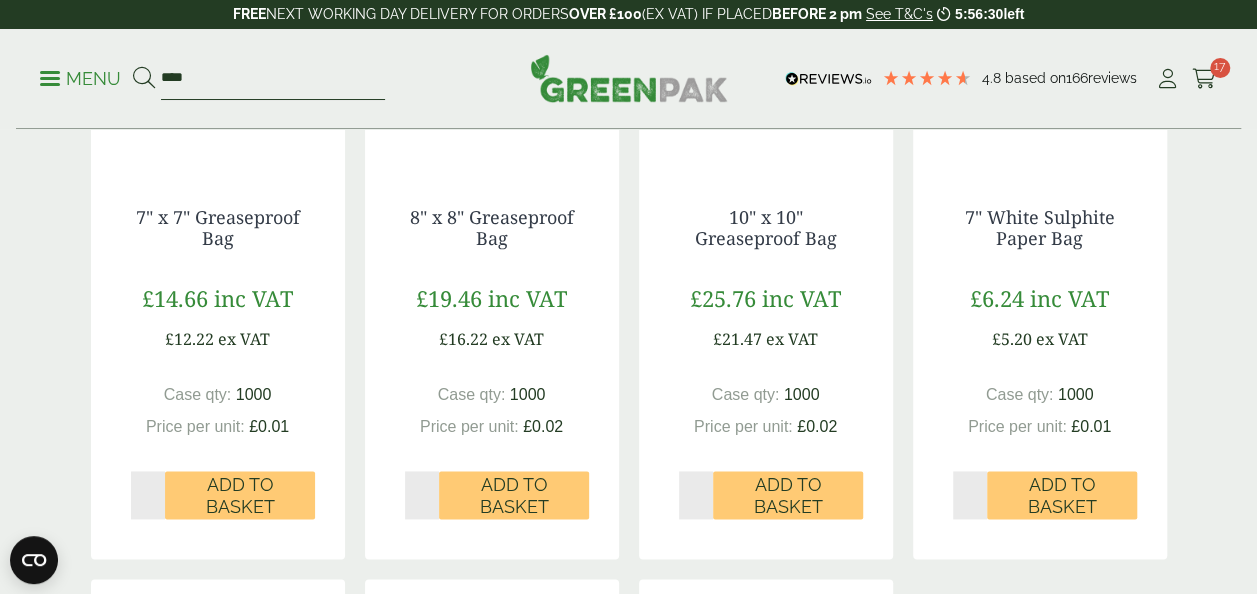 drag, startPoint x: 213, startPoint y: 76, endPoint x: 76, endPoint y: 87, distance: 137.4409 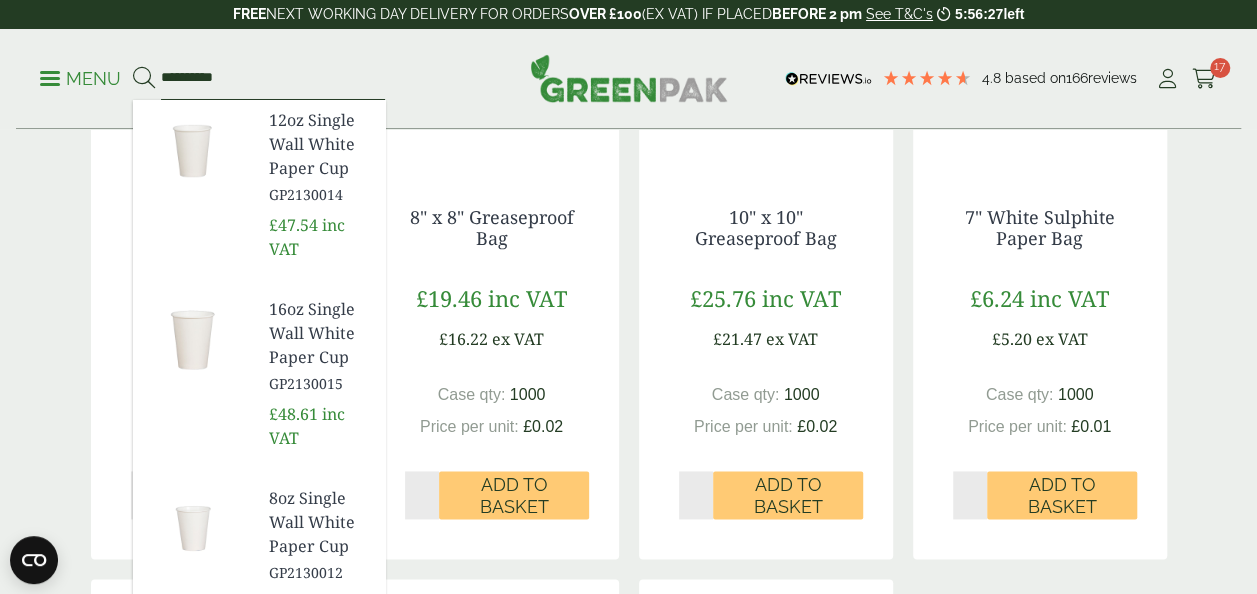 type on "**********" 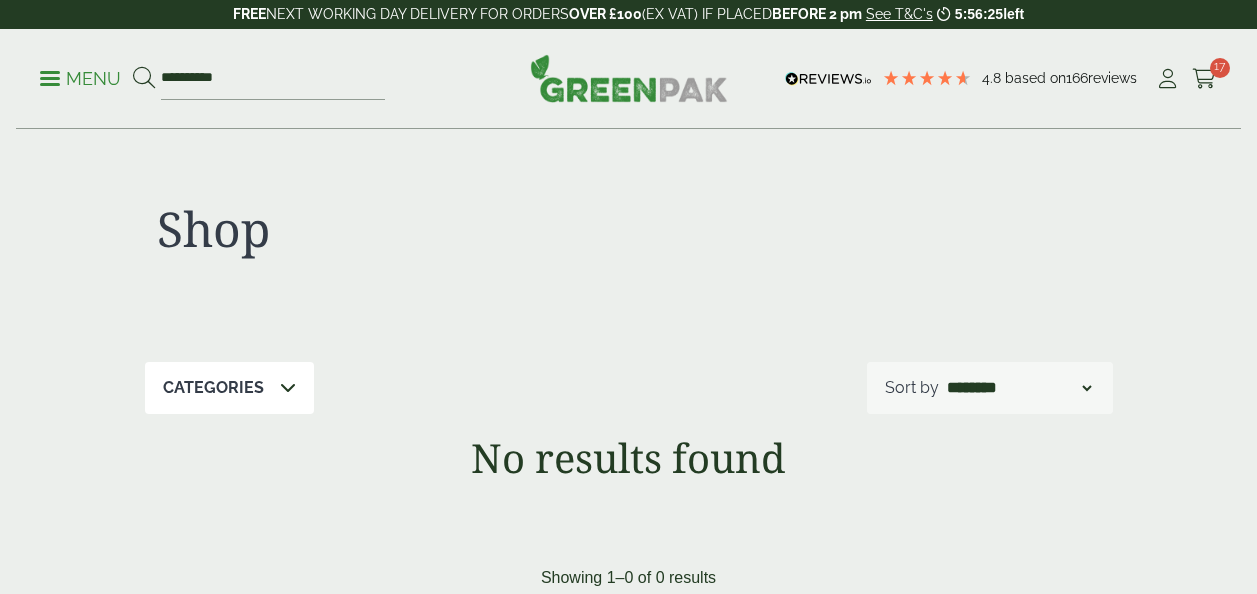scroll, scrollTop: 0, scrollLeft: 0, axis: both 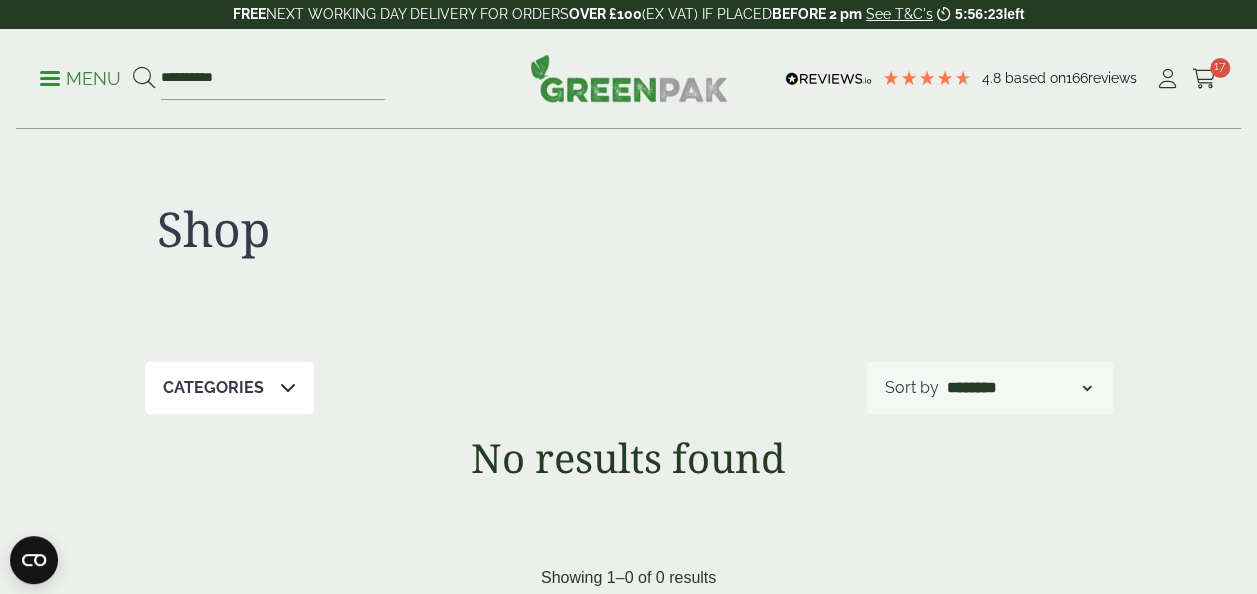 click on "Menu" at bounding box center [80, 79] 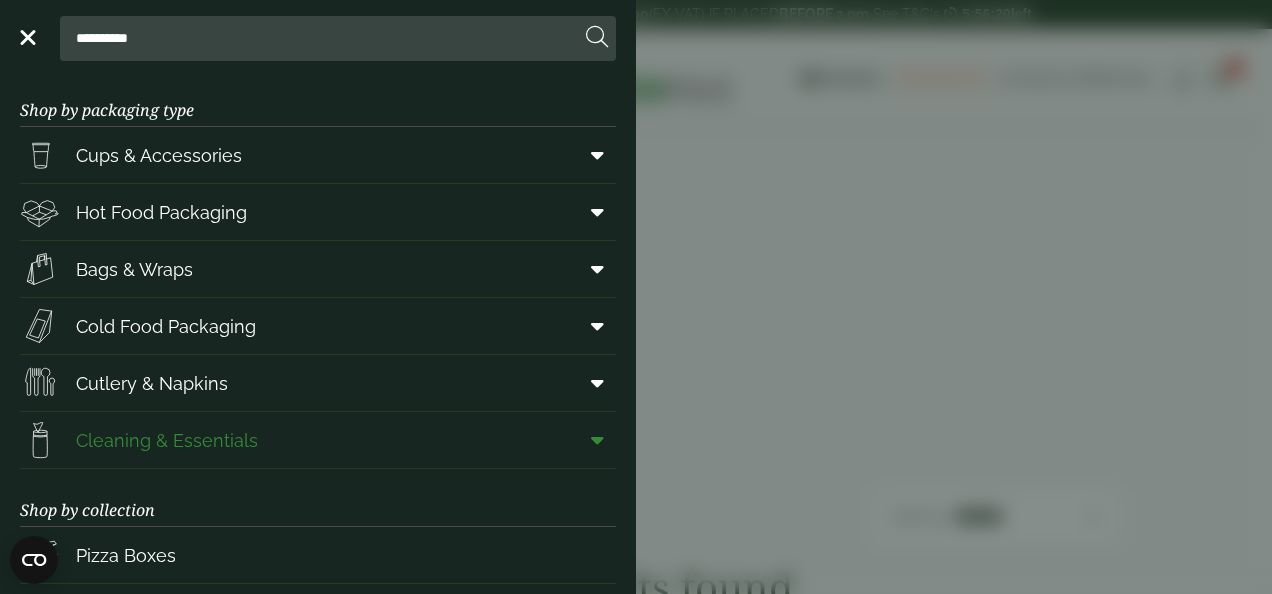 click on "Cleaning & Essentials" at bounding box center [167, 440] 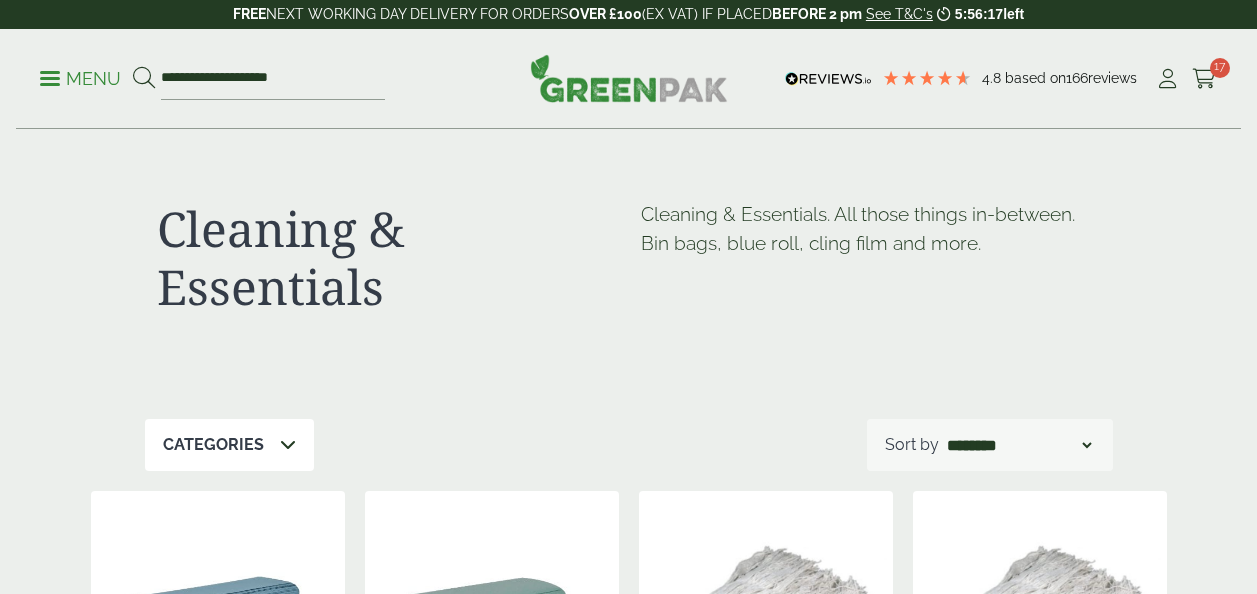 scroll, scrollTop: 0, scrollLeft: 0, axis: both 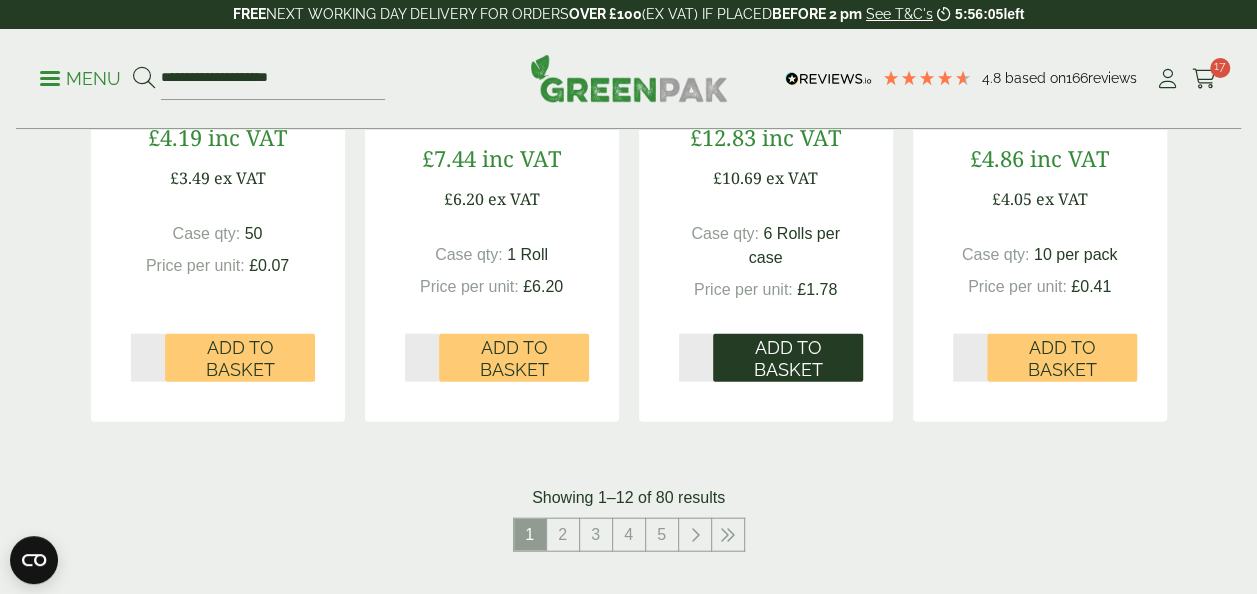 click on "Add to Basket" at bounding box center [788, 358] 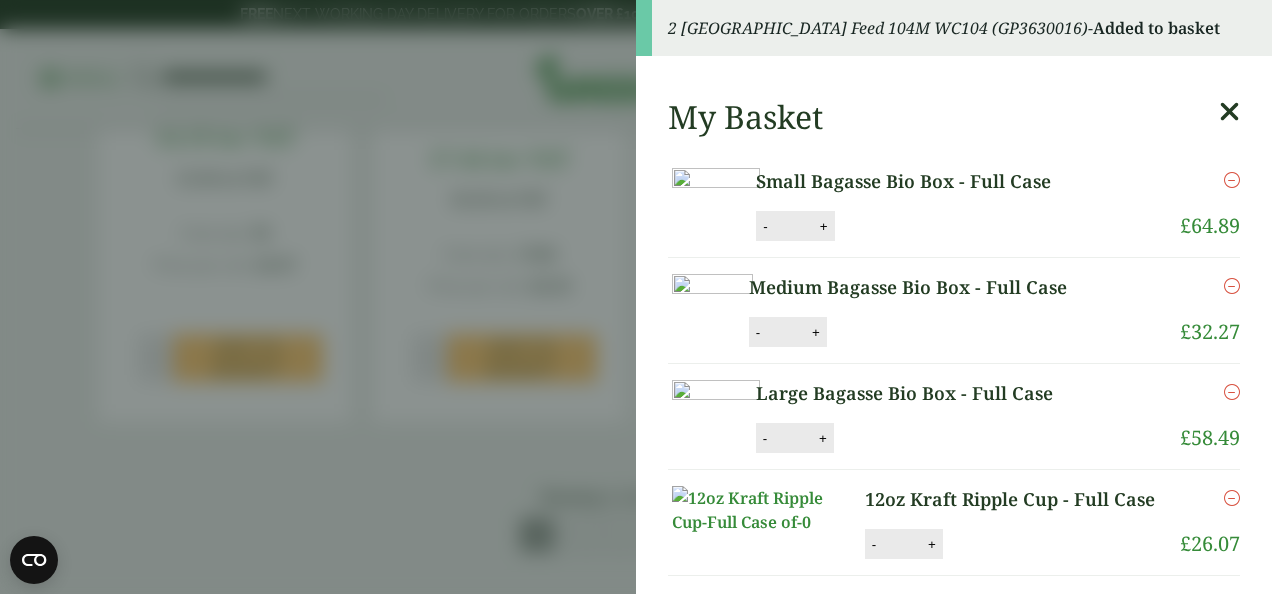 click at bounding box center [1229, 112] 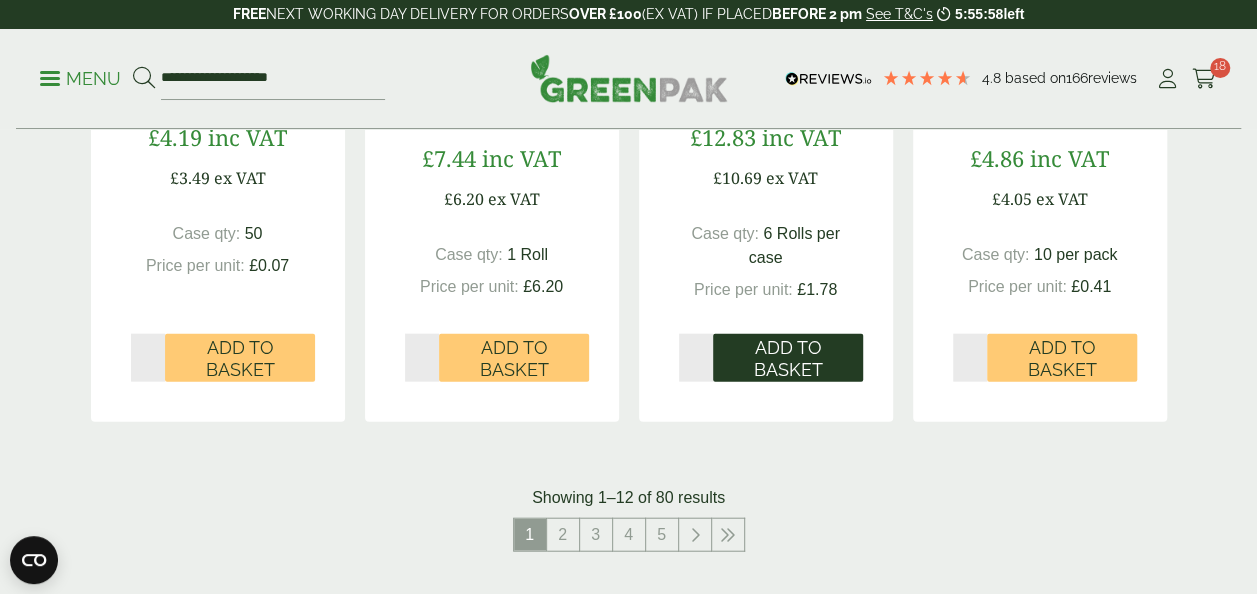 click on "Add to Basket" at bounding box center (788, 358) 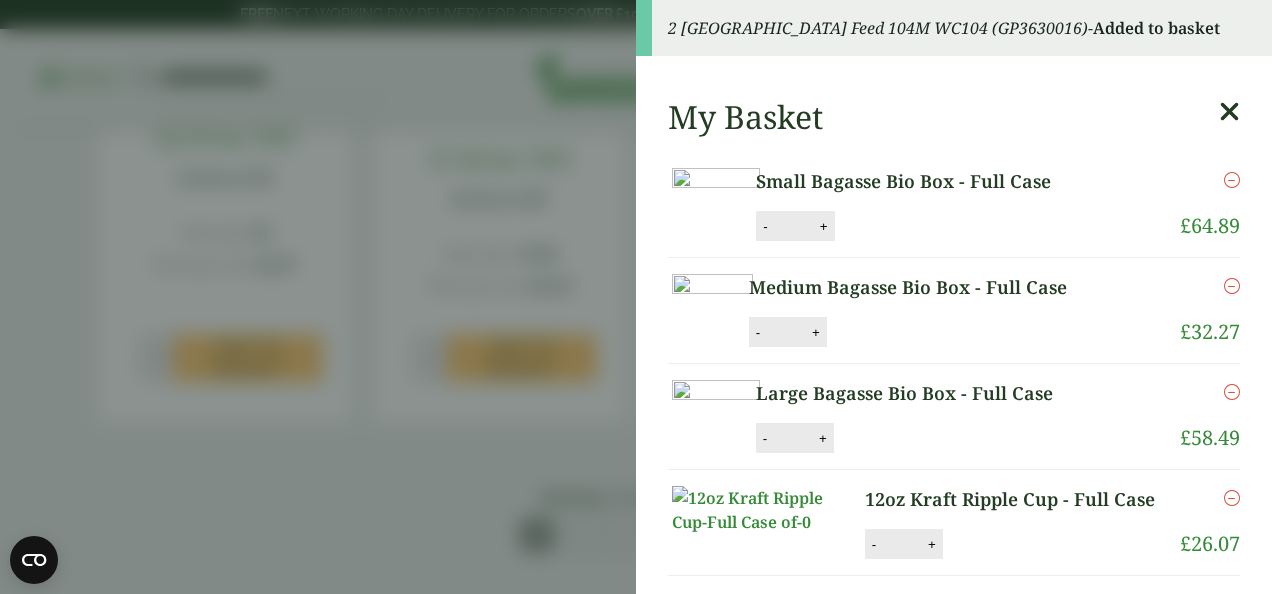 click at bounding box center (1229, 112) 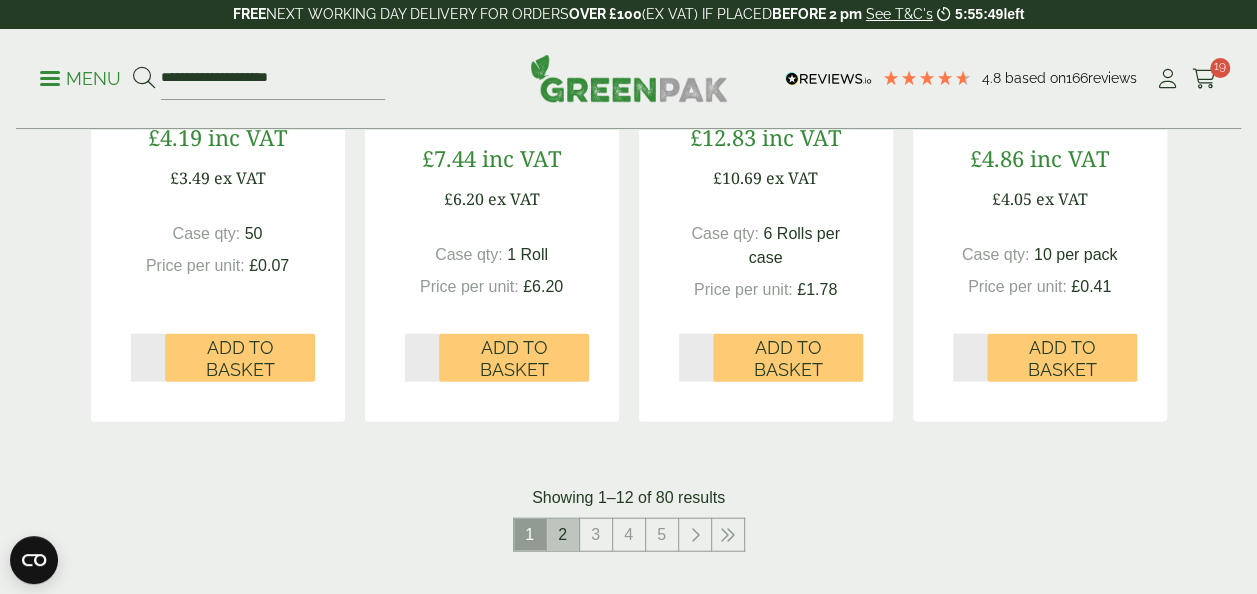 click on "2" at bounding box center (563, 535) 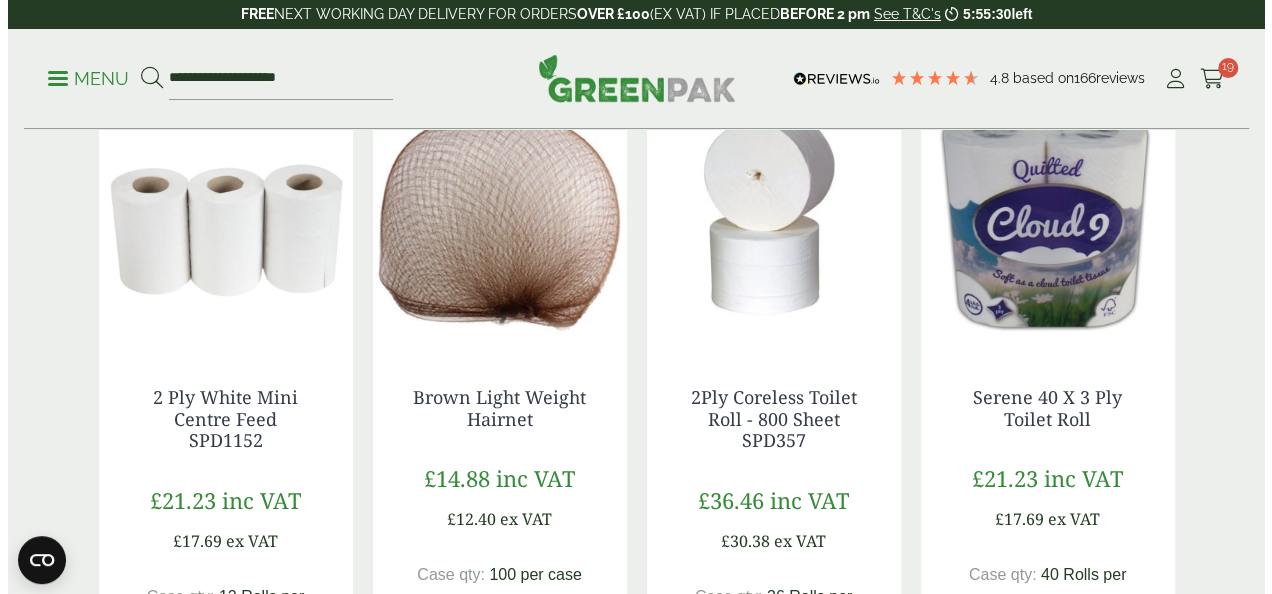 scroll, scrollTop: 524, scrollLeft: 0, axis: vertical 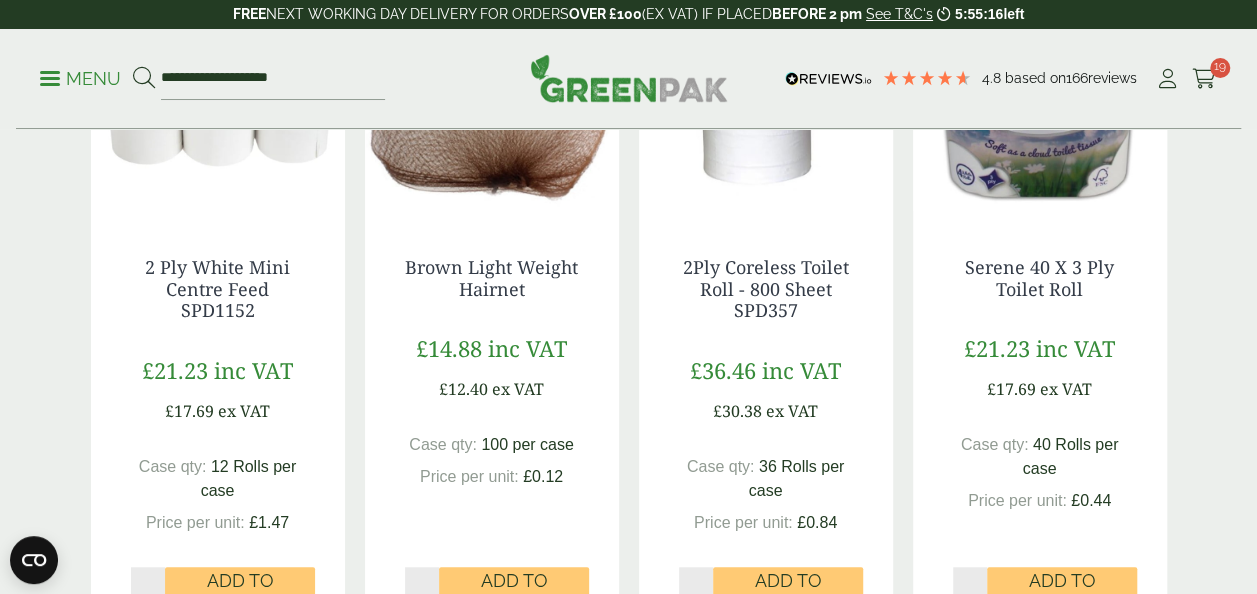 click on "**********" at bounding box center (628, 79) 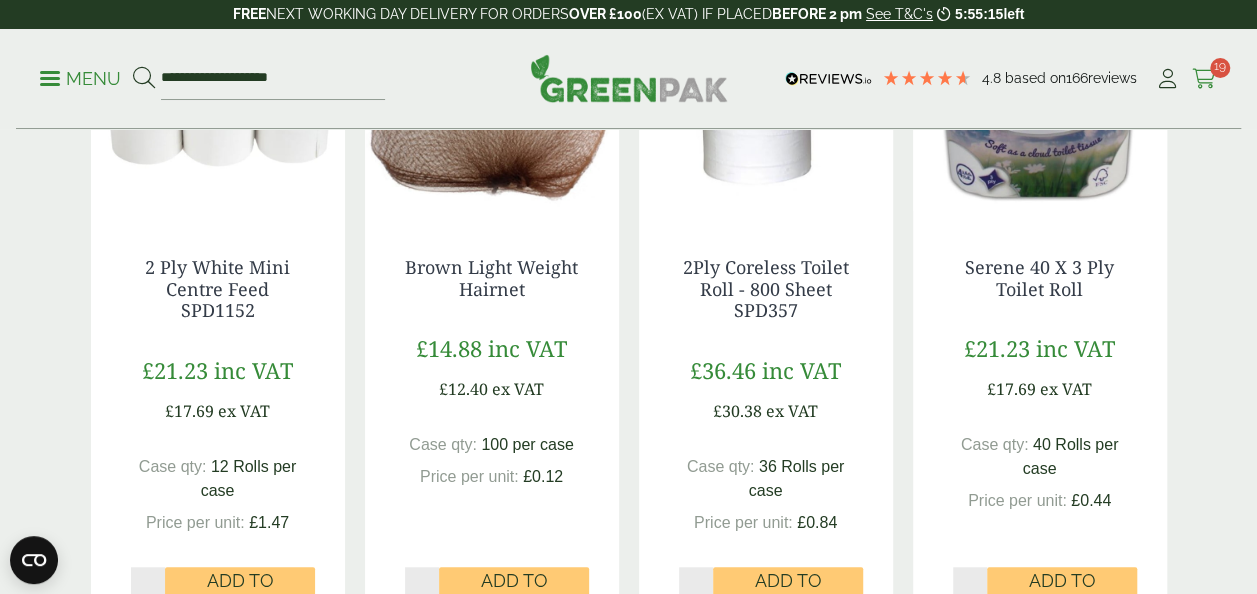 click on "19" at bounding box center [1220, 68] 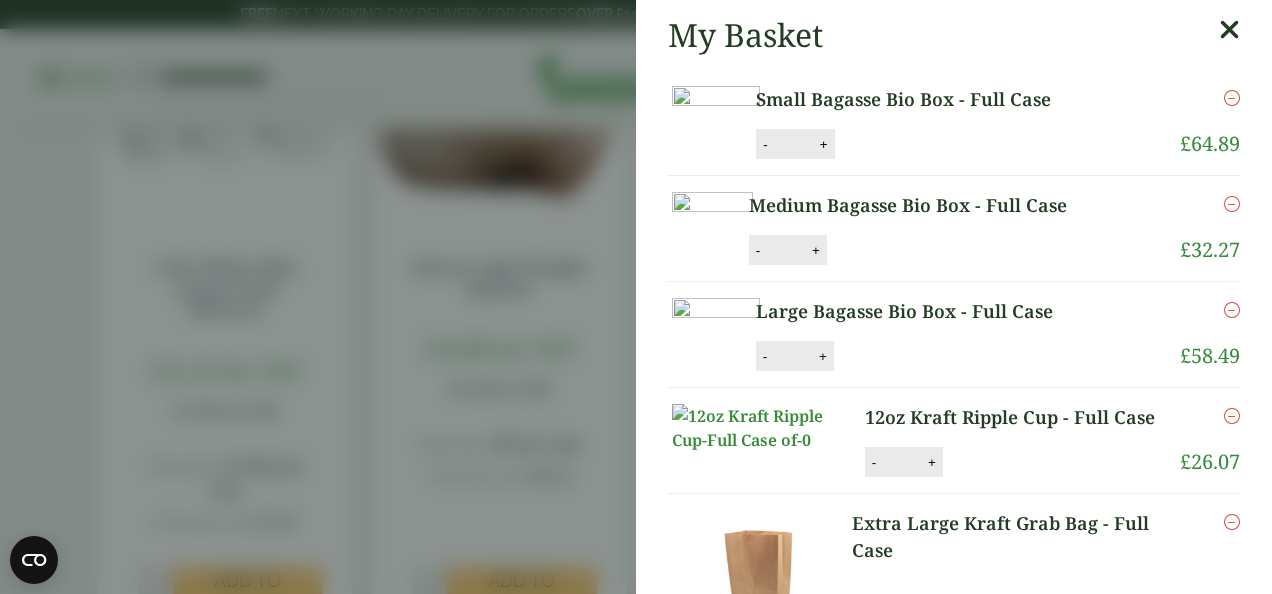 click at bounding box center [1229, 30] 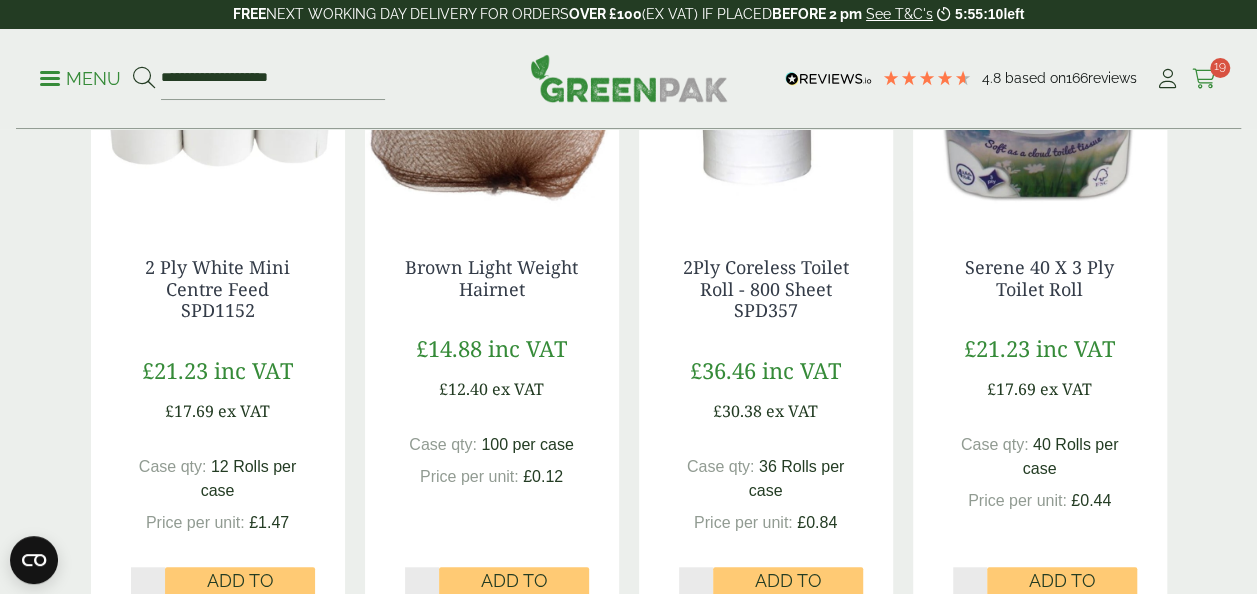 click at bounding box center (1204, 79) 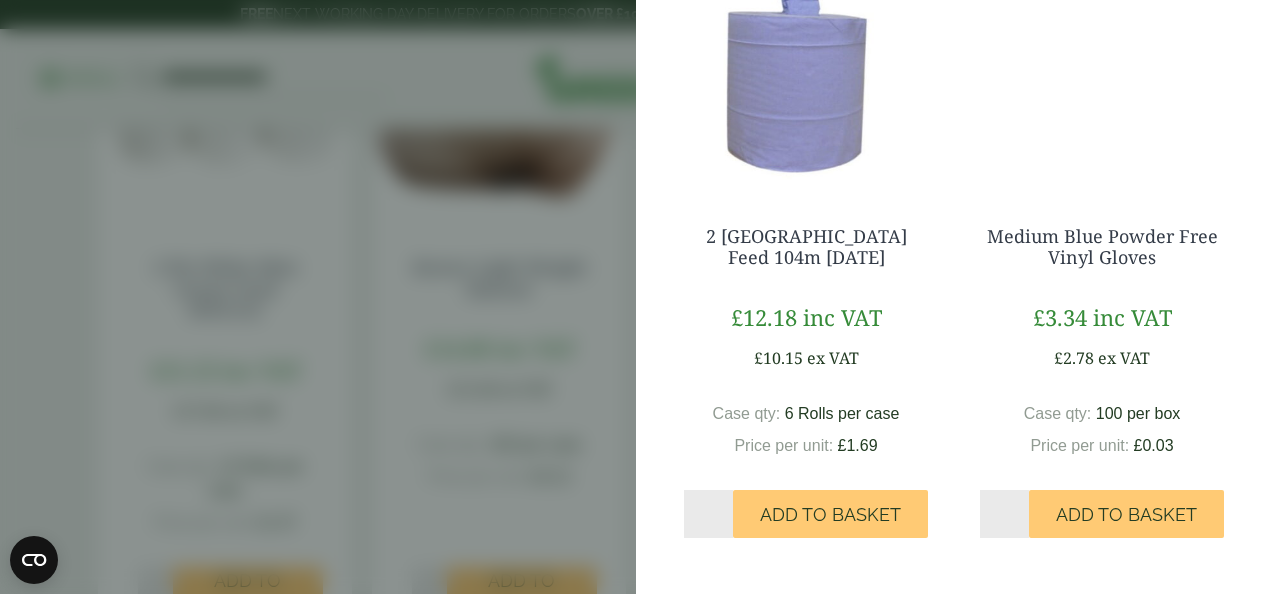 scroll, scrollTop: 2393, scrollLeft: 0, axis: vertical 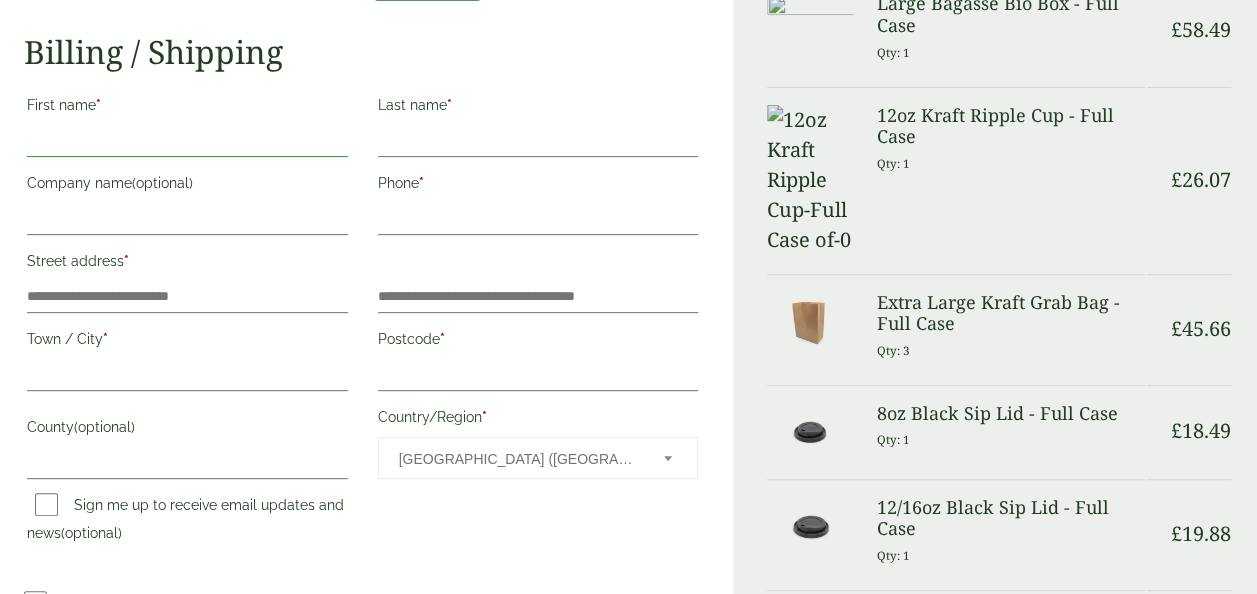 click on "First name  *" at bounding box center (187, 141) 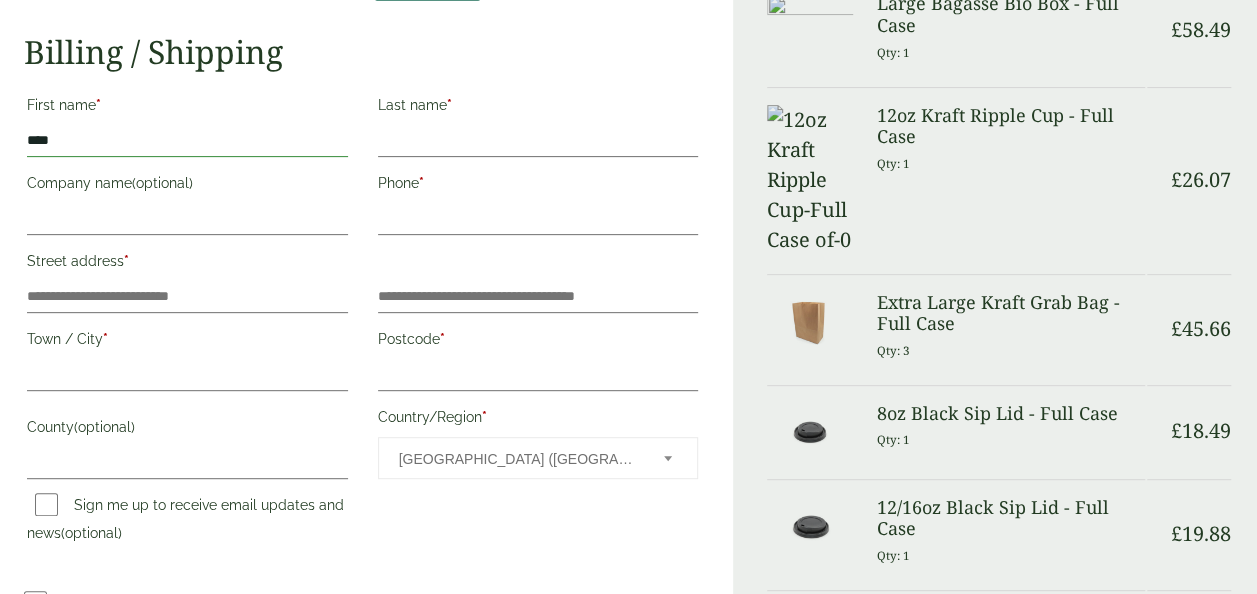 type on "****" 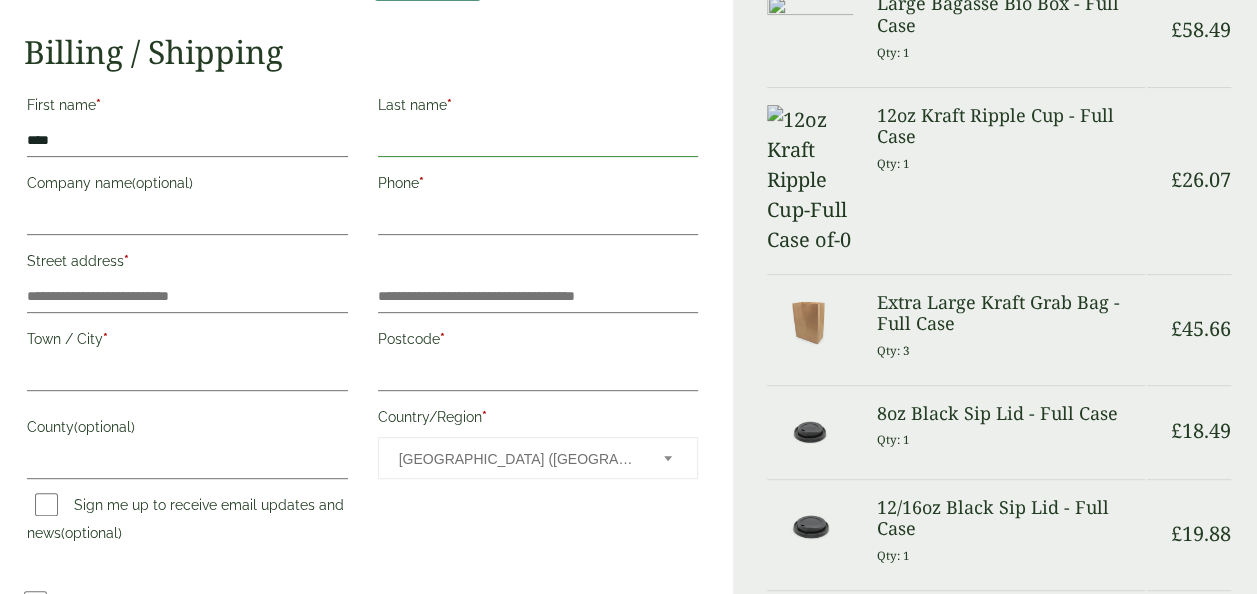 click on "Last name  *" at bounding box center (538, 141) 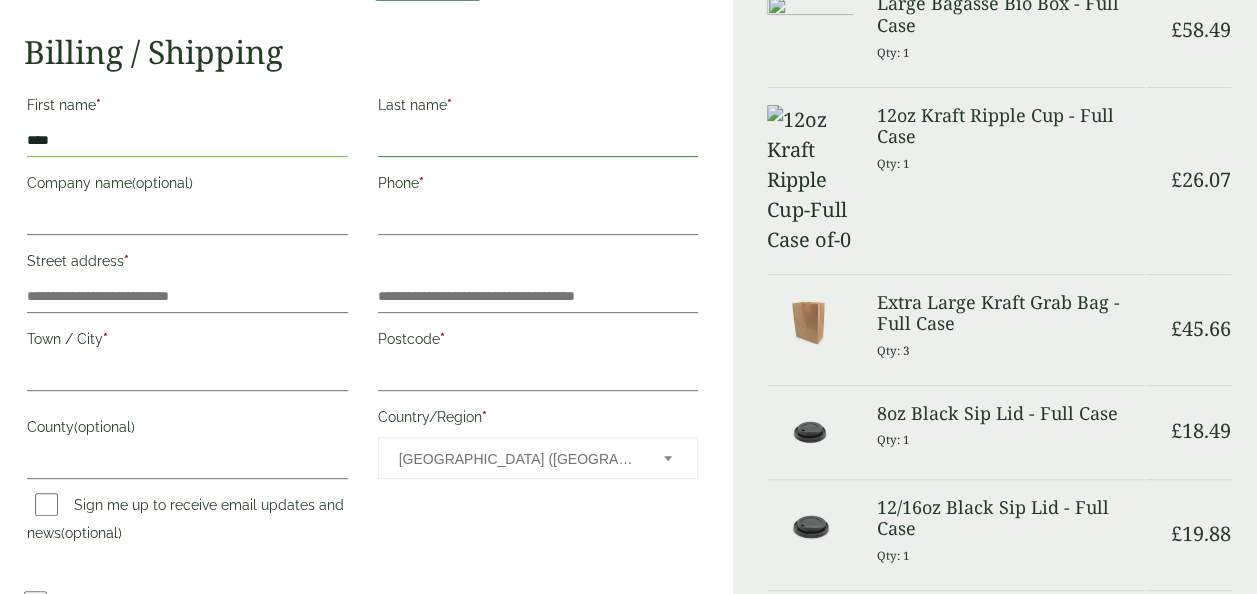 type on "******" 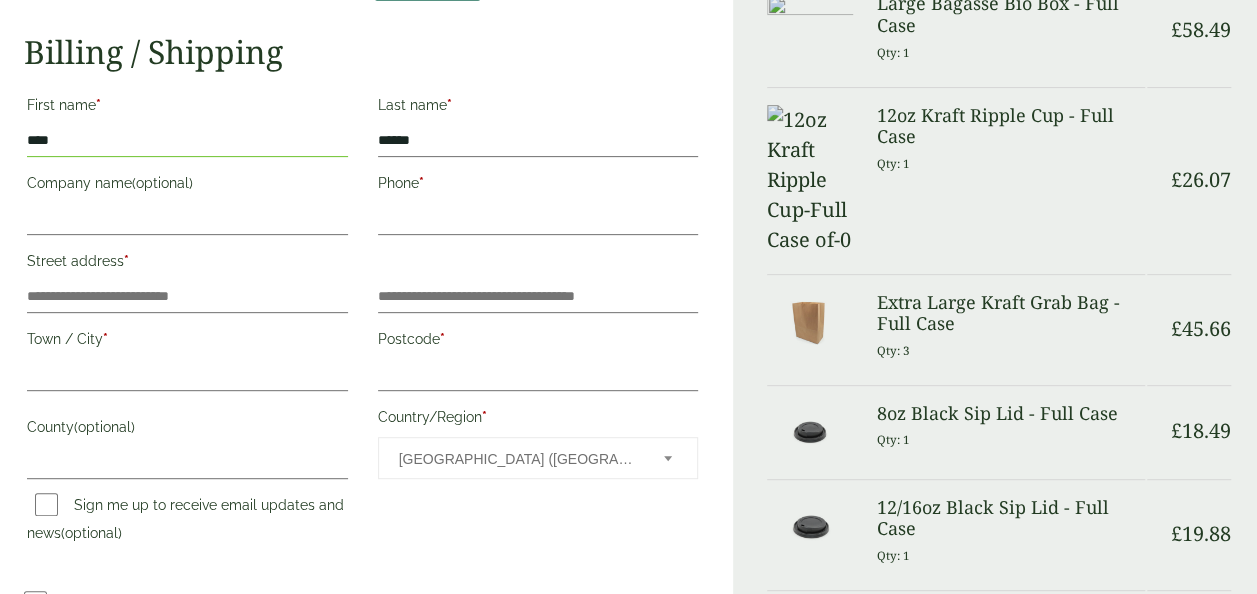type on "**********" 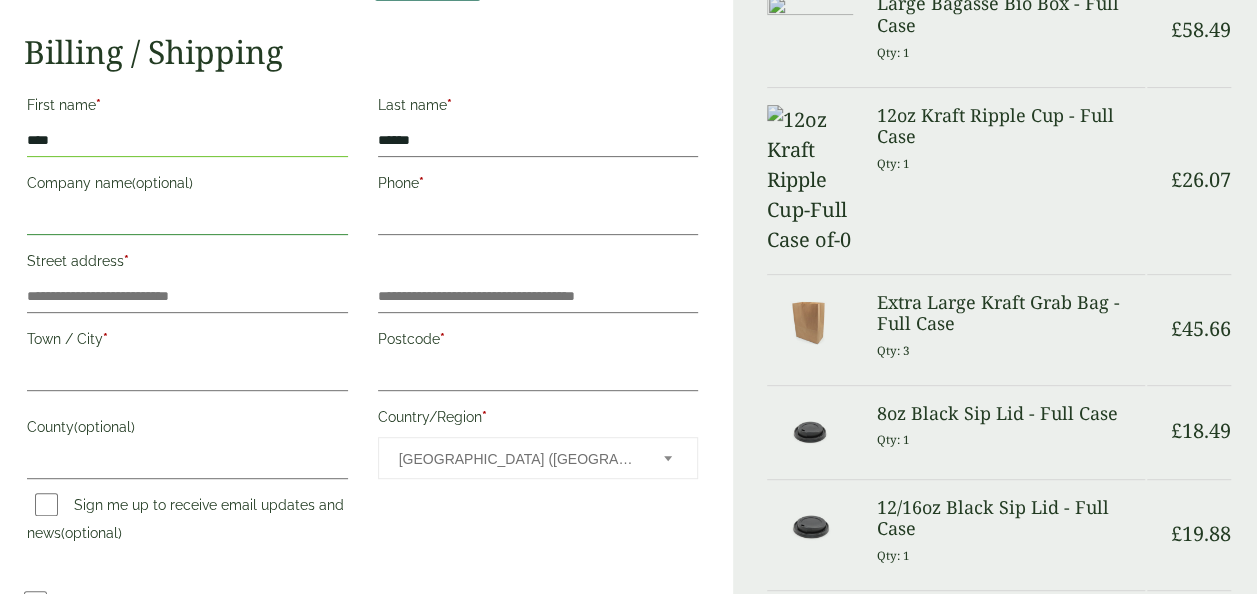 type on "**********" 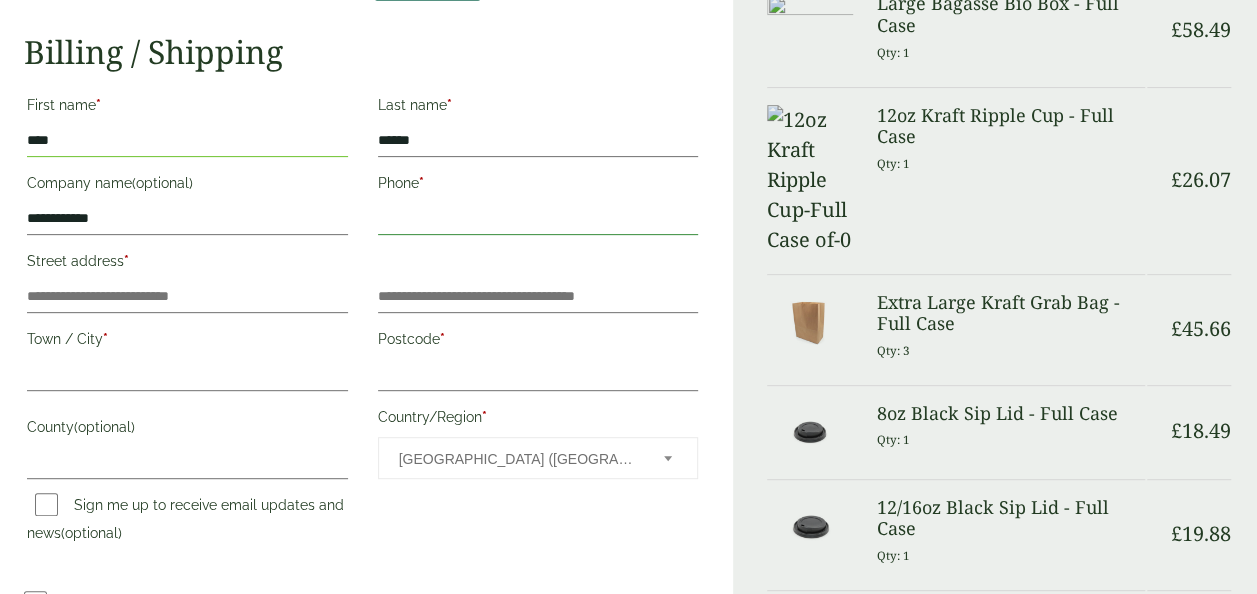 type on "**********" 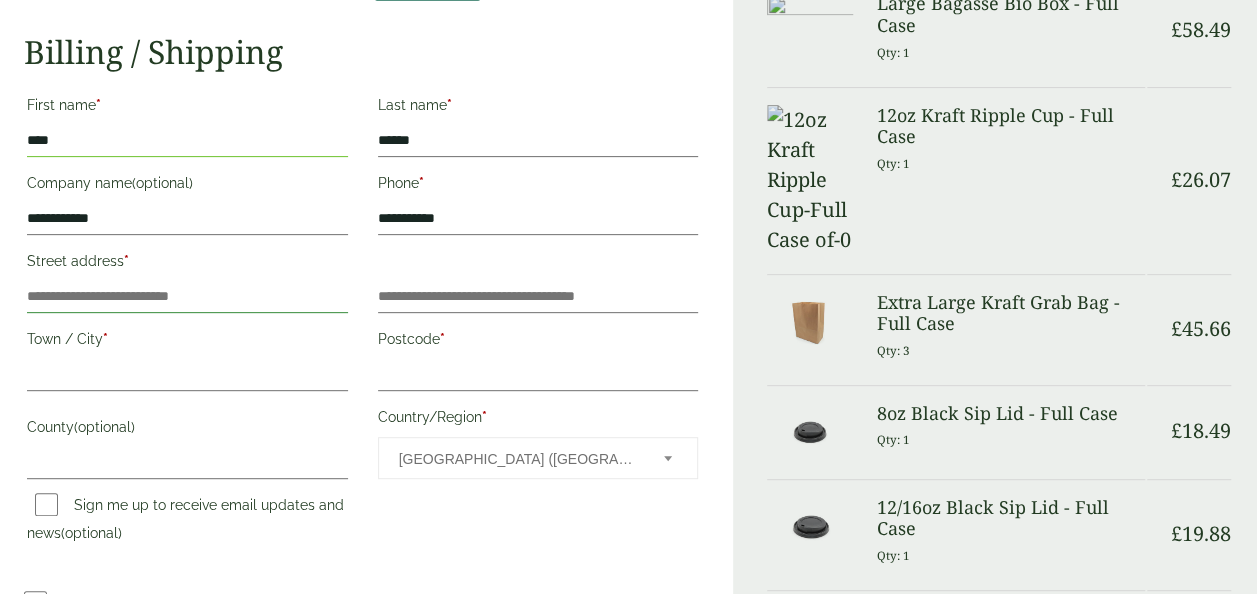 type on "**********" 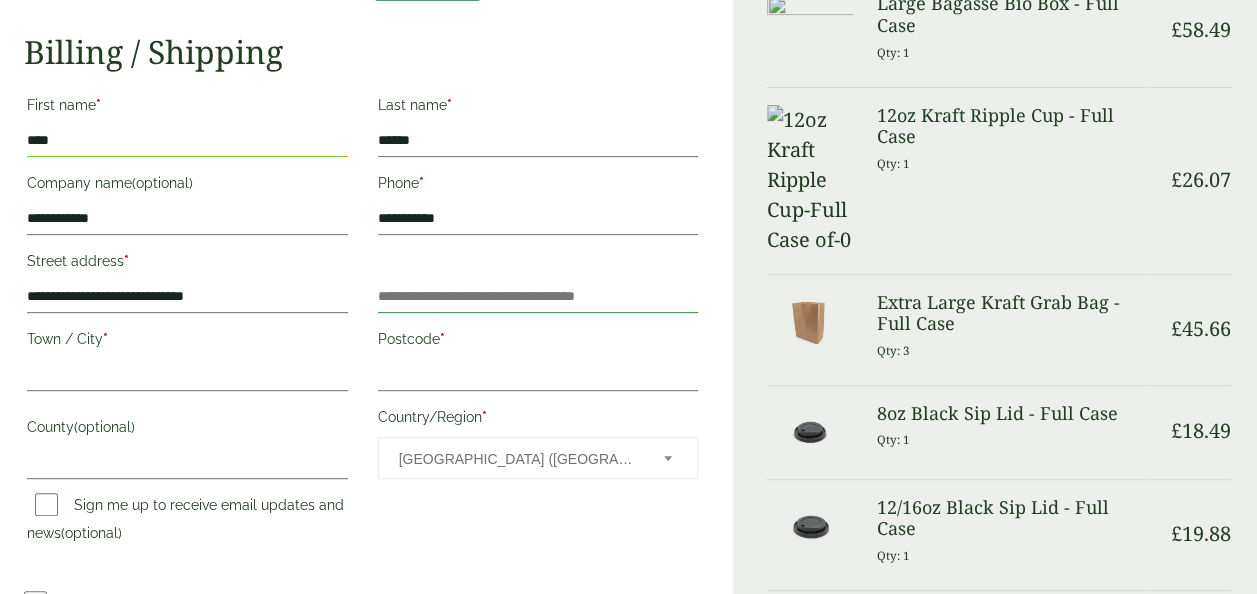 type on "**********" 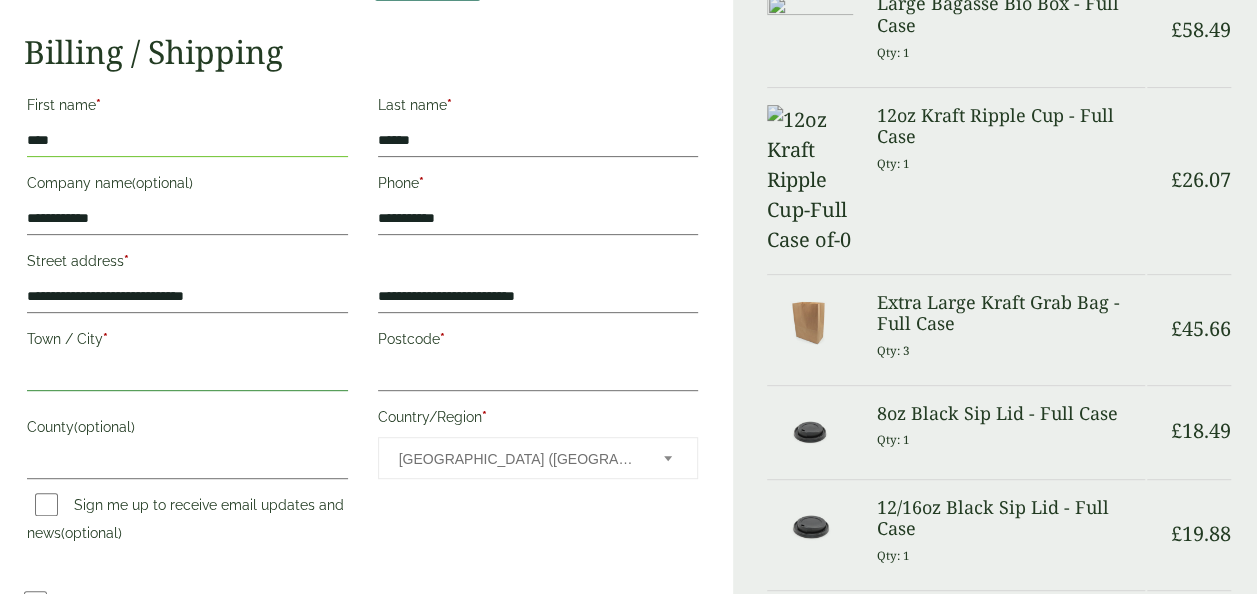 type on "*********" 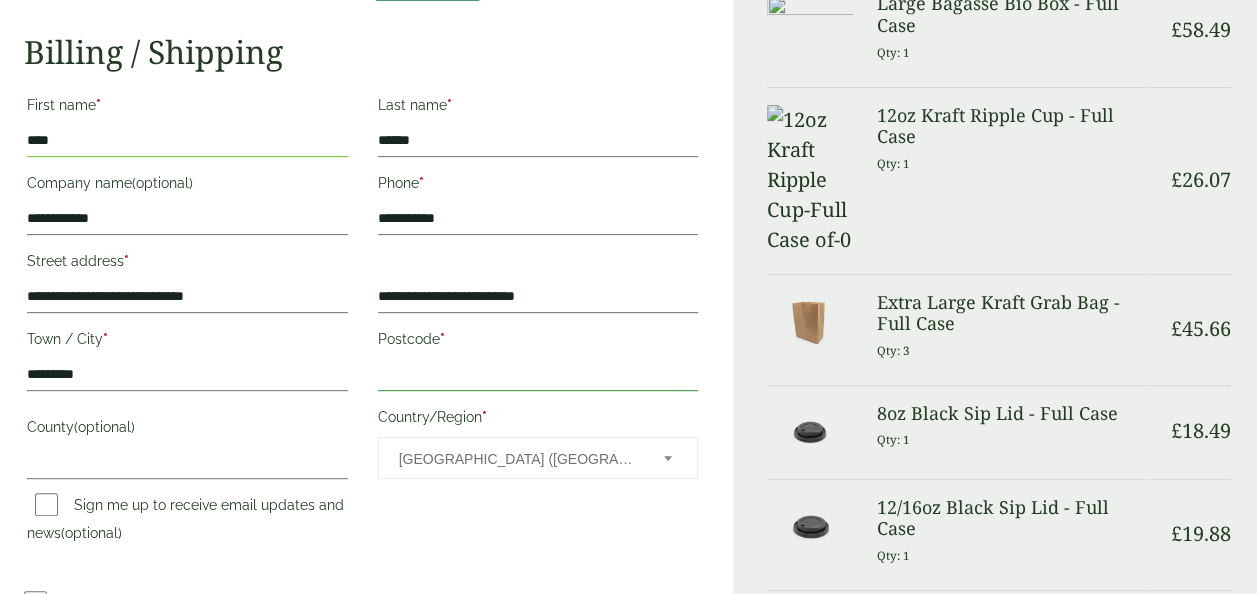 type on "*******" 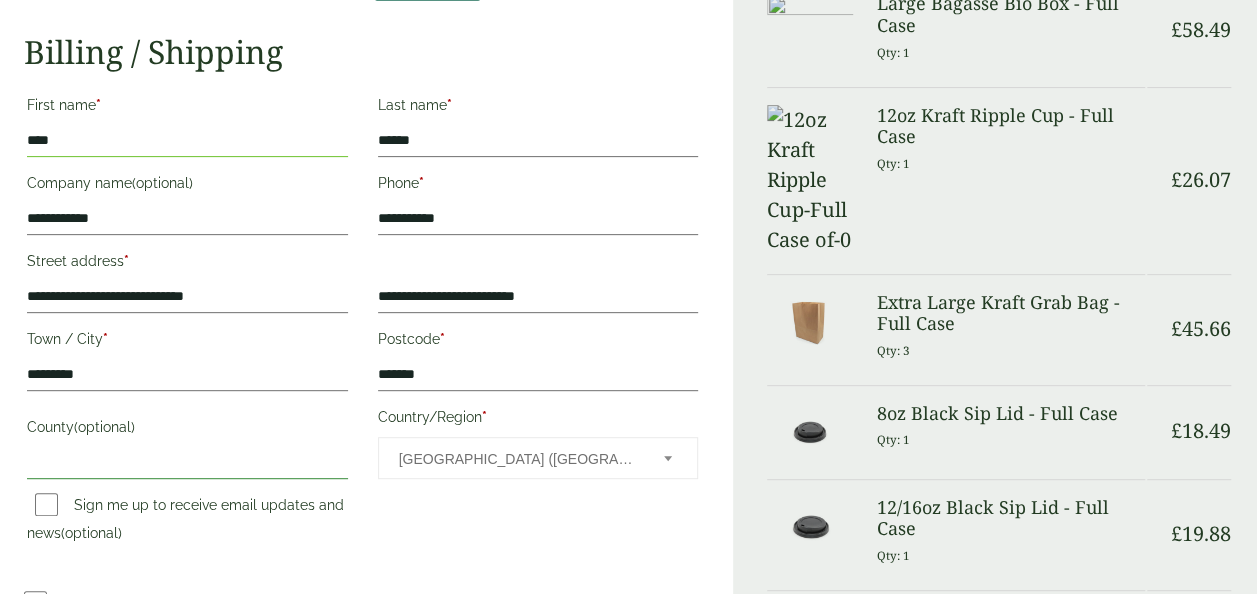 type on "**********" 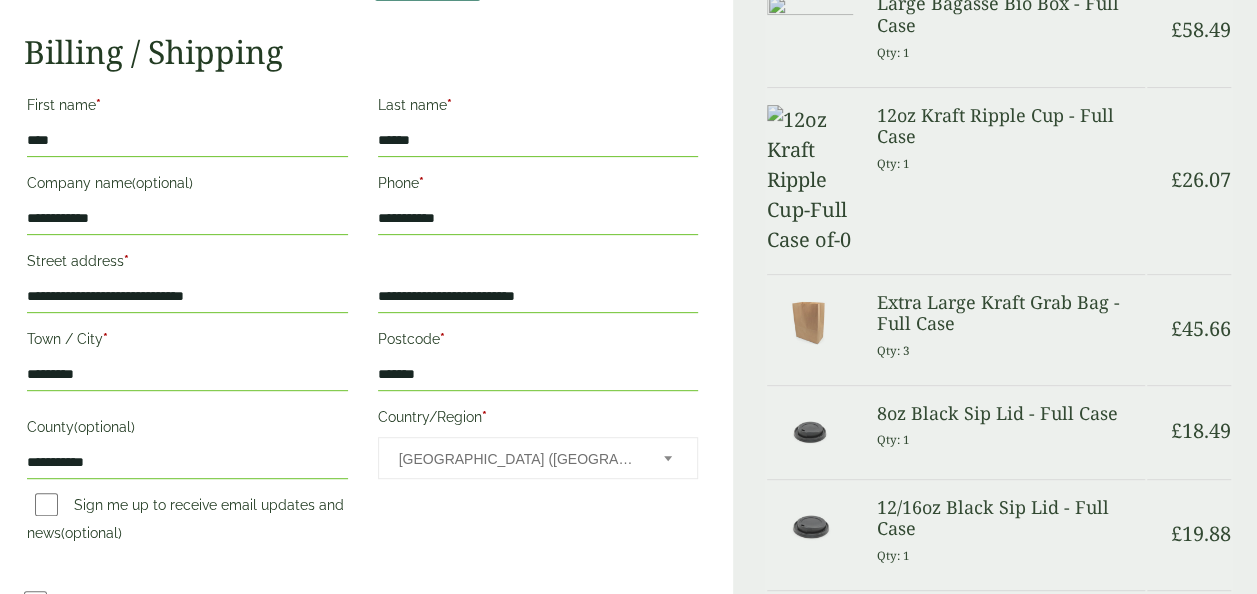 scroll, scrollTop: 1585, scrollLeft: 0, axis: vertical 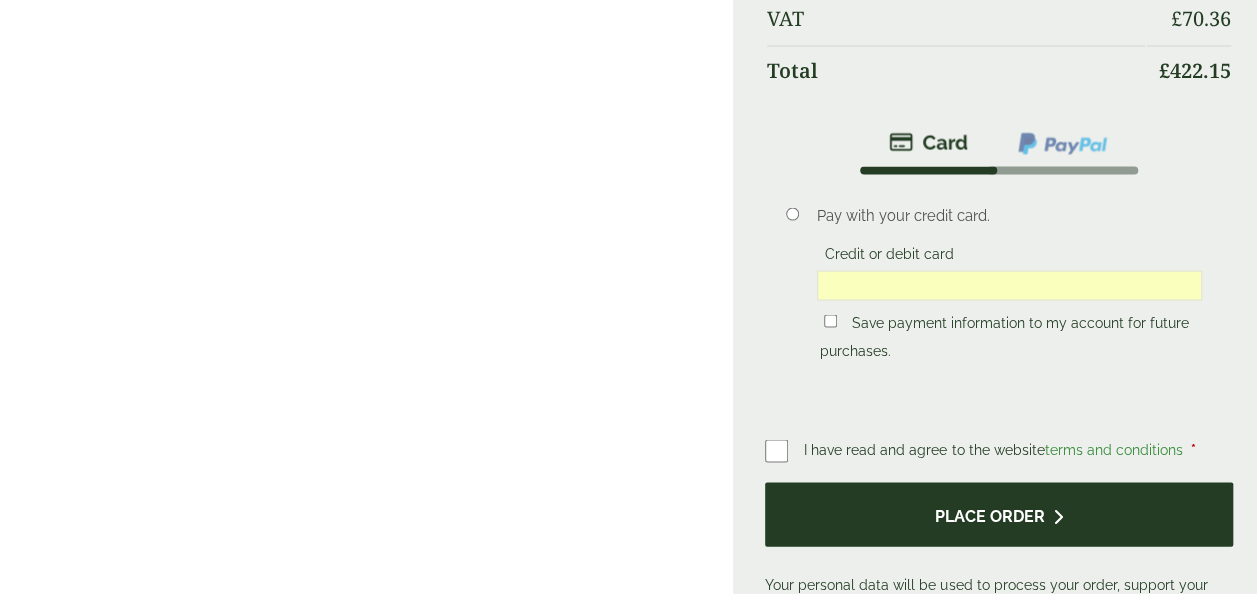 click on "Place order" at bounding box center [999, 514] 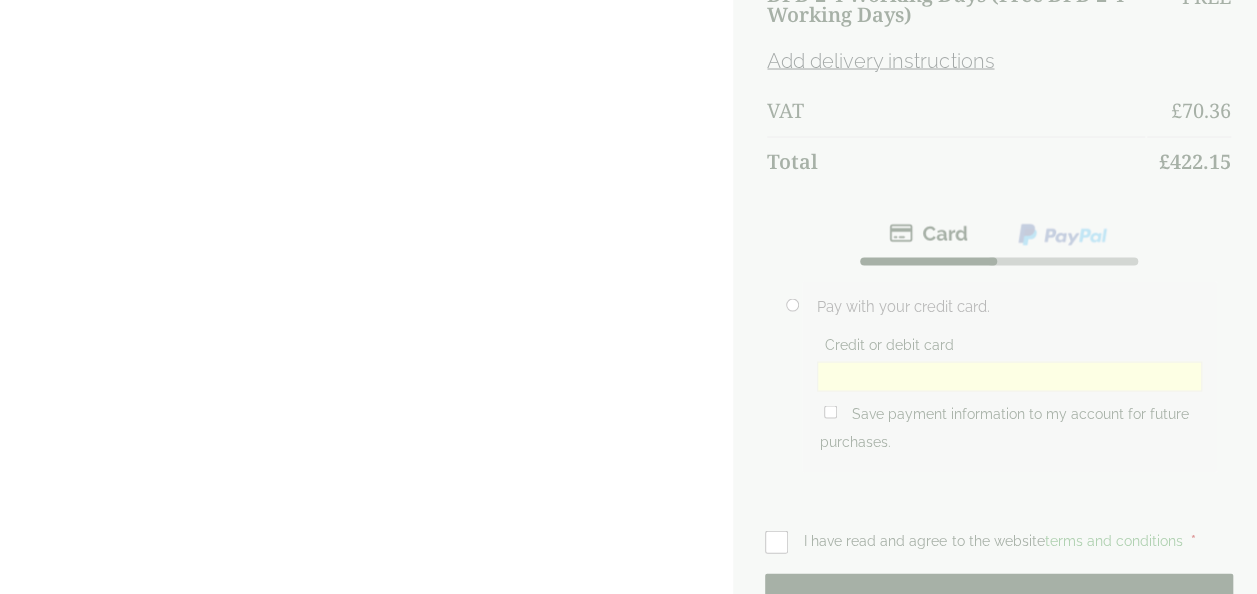 scroll, scrollTop: 0, scrollLeft: 0, axis: both 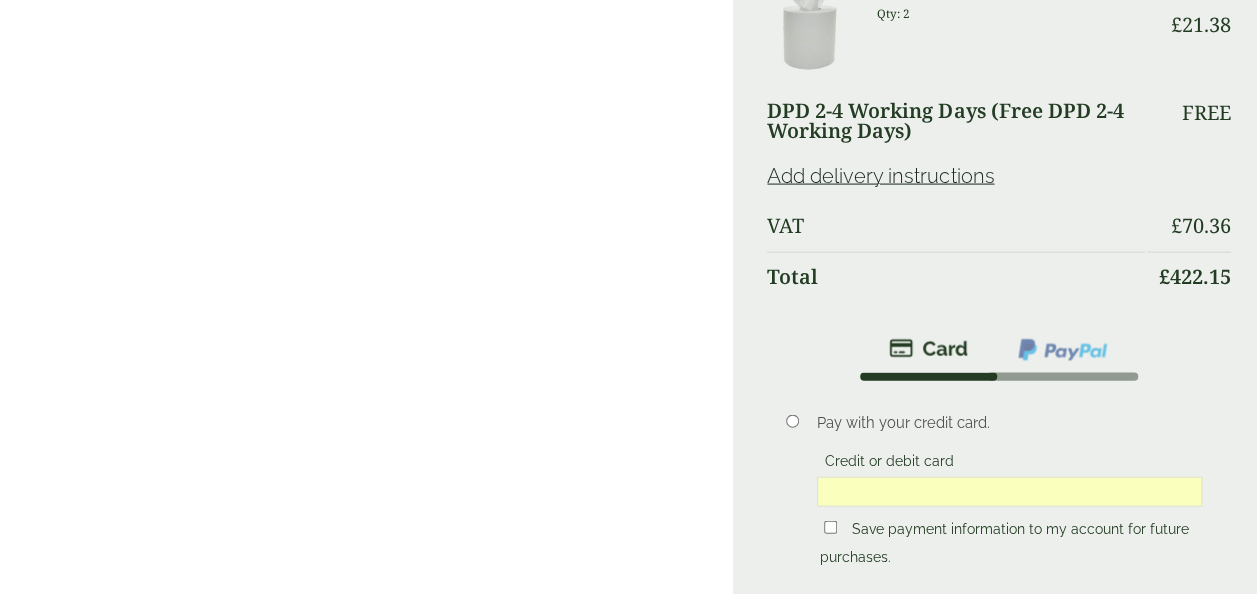 click on "Place order" at bounding box center (999, 721) 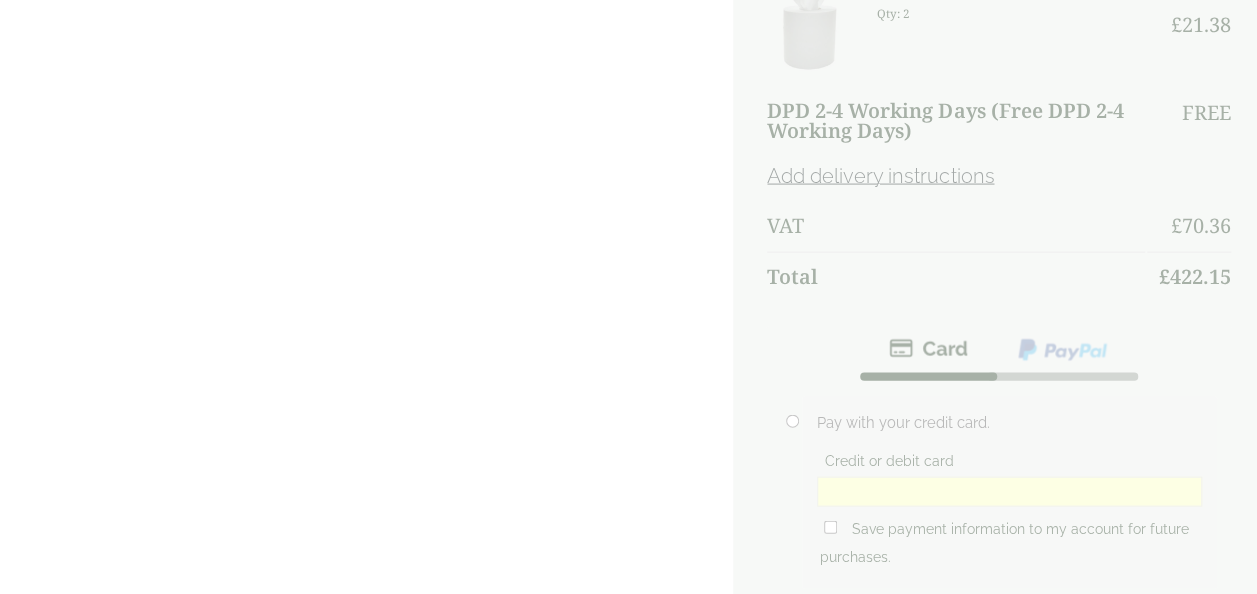 scroll, scrollTop: 0, scrollLeft: 0, axis: both 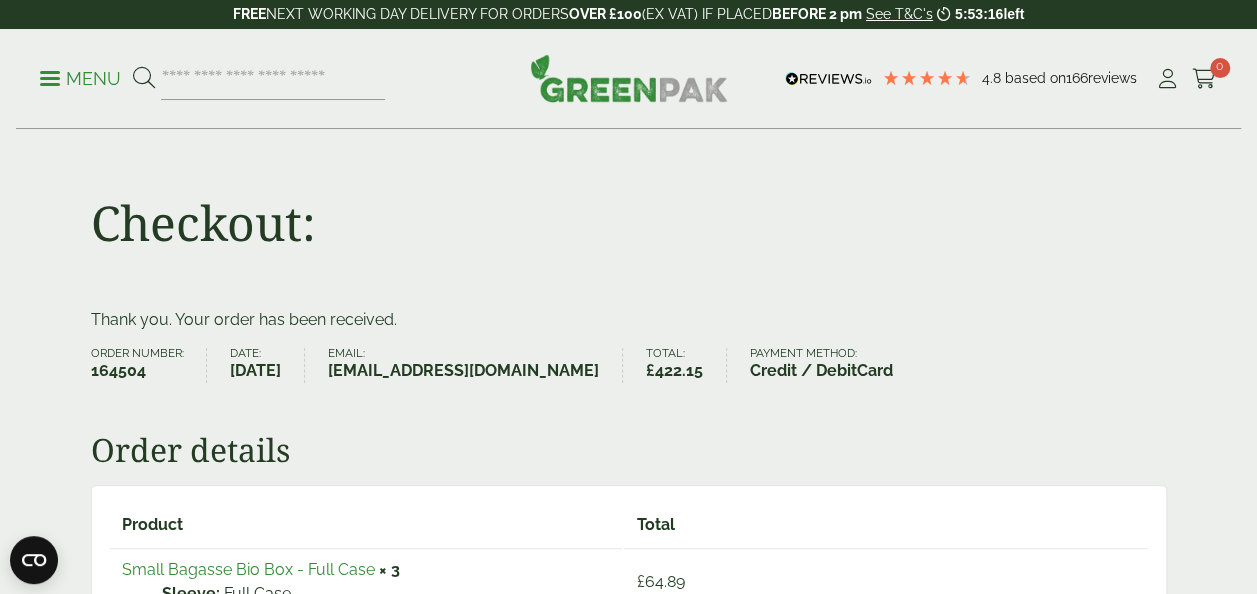 drag, startPoint x: 0, startPoint y: 0, endPoint x: 771, endPoint y: 184, distance: 792.65186 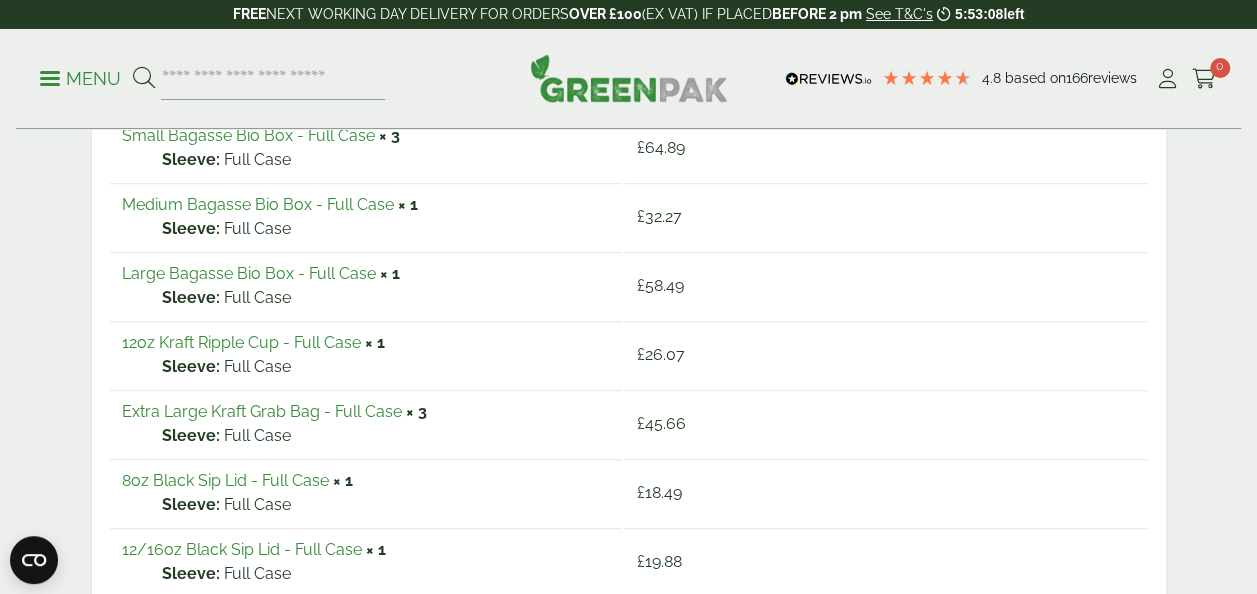 scroll, scrollTop: 41, scrollLeft: 0, axis: vertical 